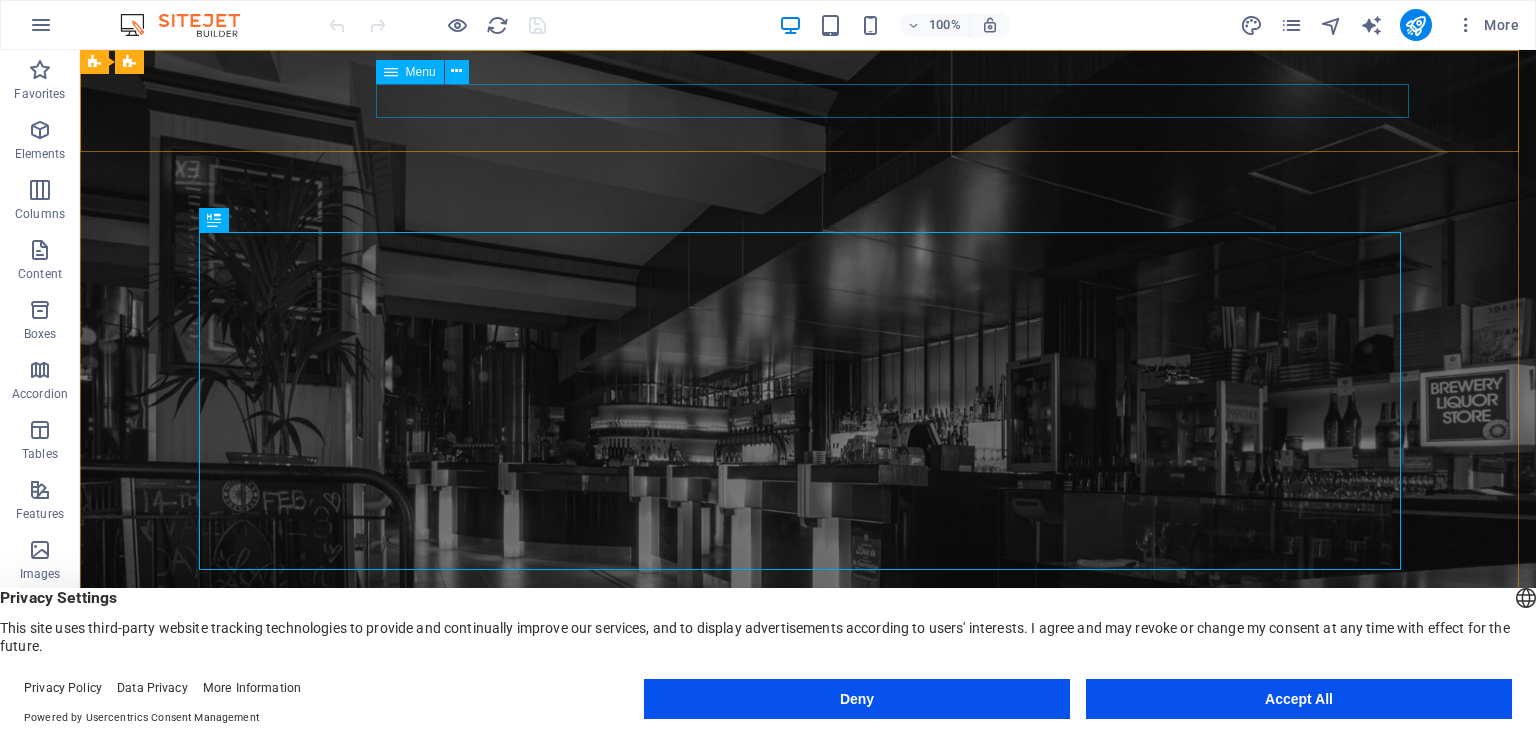 scroll, scrollTop: 0, scrollLeft: 0, axis: both 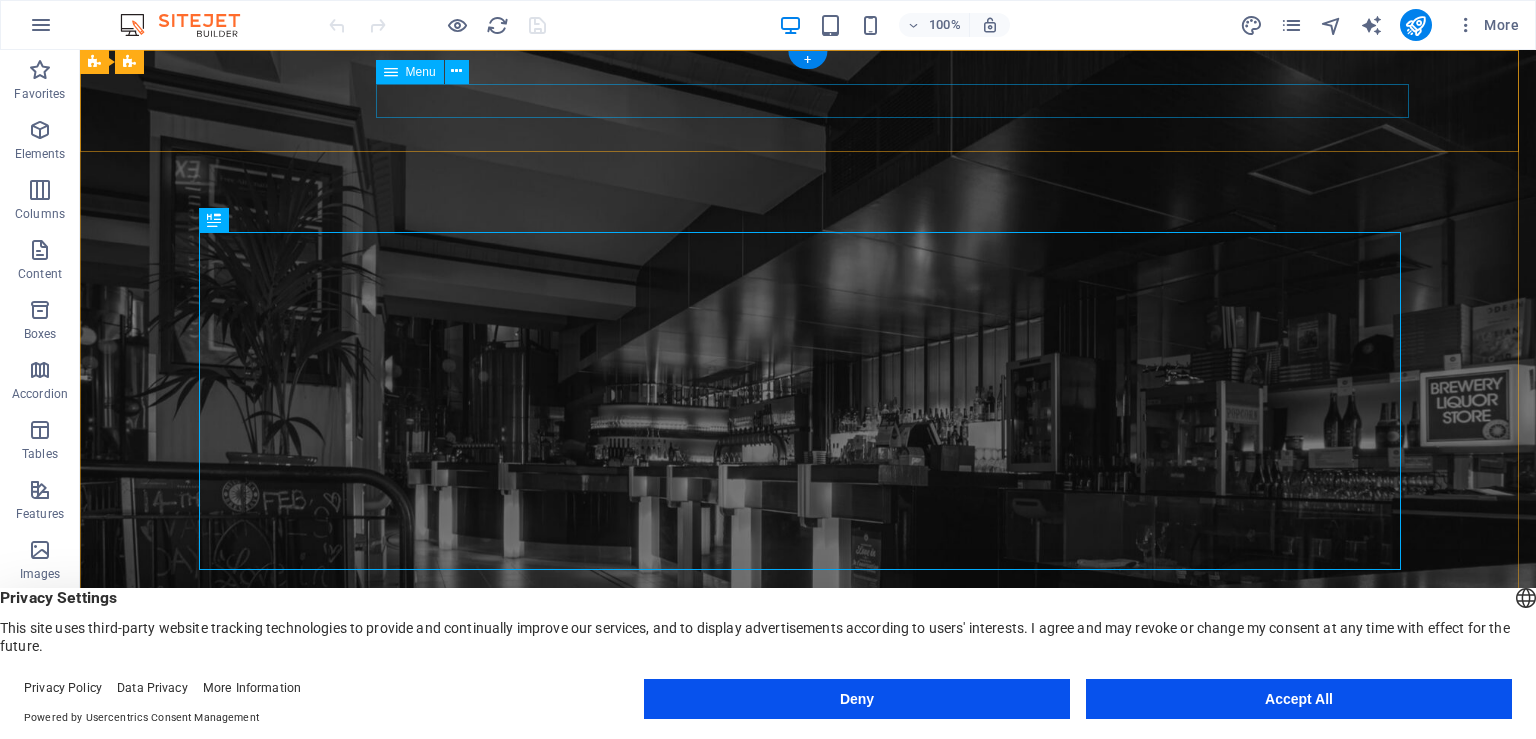click on "Home Menu Book a table" at bounding box center [808, 833] 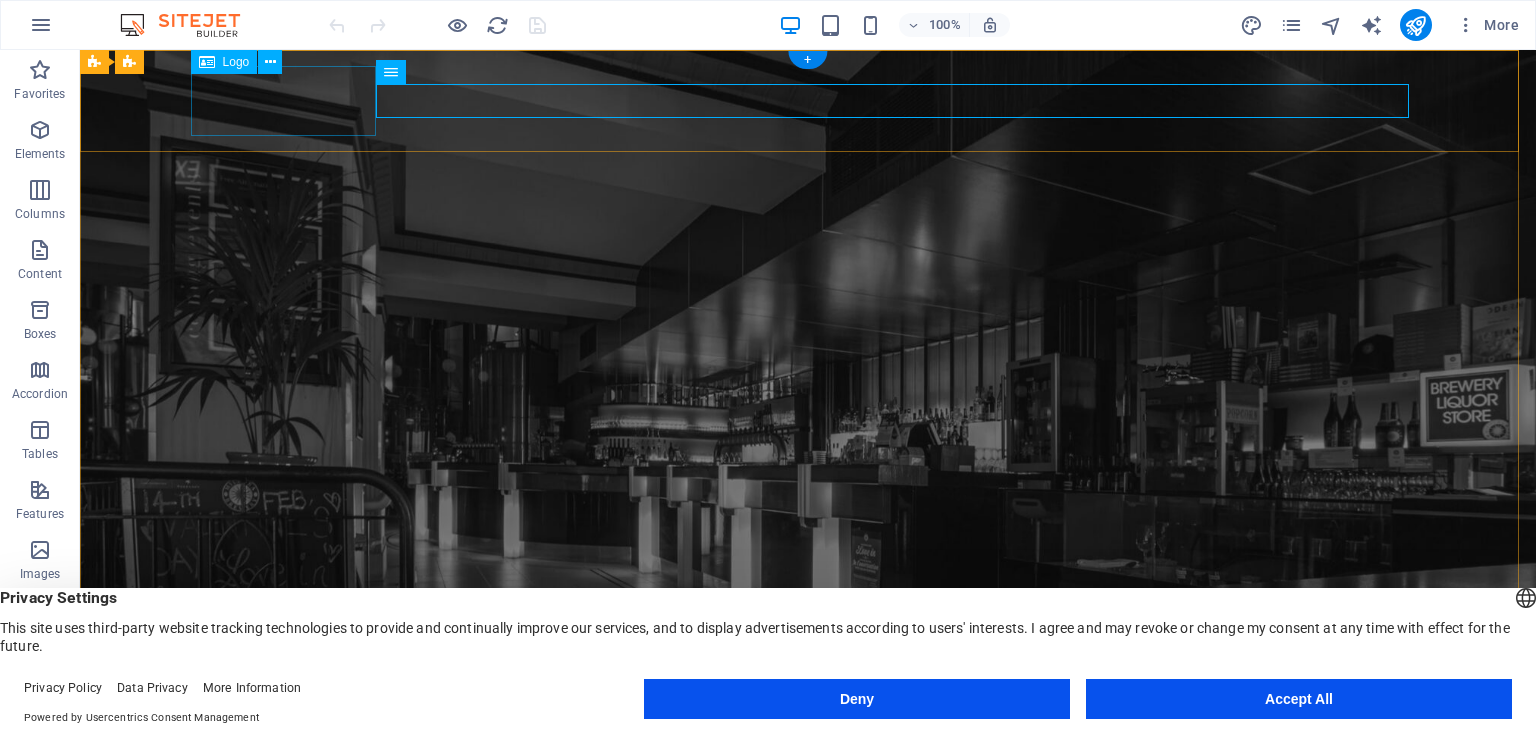 click at bounding box center (808, 781) 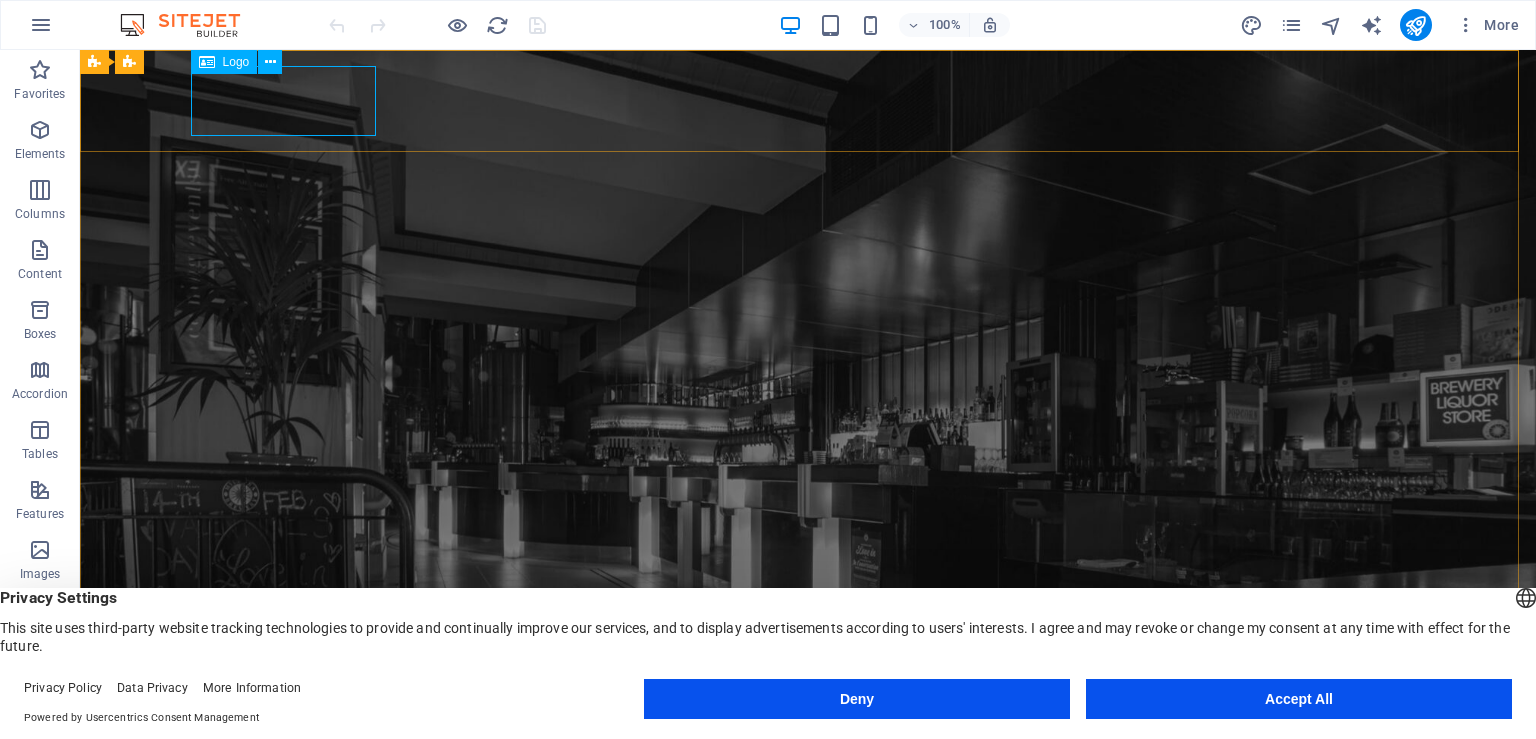 click on "Logo" at bounding box center [224, 62] 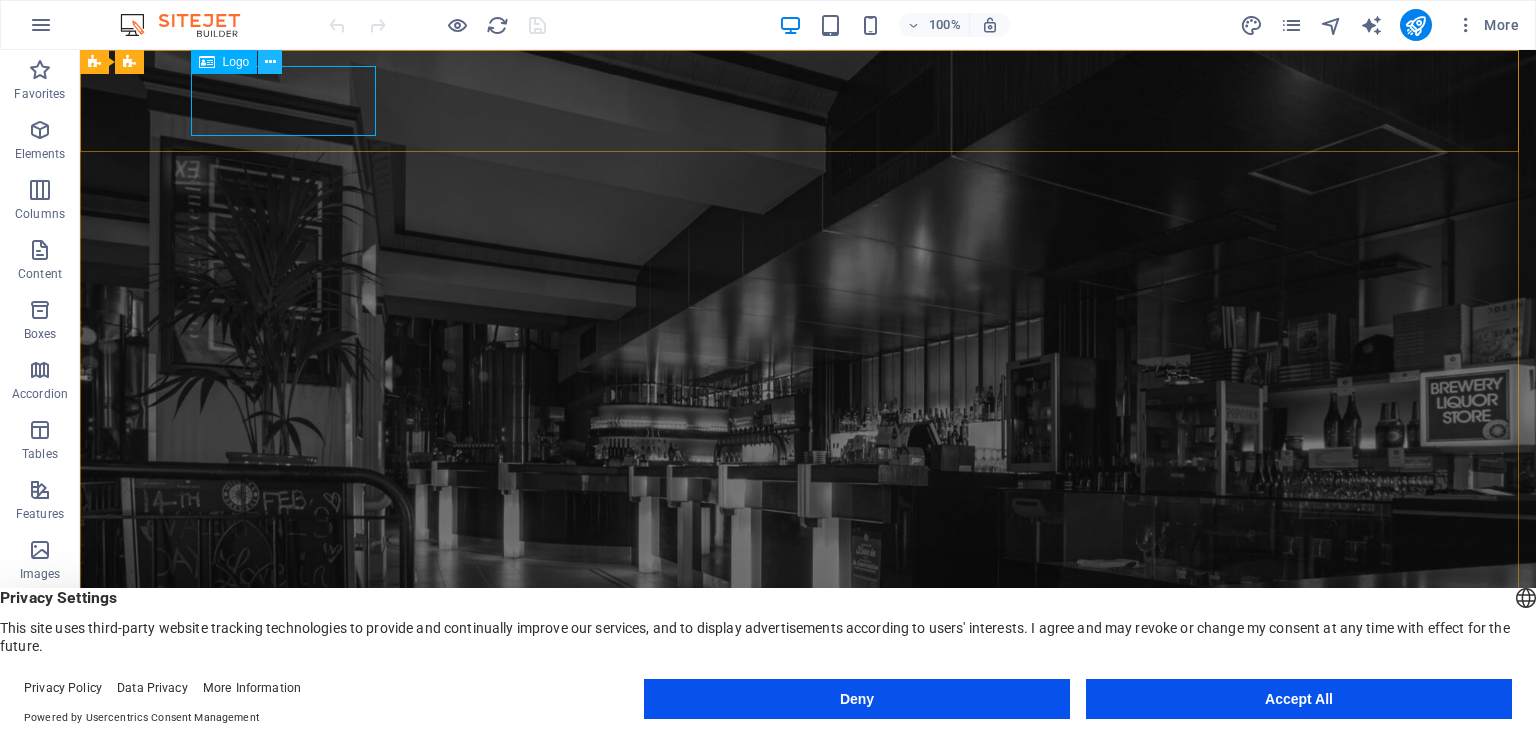 click at bounding box center (270, 62) 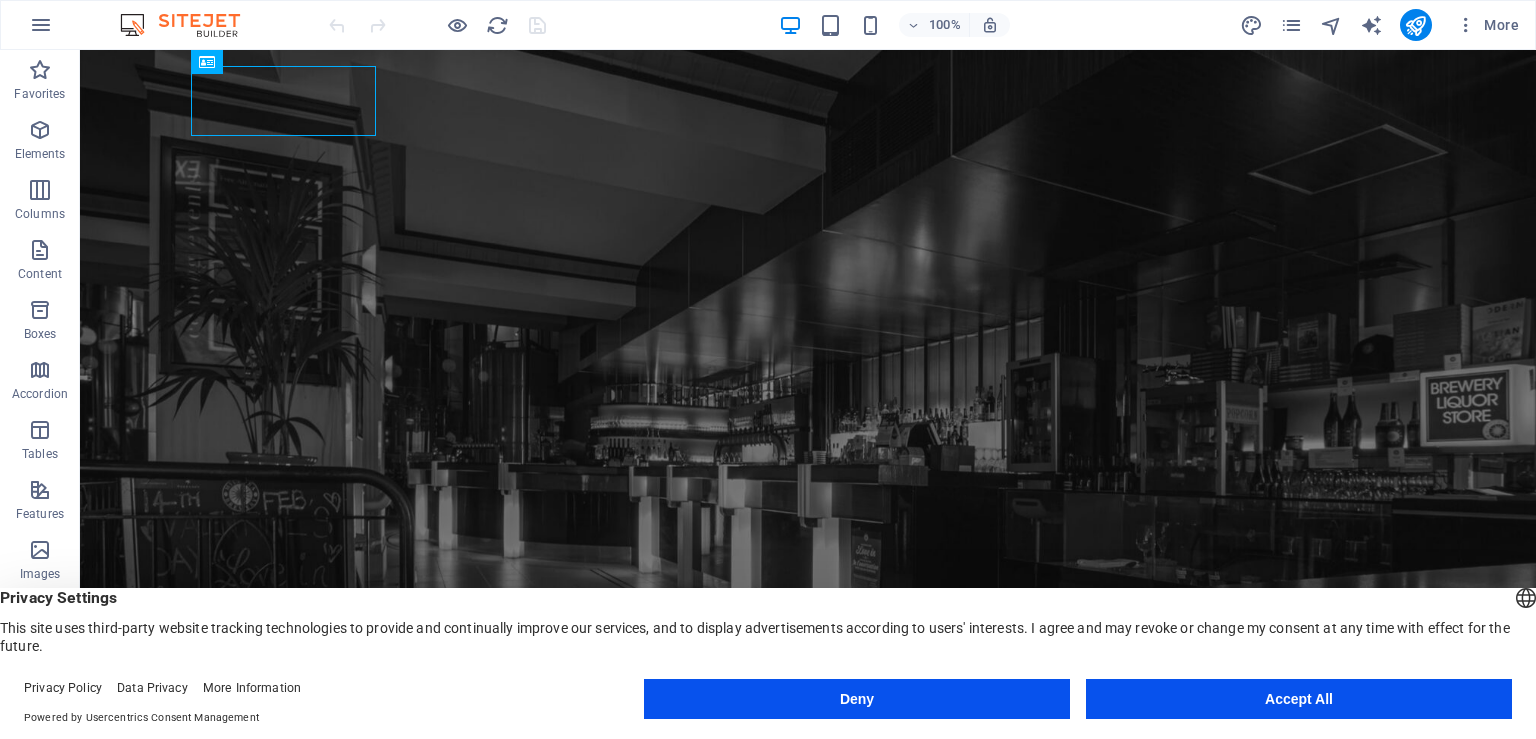 click on "Deny" at bounding box center (857, 699) 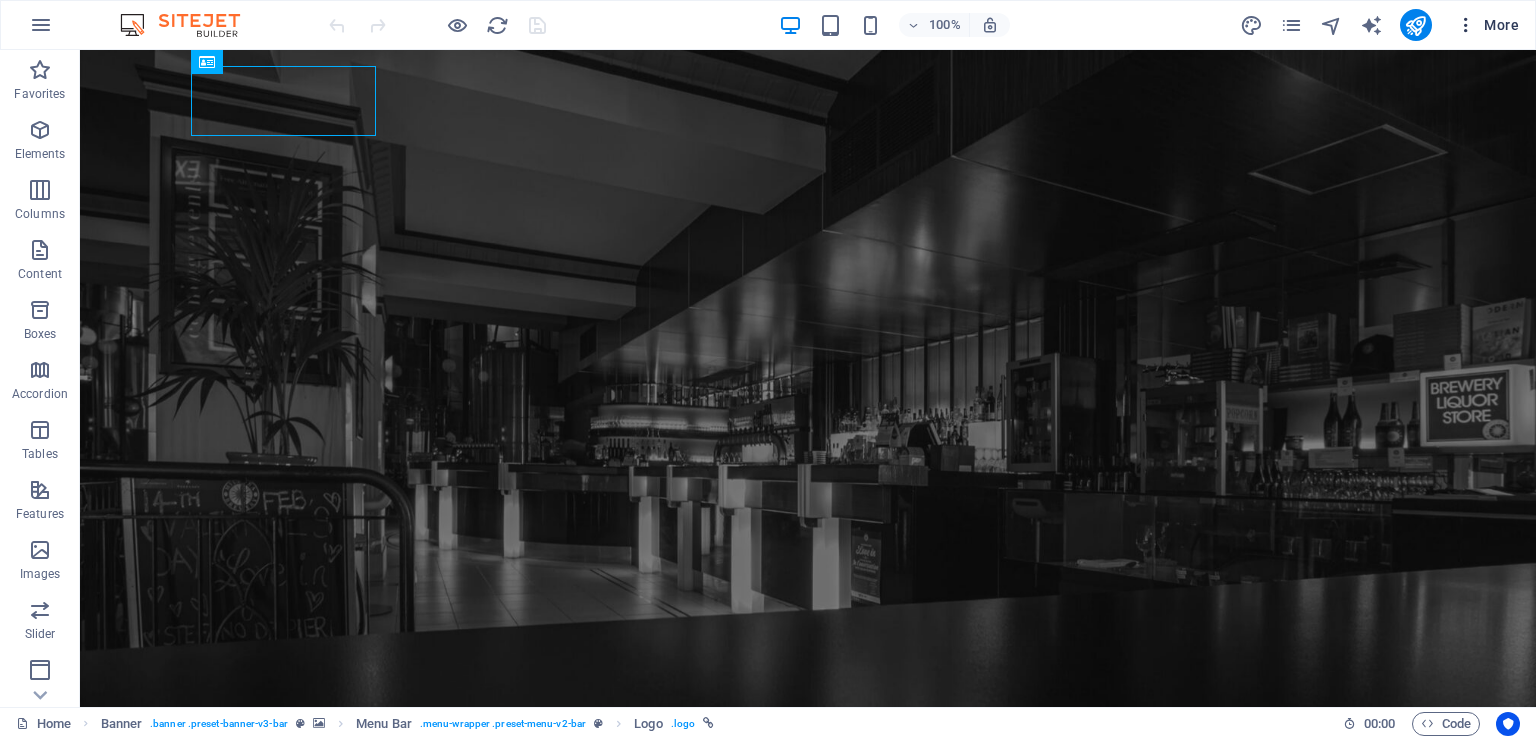 click at bounding box center (1466, 25) 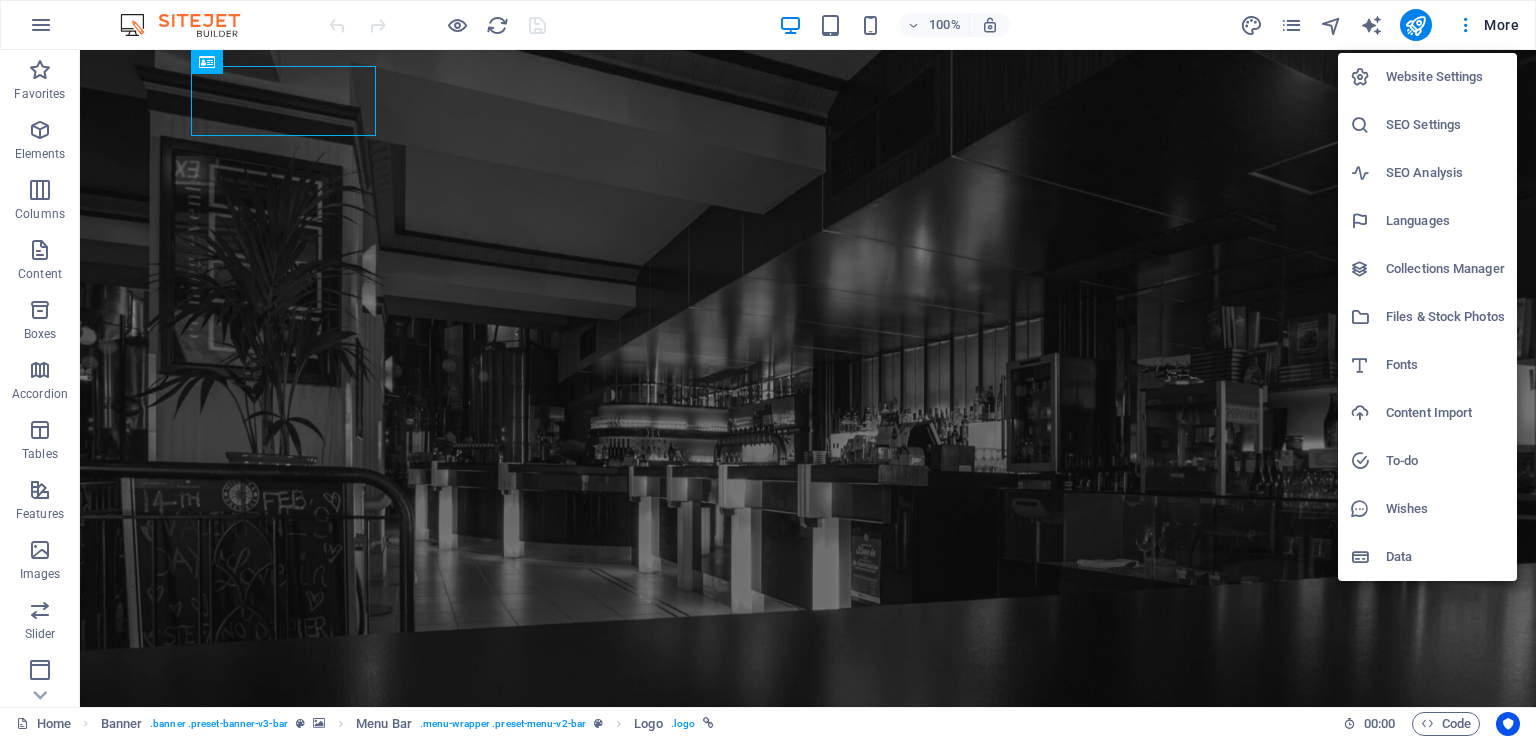 click on "Website Settings" at bounding box center [1445, 77] 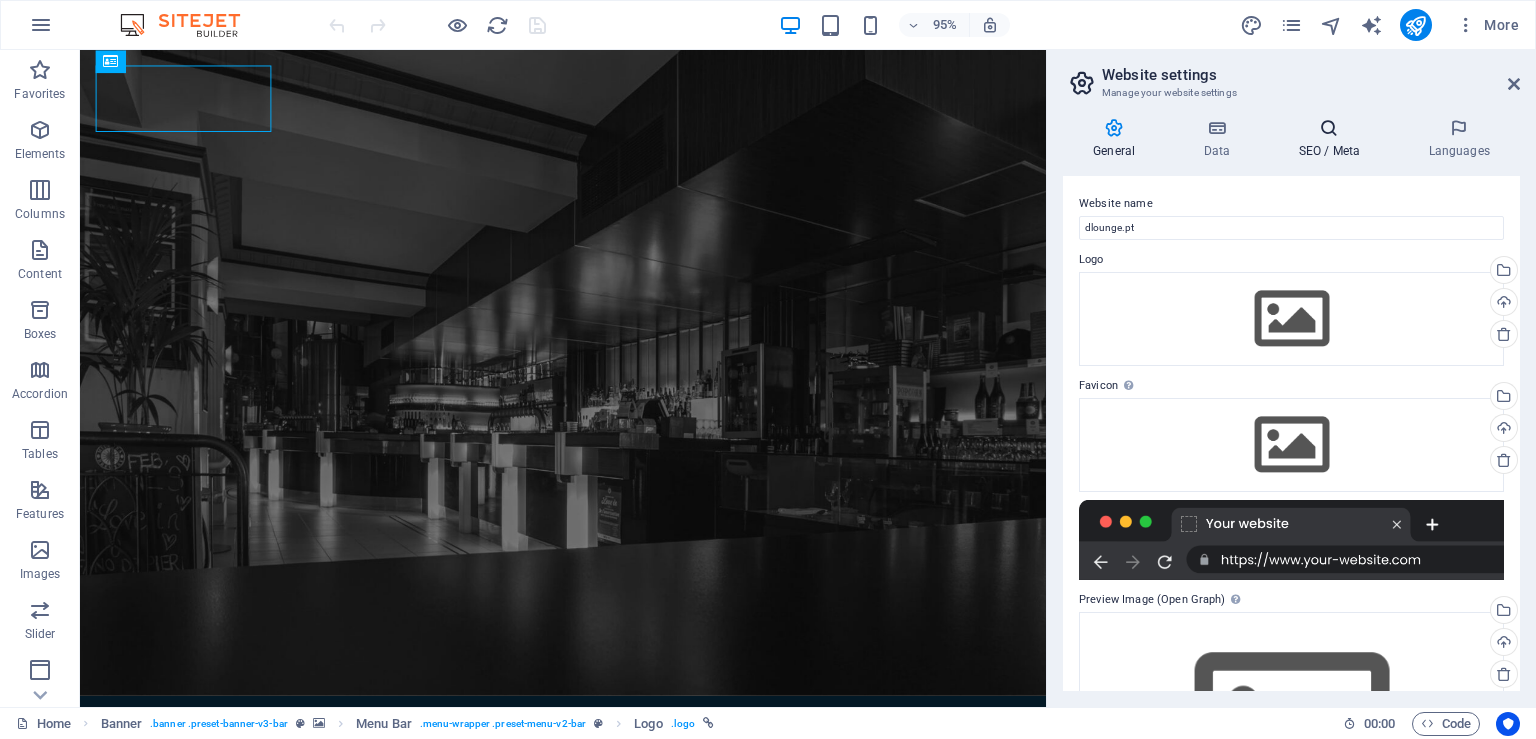 click at bounding box center [1329, 128] 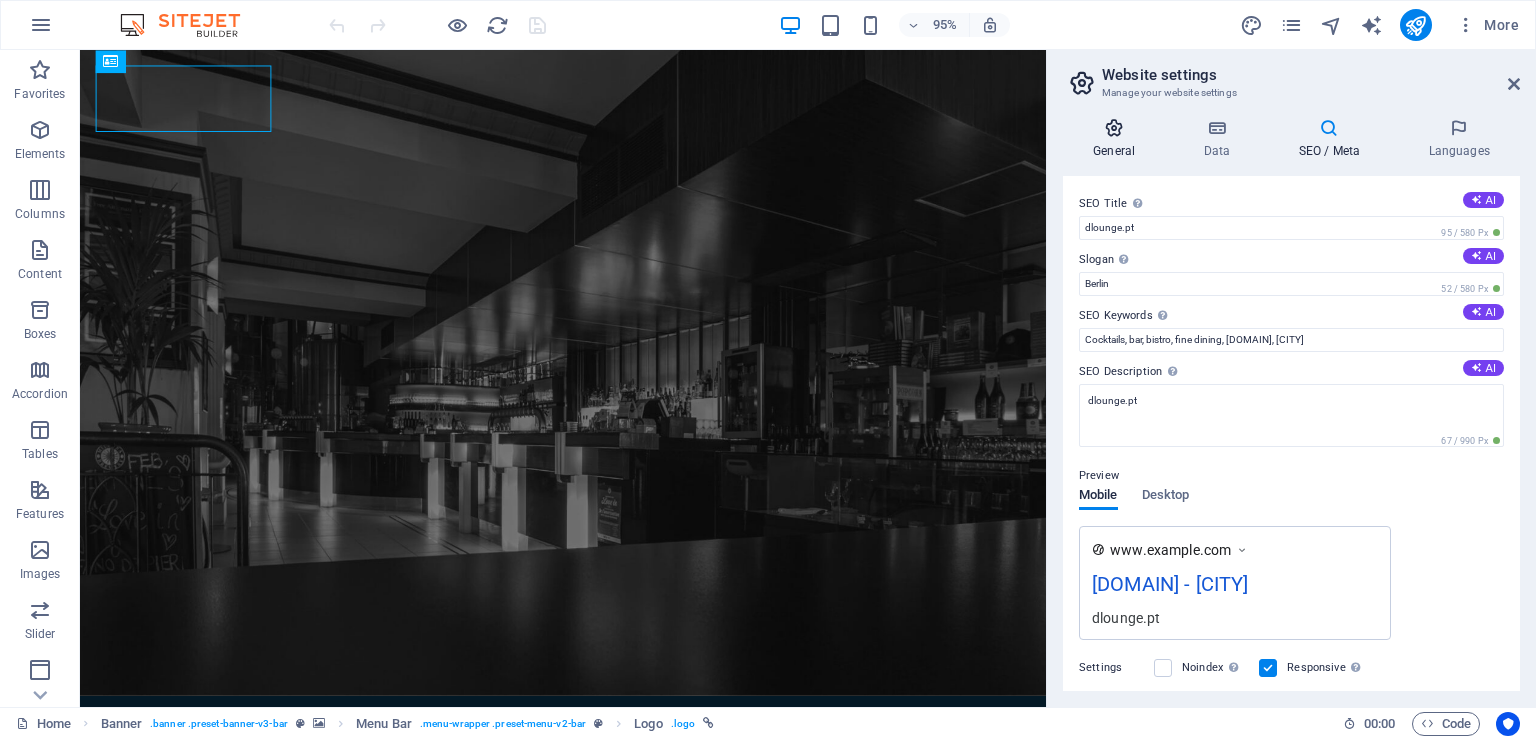 click on "General" at bounding box center (1118, 139) 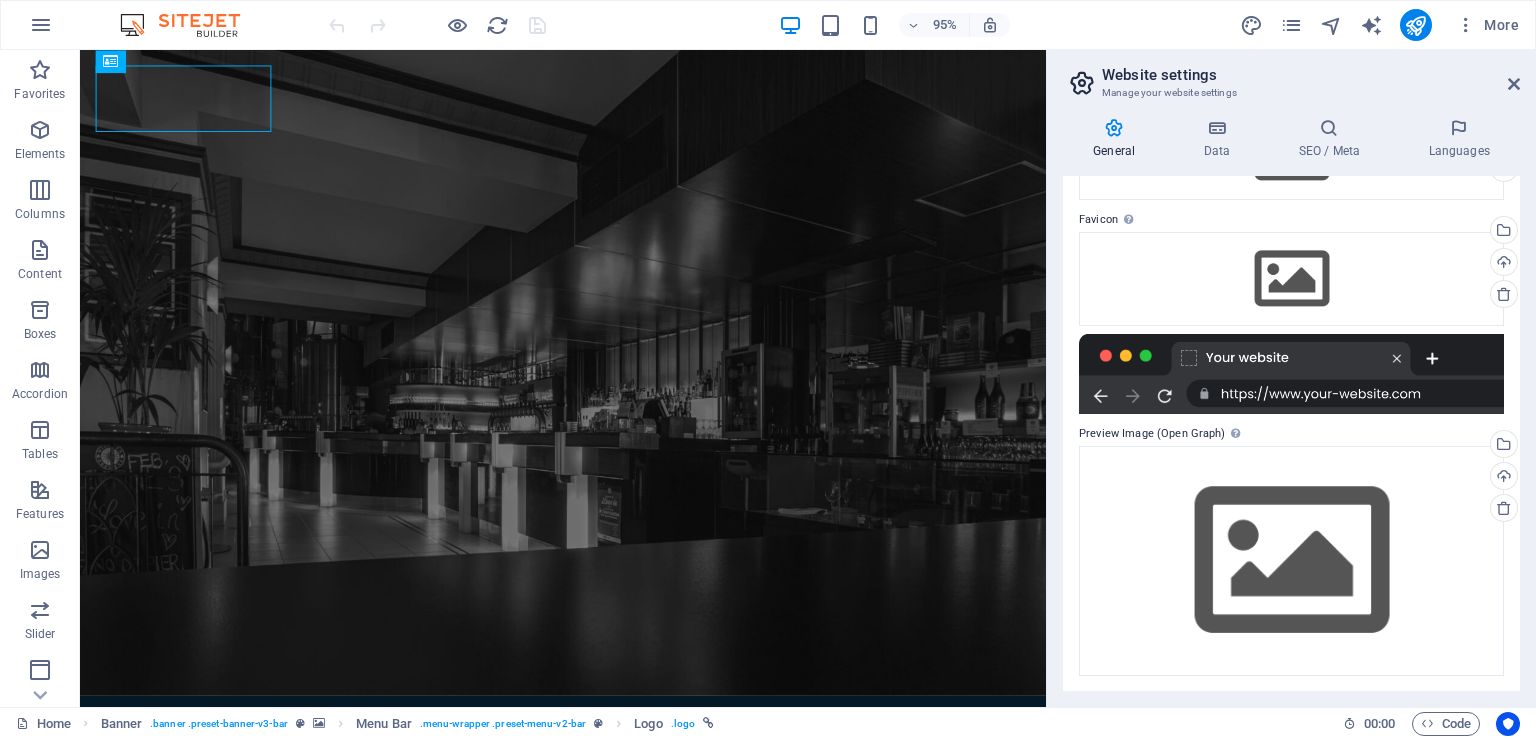 scroll, scrollTop: 0, scrollLeft: 0, axis: both 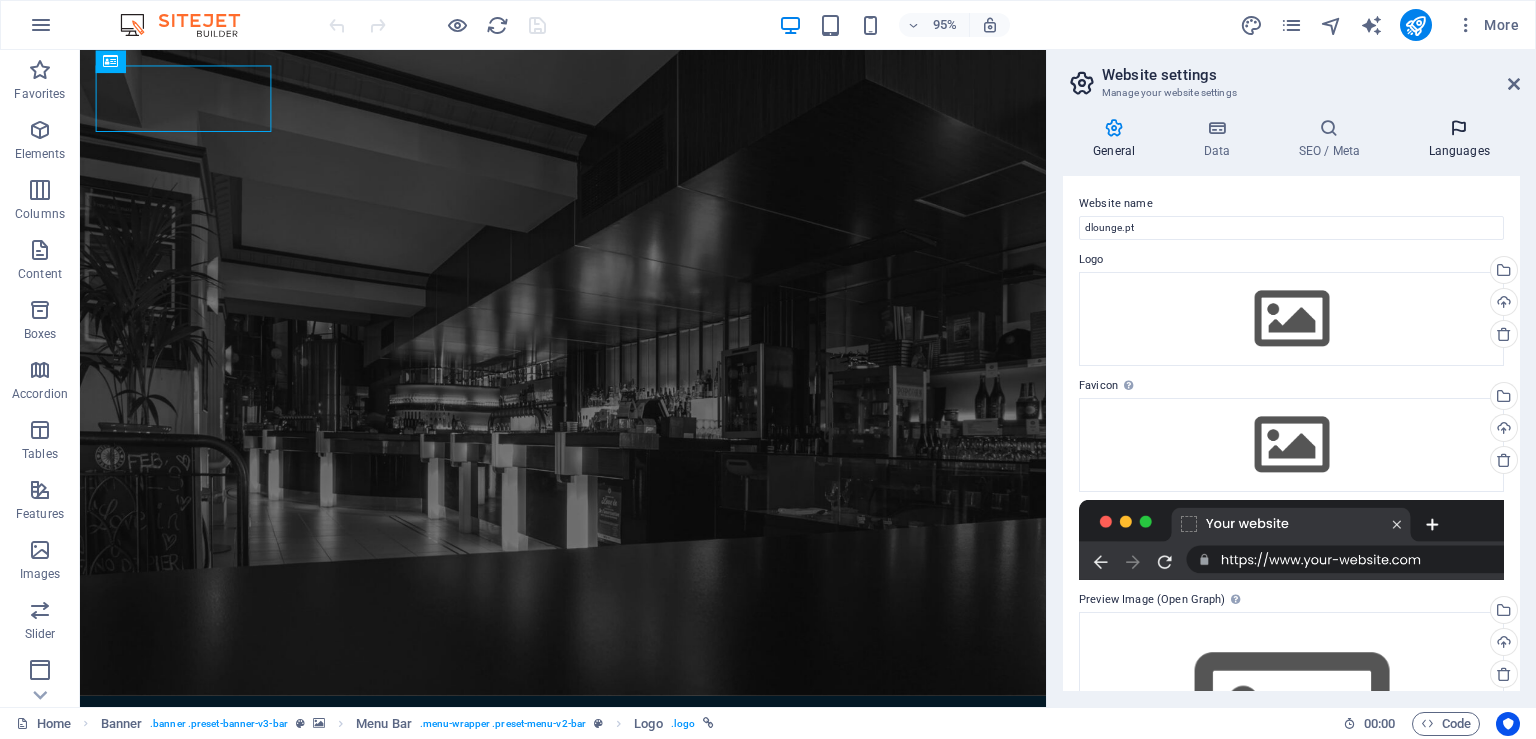 click on "Languages" at bounding box center (1459, 139) 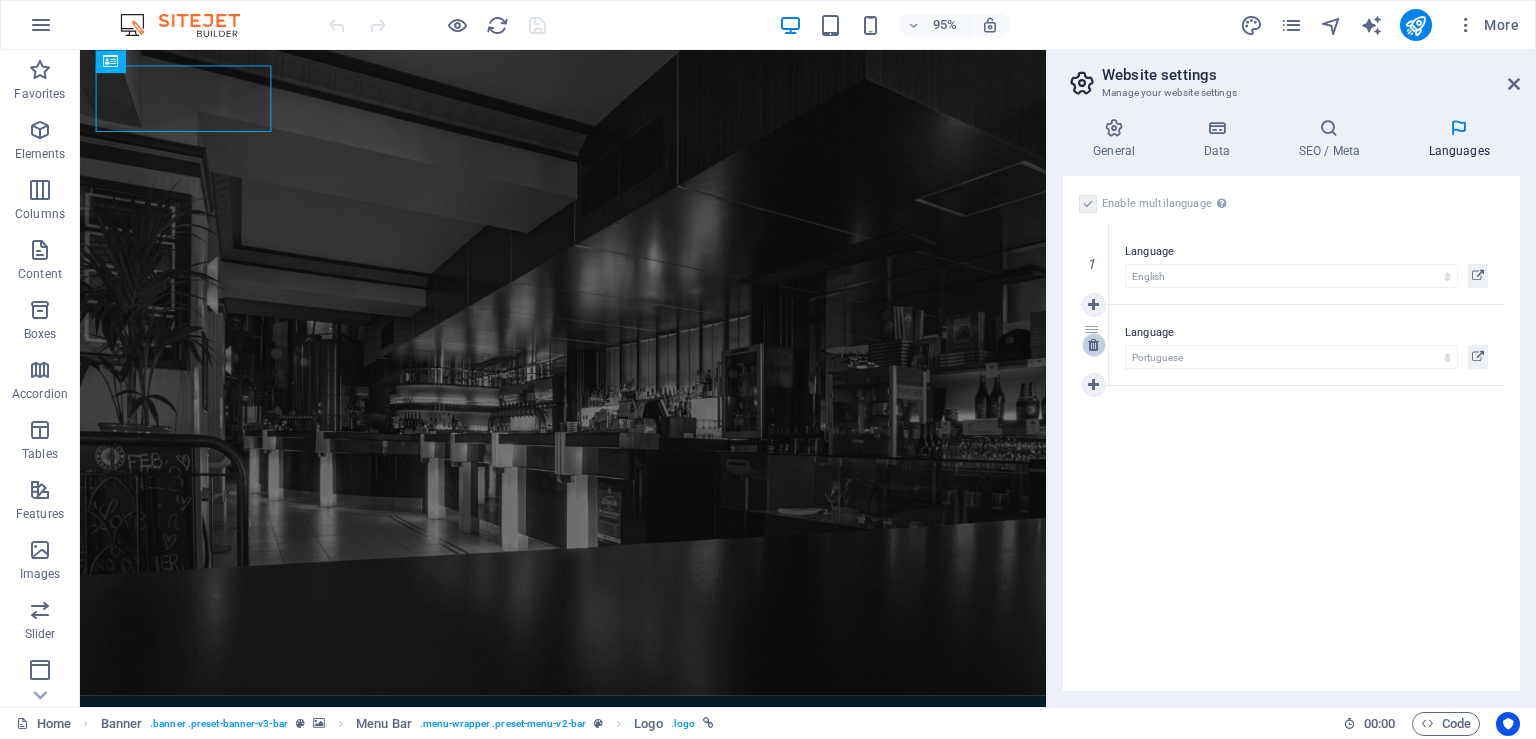 click at bounding box center [1093, 345] 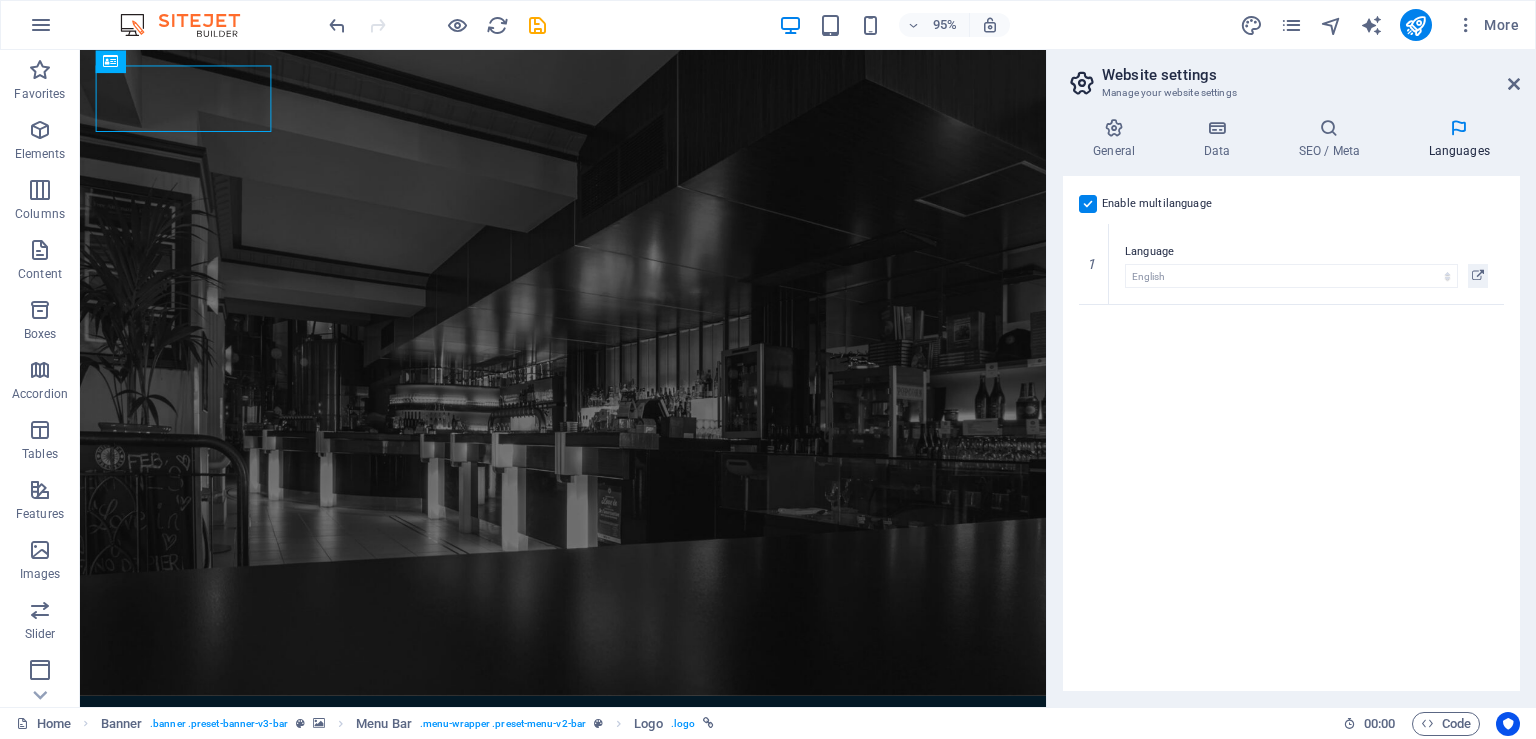 click at bounding box center (1088, 204) 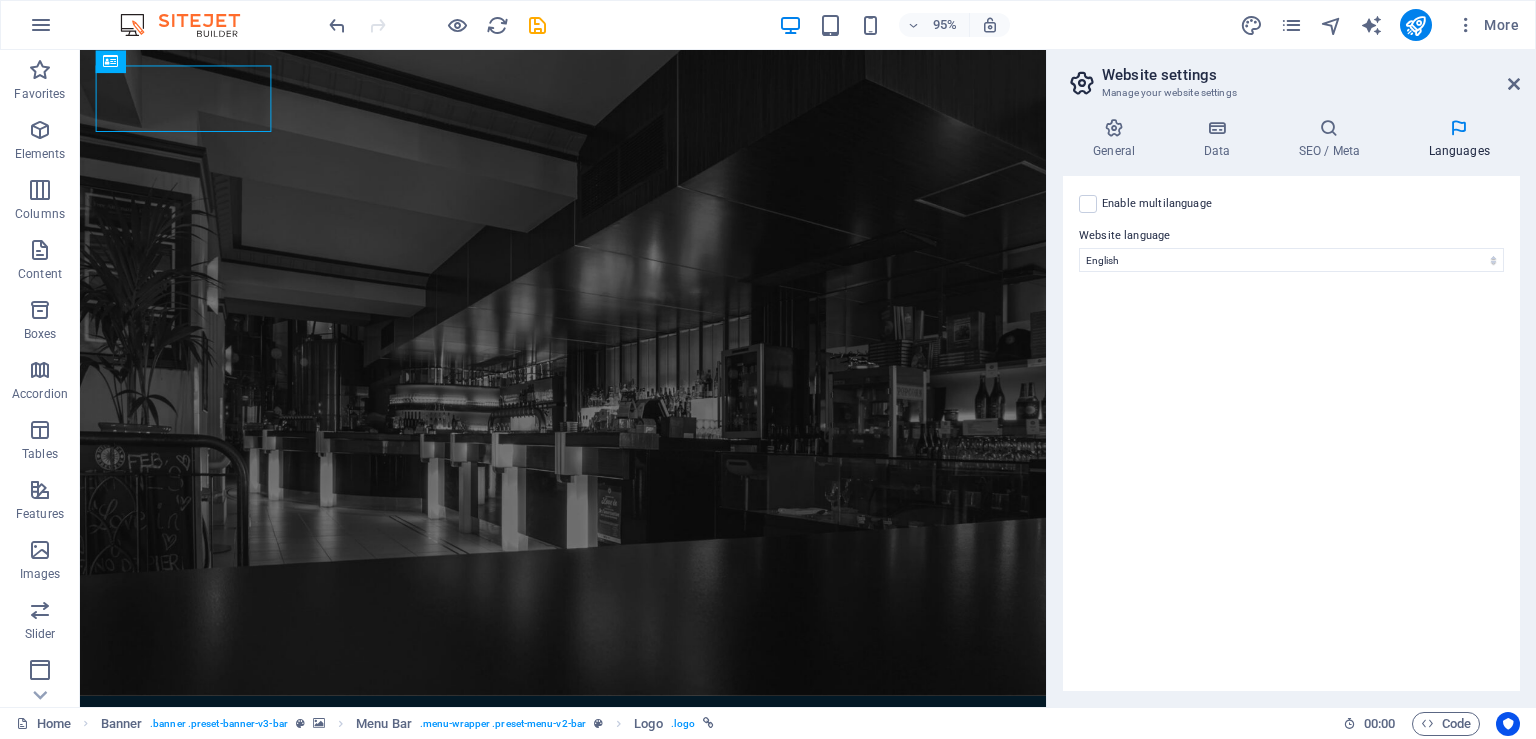click on "Enable multilanguage To disable multilanguage delete all languages until only one language remains. Website language Abkhazian Afar Afrikaans Akan Albanian Amharic Arabic Aragonese Armenian Assamese Avaric Avestan Aymara Azerbaijani Bambara Bashkir Basque Belarusian Bengali Bihari languages Bislama Bokmål Bosnian Breton Bulgarian Burmese Catalan Central Khmer Chamorro Chechen Chinese Church Slavic Chuvash Cornish Corsican Cree Croatian Czech Danish Dutch Dzongkha English Esperanto Estonian Ewe Faroese Farsi (Persian) Fijian Finnish French Fulah Gaelic Galician Ganda Georgian German Greek Greenlandic Guaraní Gujarati Haitian Creole Hausa Hebrew Herero Hindi Hiri Motu Hungarian Icelandic Ido Igbo Indonesian Interlingua Interlingue Inuktitut Inupiaq Irish Italian Japanese Javanese Kannada Kanuri Kashmiri Kazakh Kikuyu Kinyarwanda Komi Kongo Korean Kurdish Kwanyama Kyrgyz Lao Latin Latvian Limburgish Lingala Lithuanian Luba-Katanga Luxembourgish Macedonian Malagasy Malay Malayalam Maldivian Maltese Manx Maori 1" at bounding box center (1291, 433) 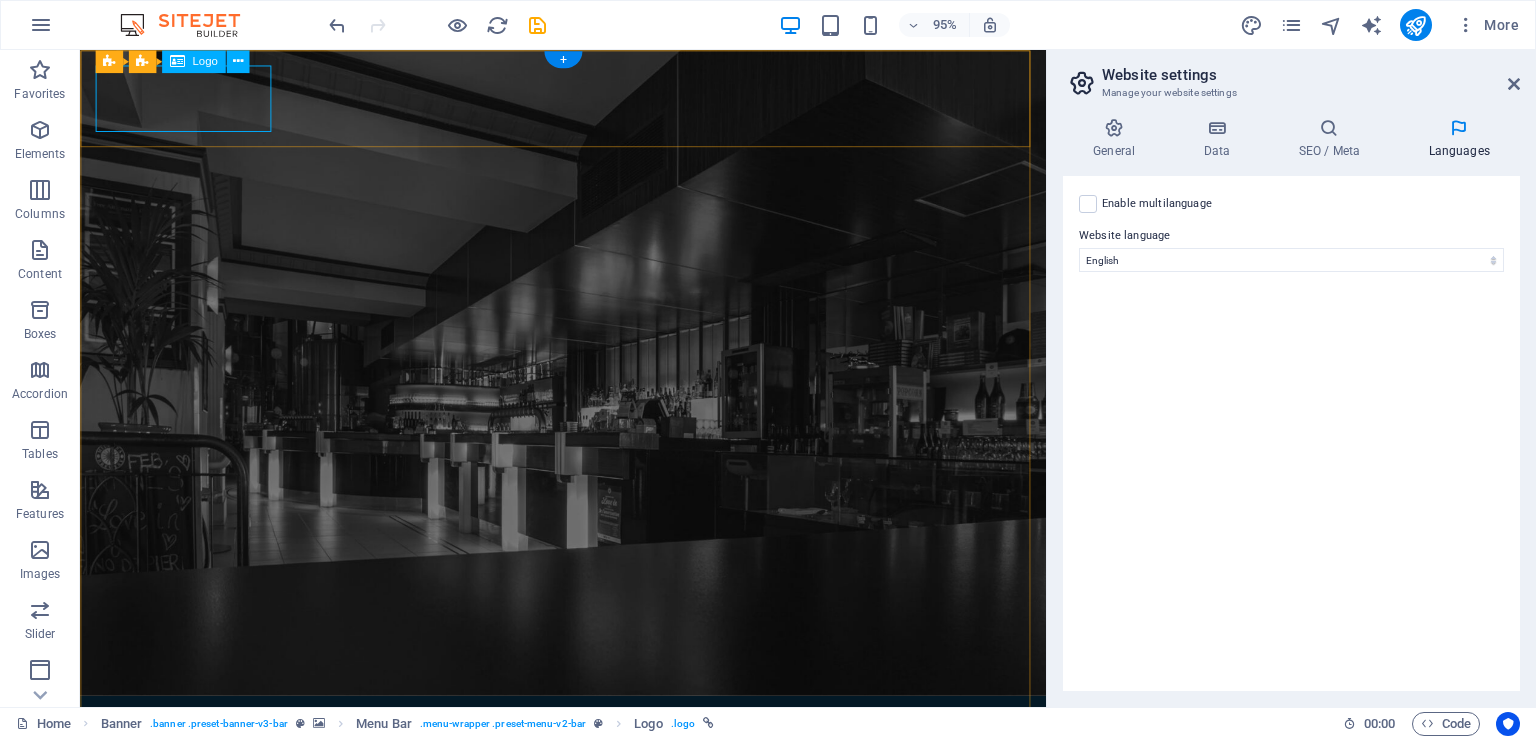 click at bounding box center [588, 781] 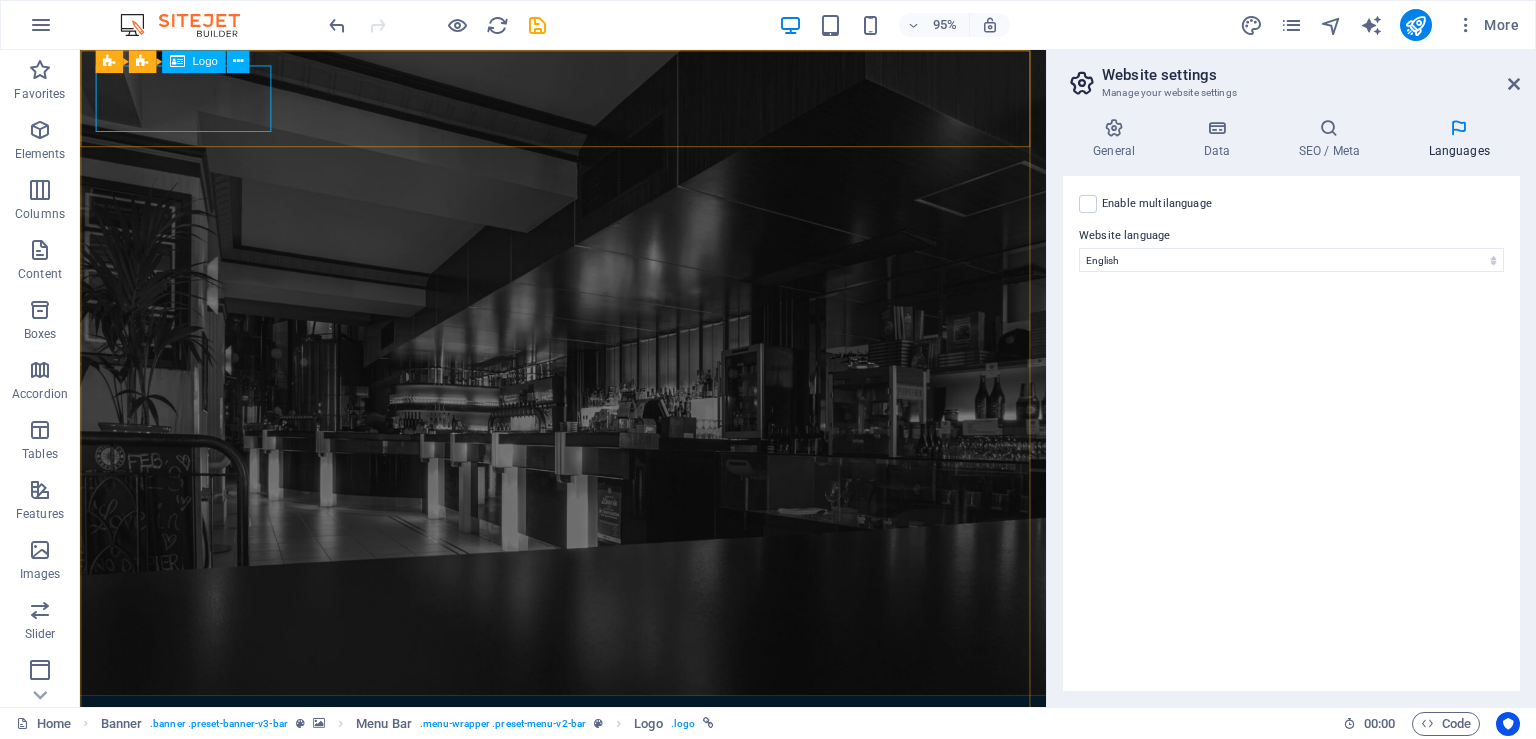 click on "Logo" at bounding box center (193, 61) 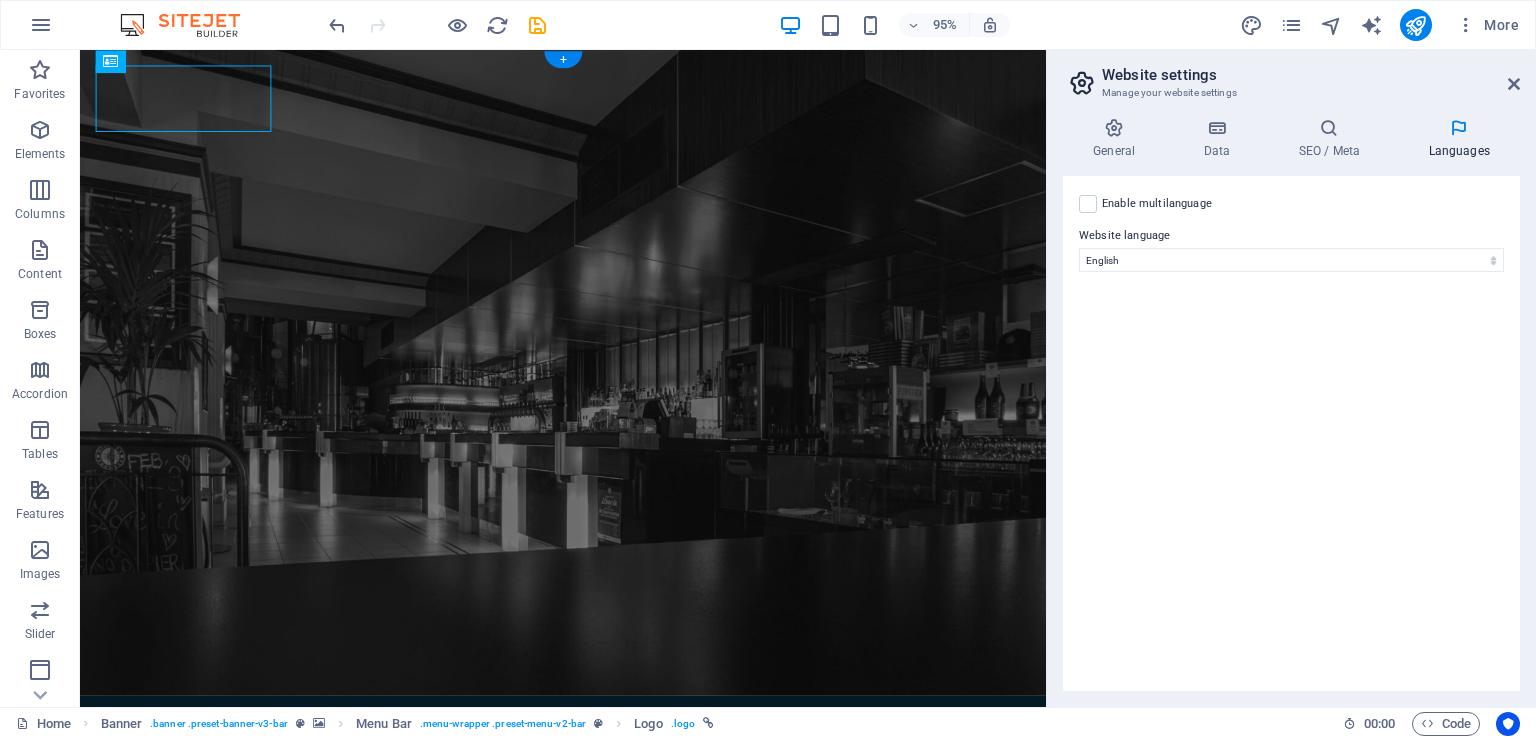 drag, startPoint x: 267, startPoint y: 109, endPoint x: 203, endPoint y: 92, distance: 66.21933 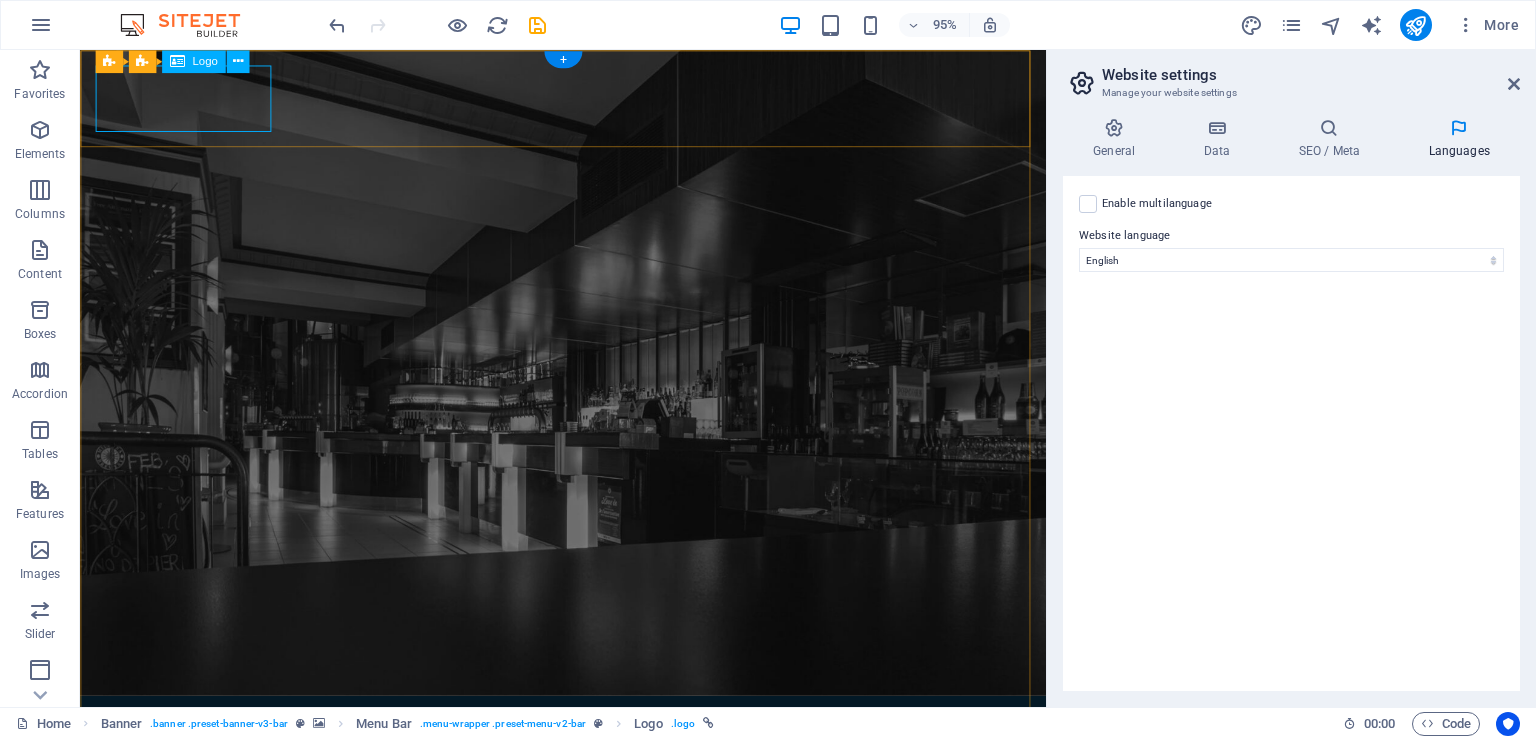 click at bounding box center (588, 781) 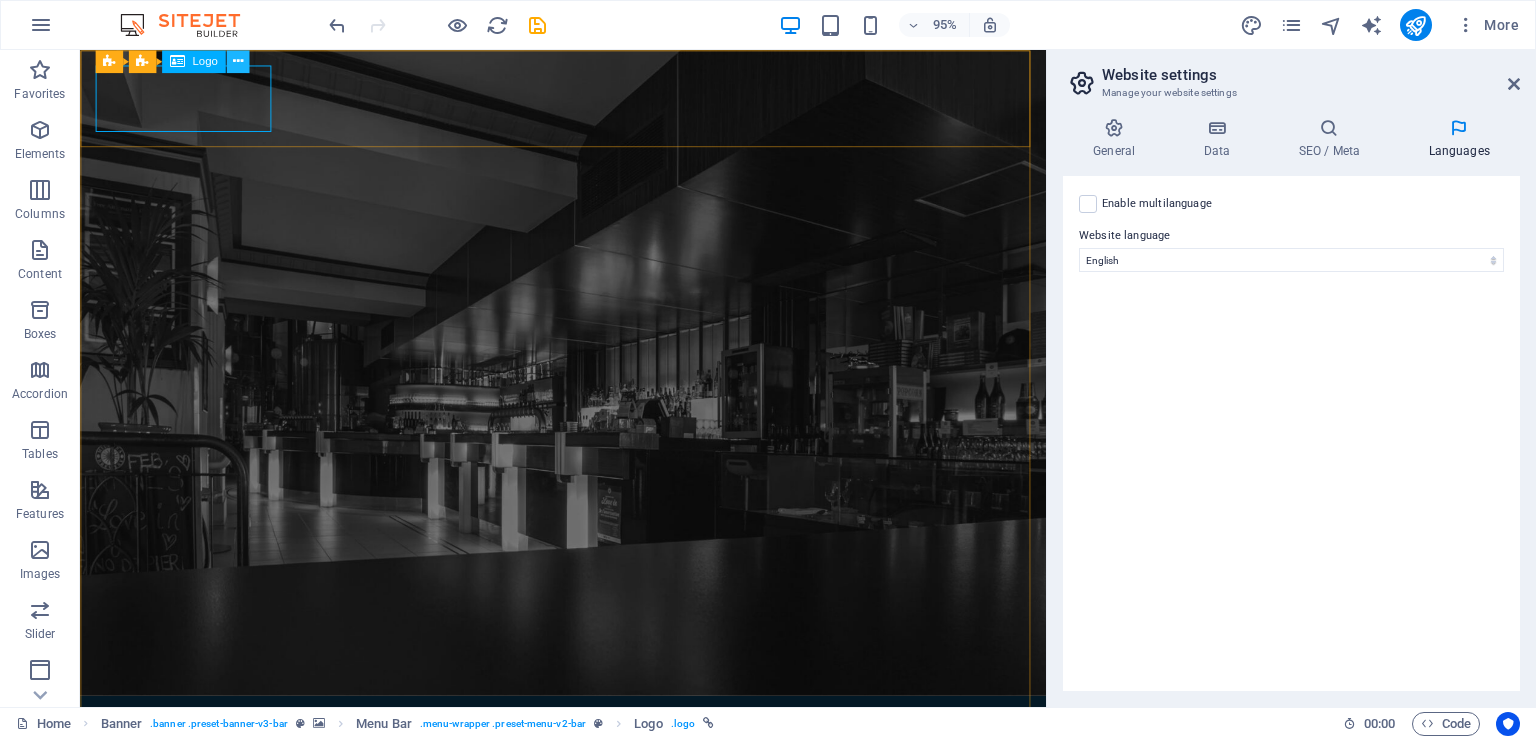 click at bounding box center (237, 61) 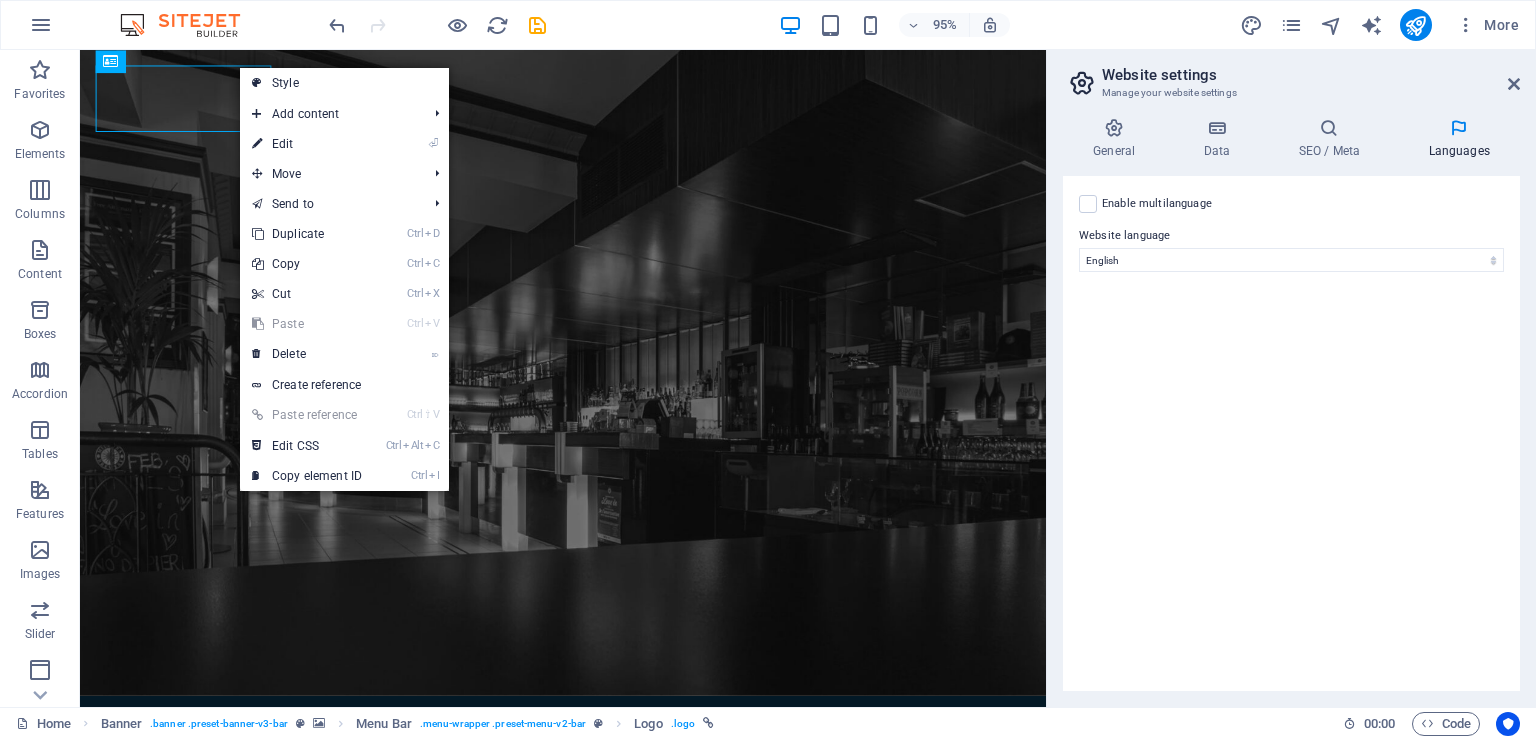 click on "⏎  Edit" at bounding box center [307, 144] 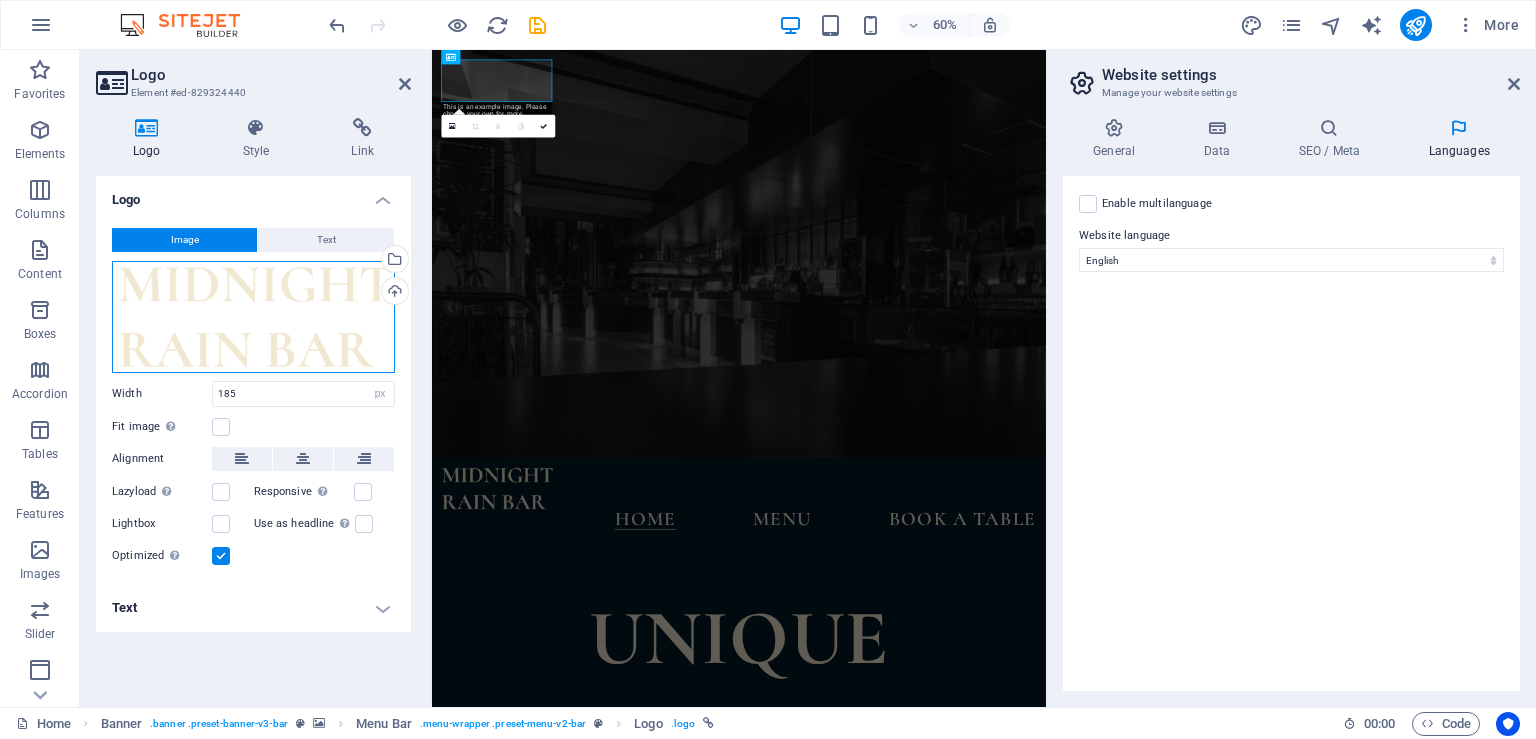click on "Drag files here, click to choose files or select files from Files or our free stock photos & videos" at bounding box center [253, 317] 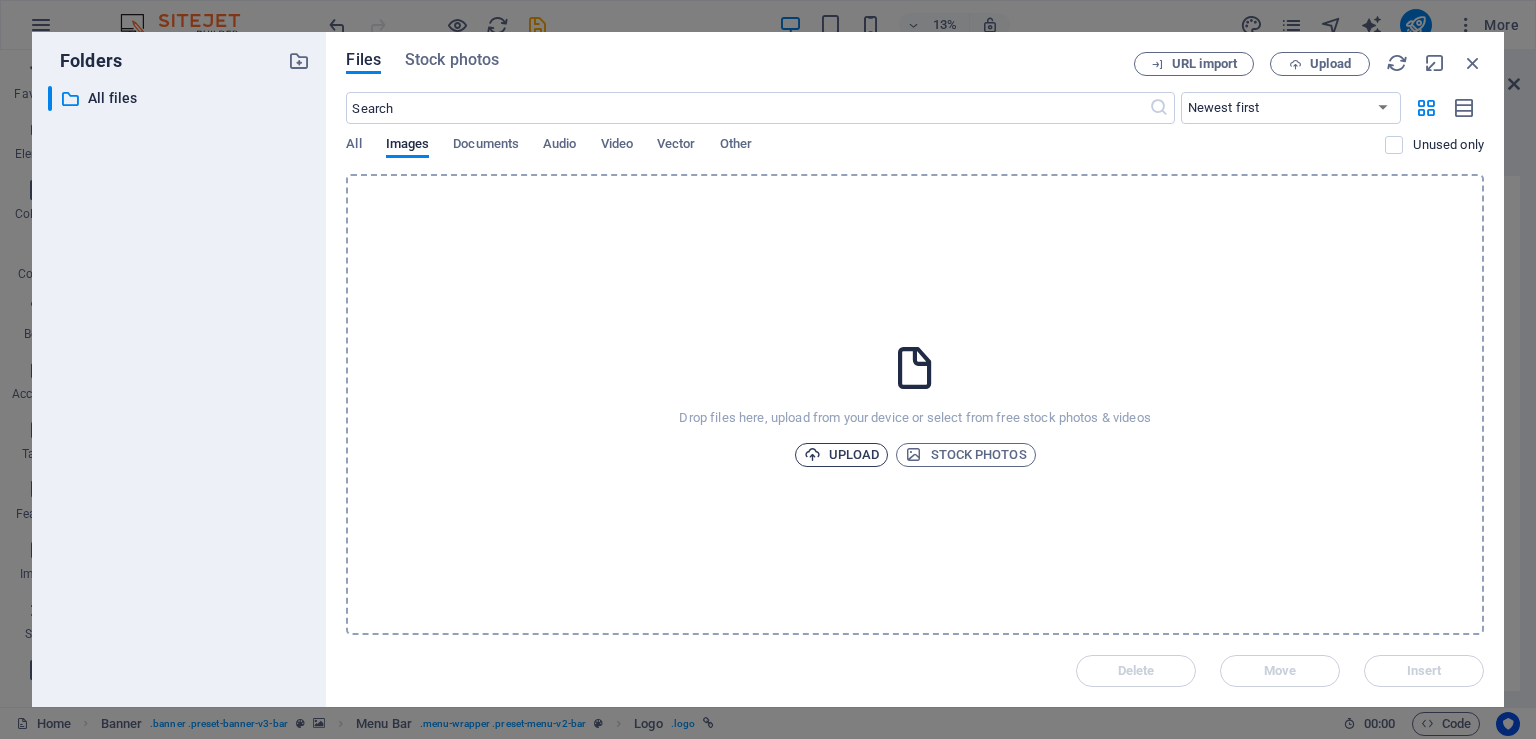 click on "Upload" at bounding box center (842, 455) 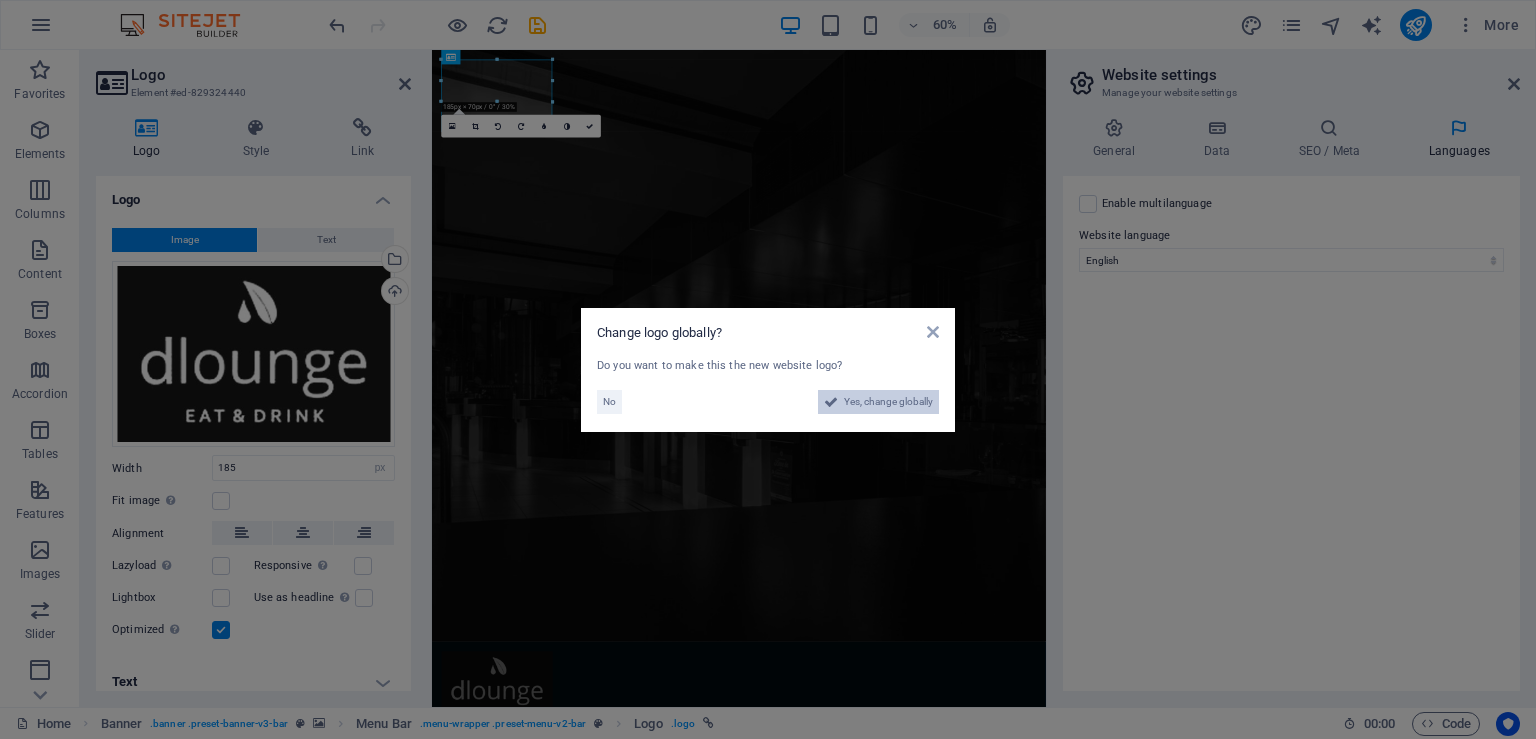 click on "Yes, change globally" at bounding box center [888, 402] 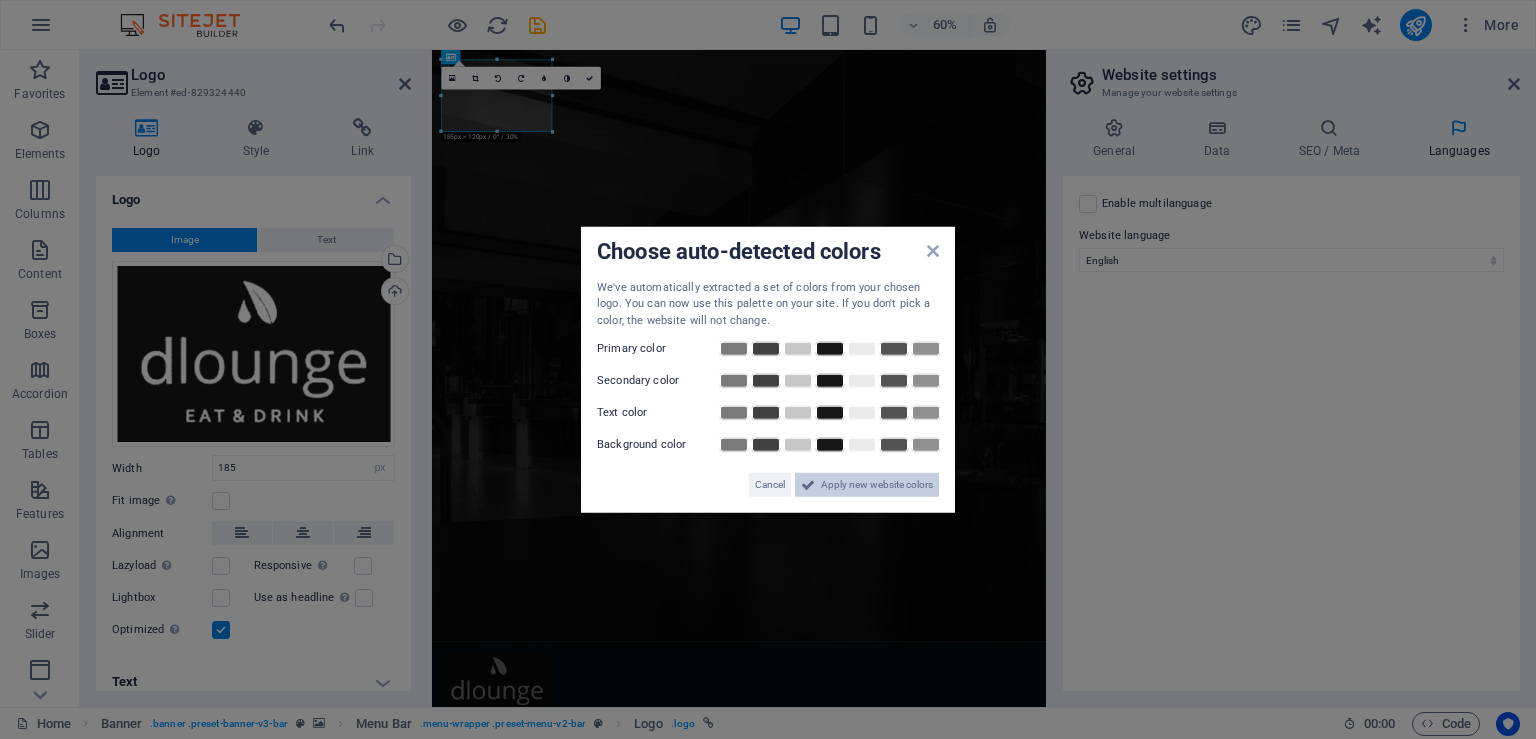click on "Apply new website colors" at bounding box center [877, 485] 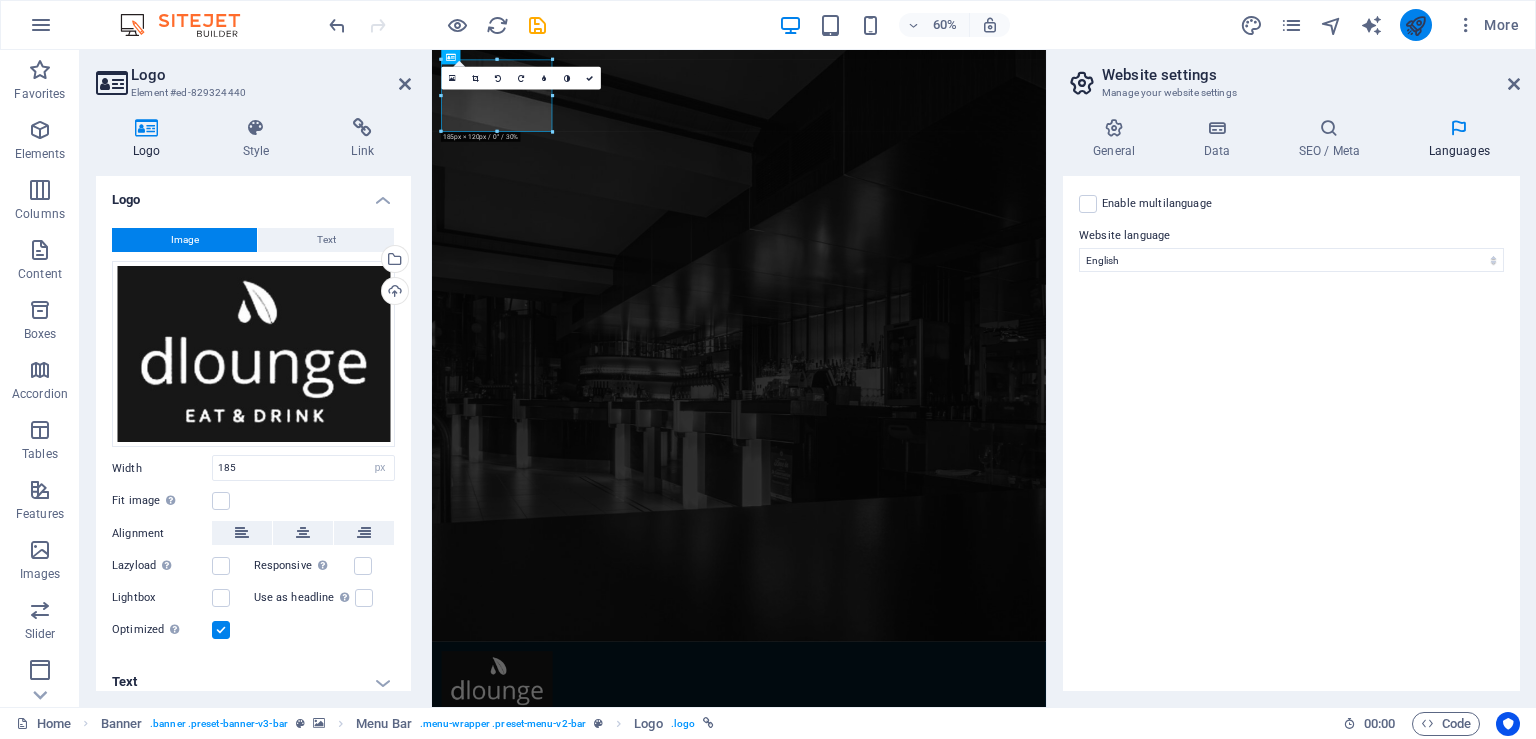 click at bounding box center (1415, 25) 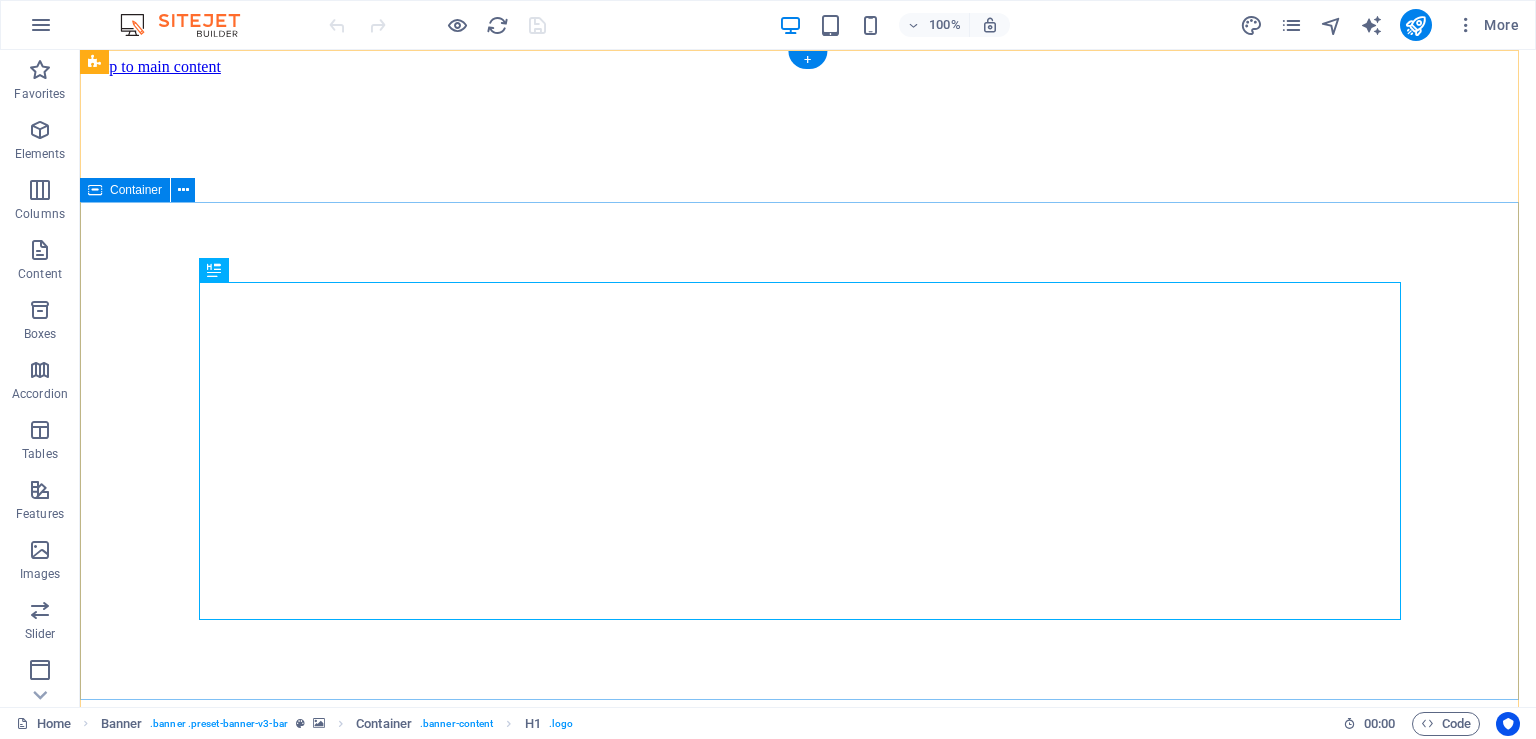 scroll, scrollTop: 0, scrollLeft: 0, axis: both 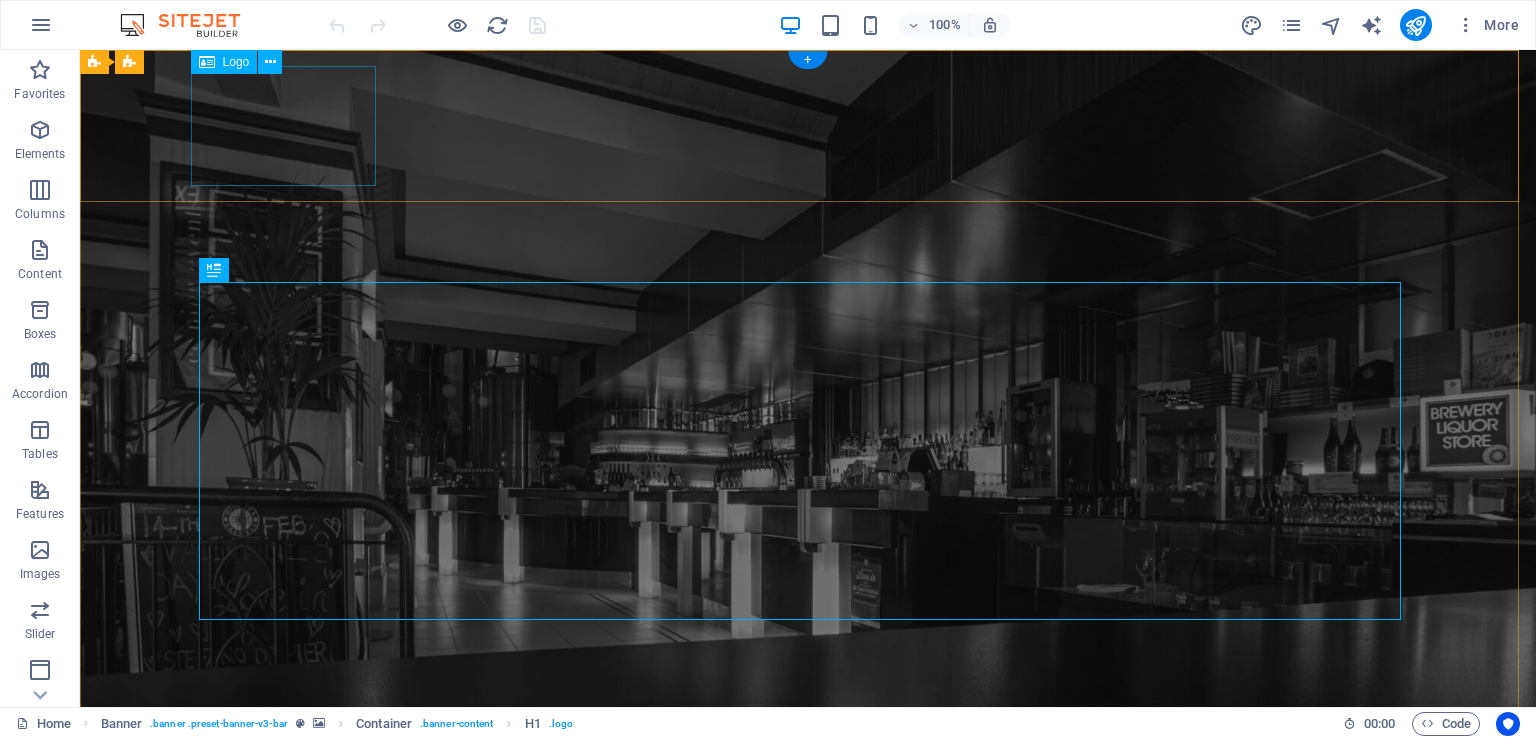 click on "Logo" at bounding box center (224, 62) 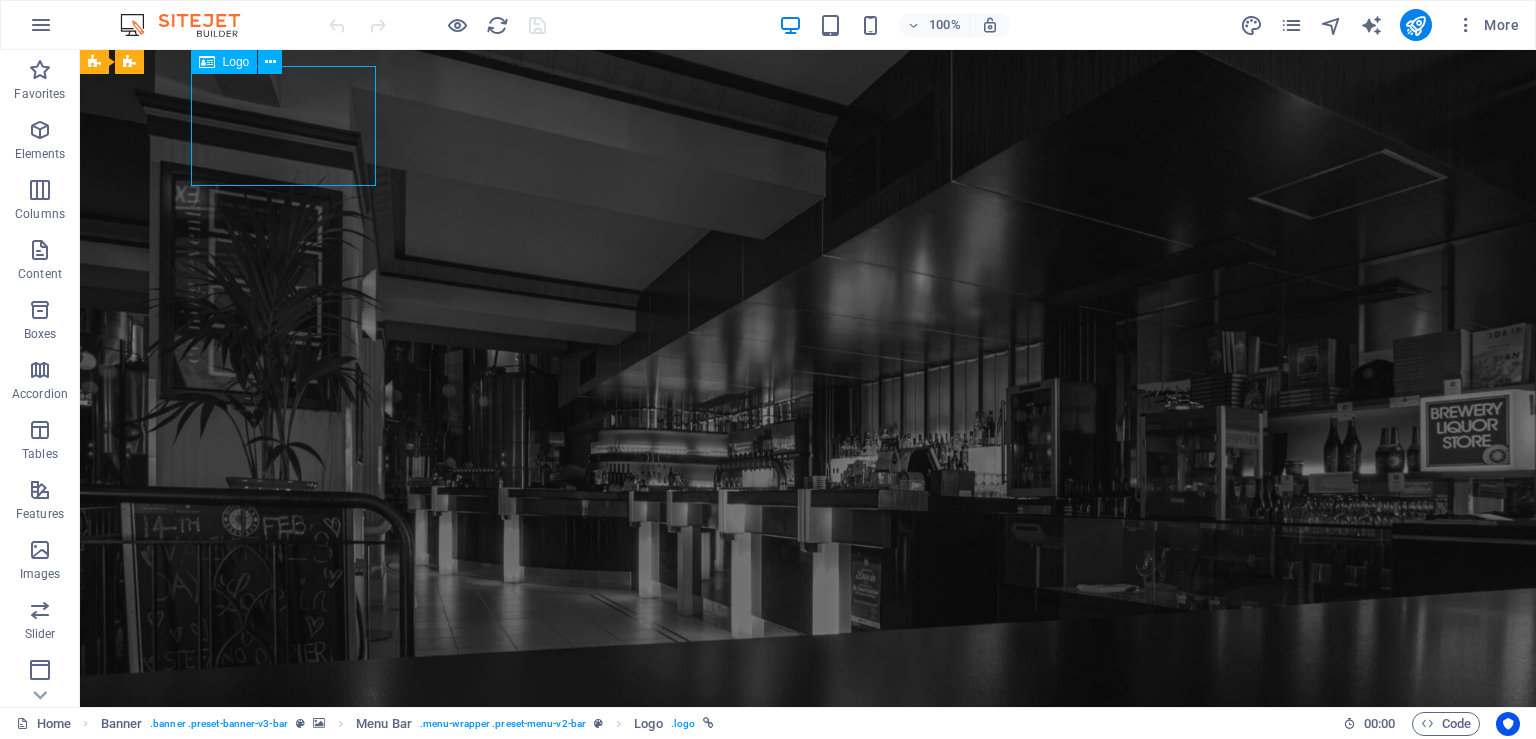 click on "Logo" at bounding box center [236, 62] 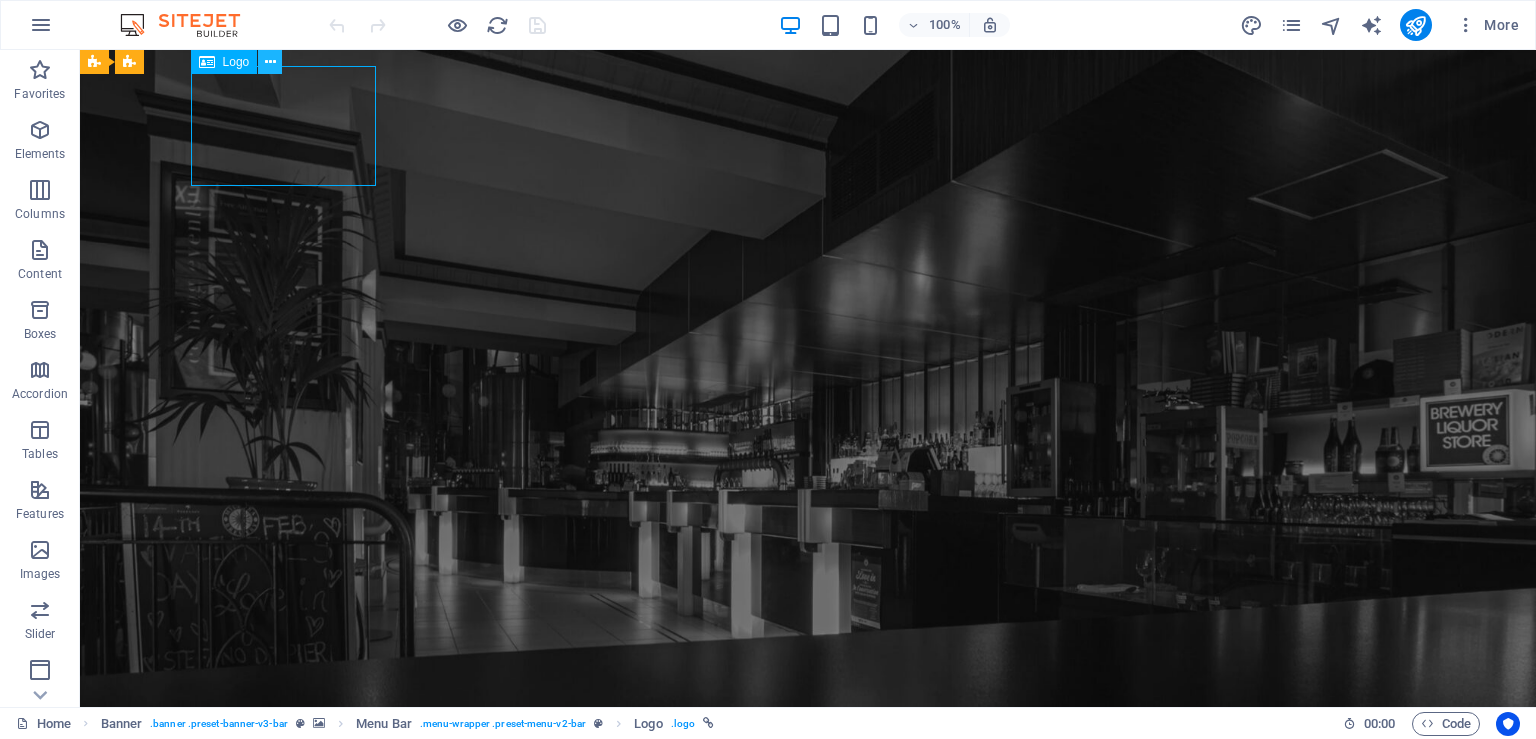 click at bounding box center [270, 62] 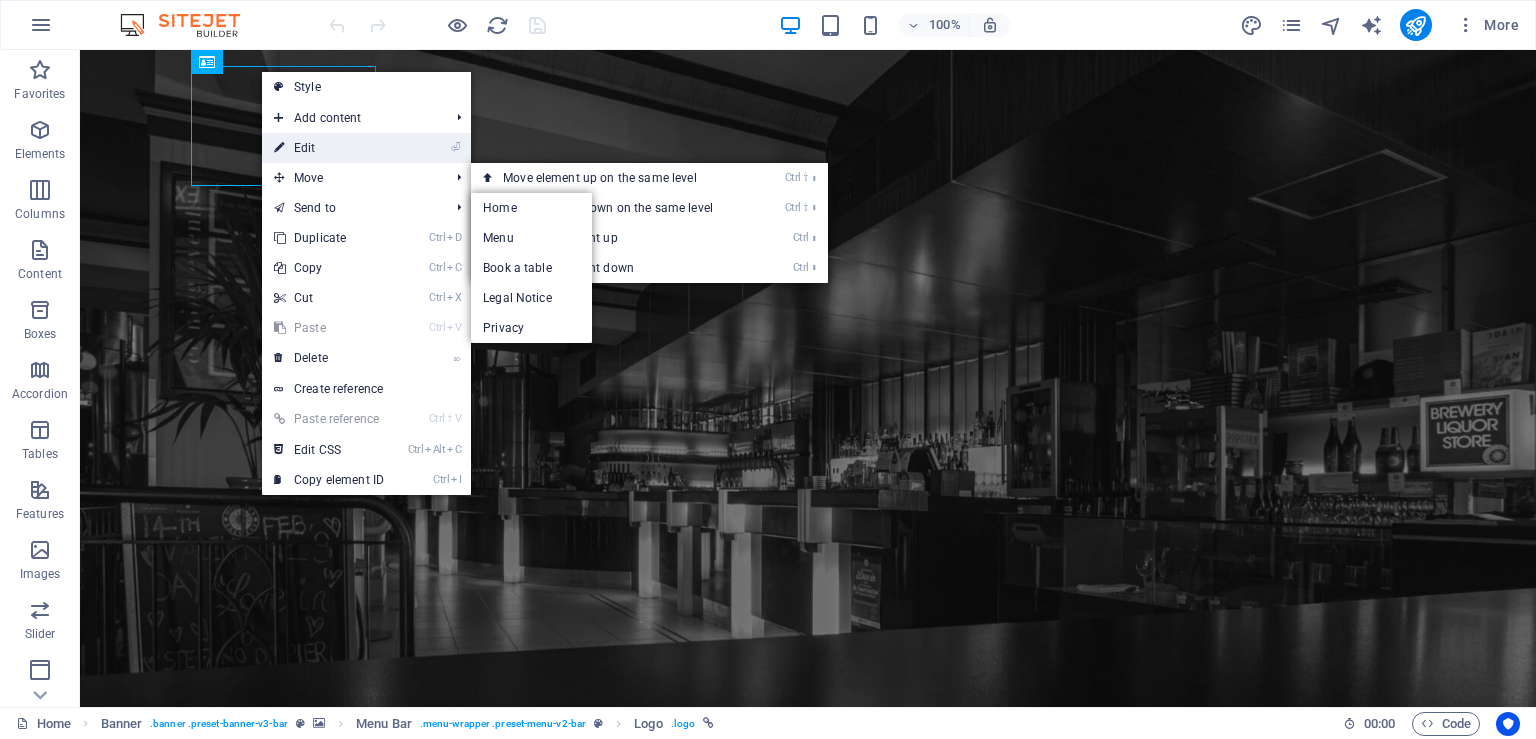 click on "⏎  Edit" at bounding box center (329, 148) 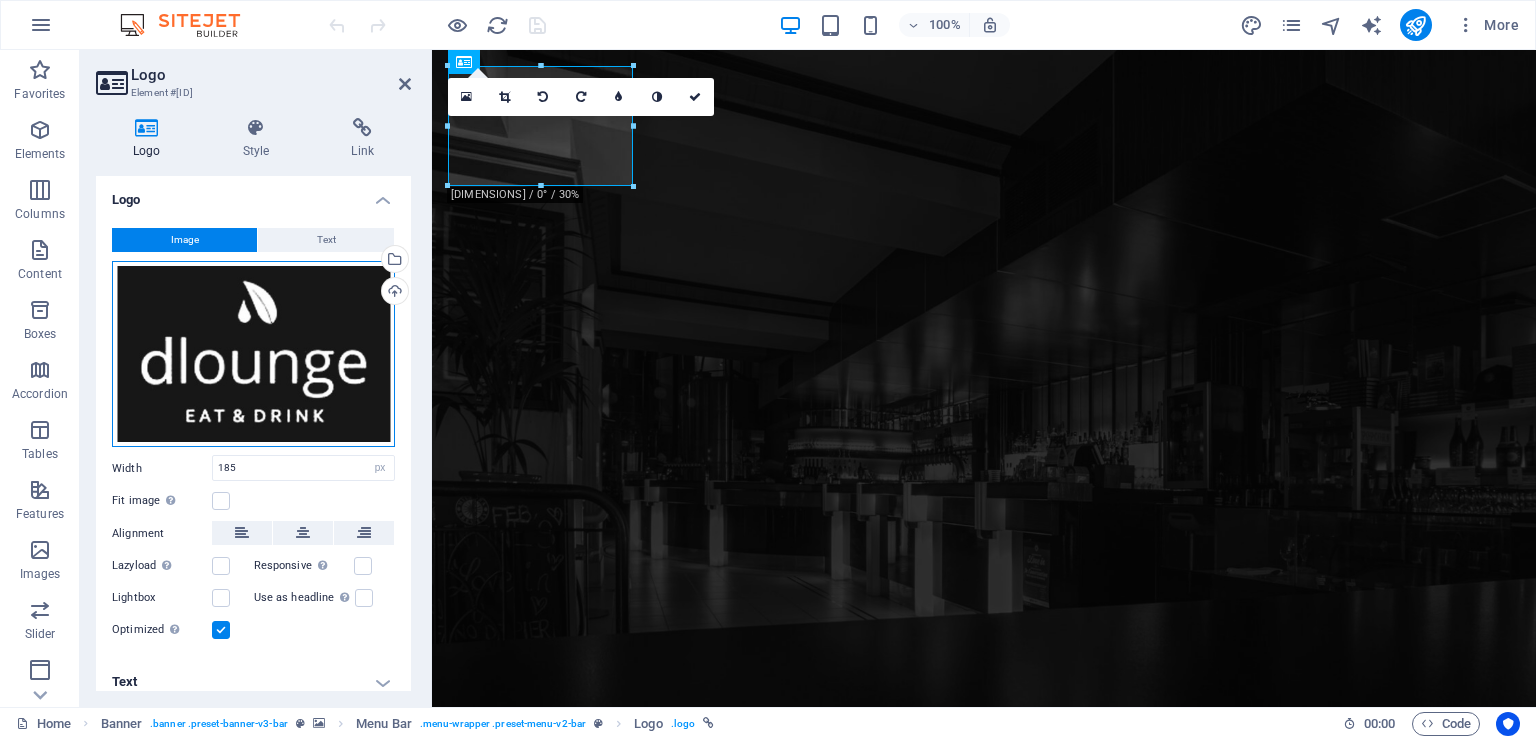 click on "Drag files here, click to choose files or select files from Files or our free stock photos & videos" at bounding box center [253, 354] 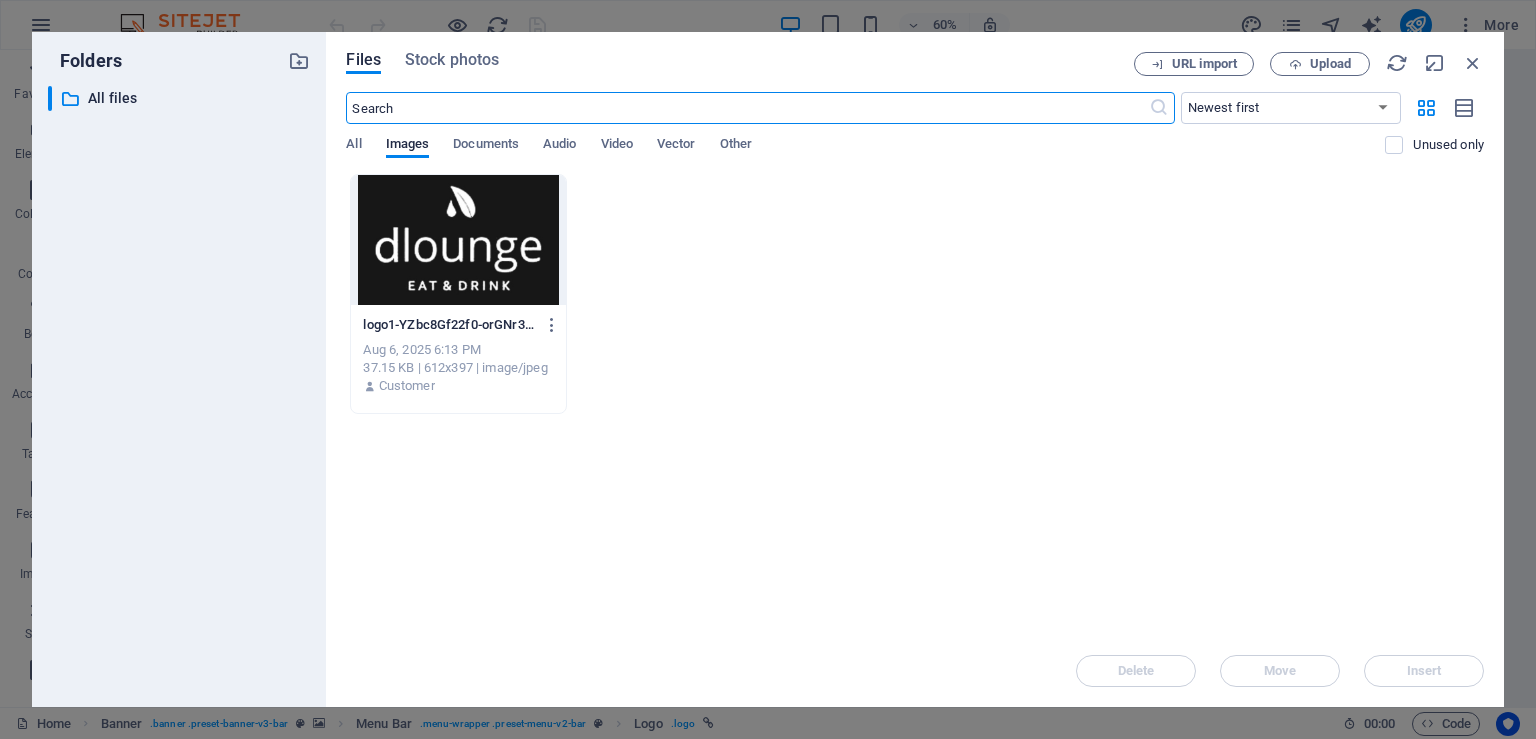 click at bounding box center [458, 240] 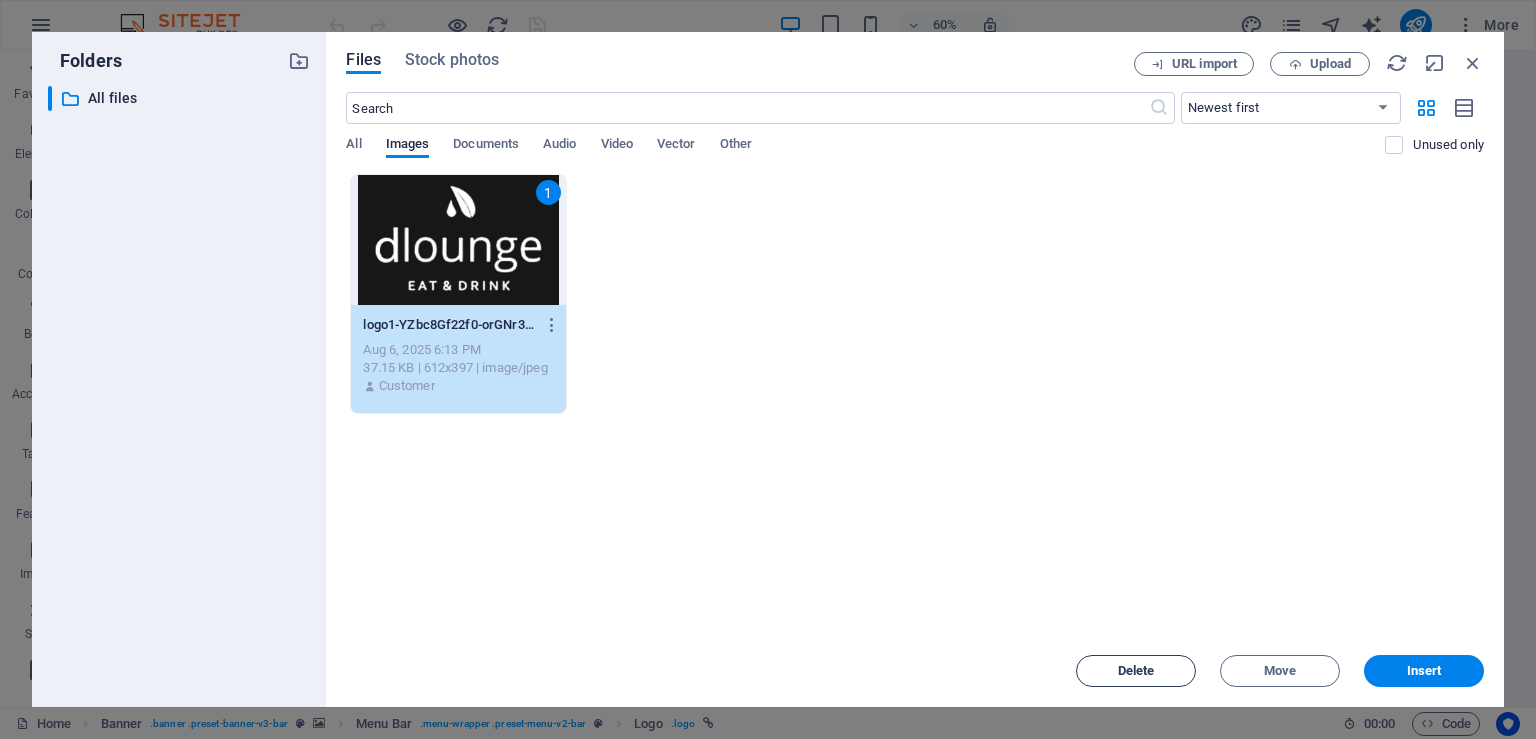 click on "Delete" at bounding box center [1136, 671] 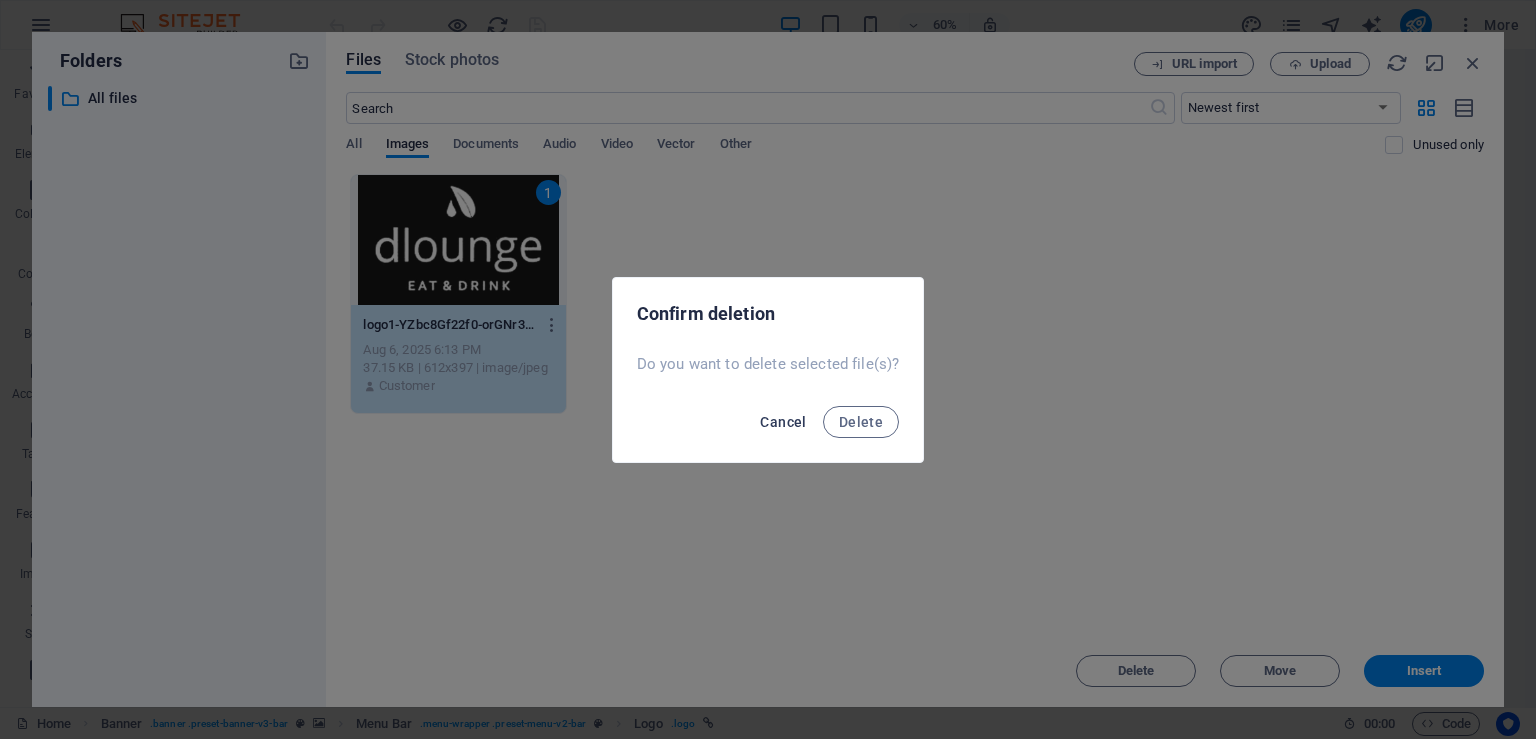 click on "Cancel" at bounding box center (783, 422) 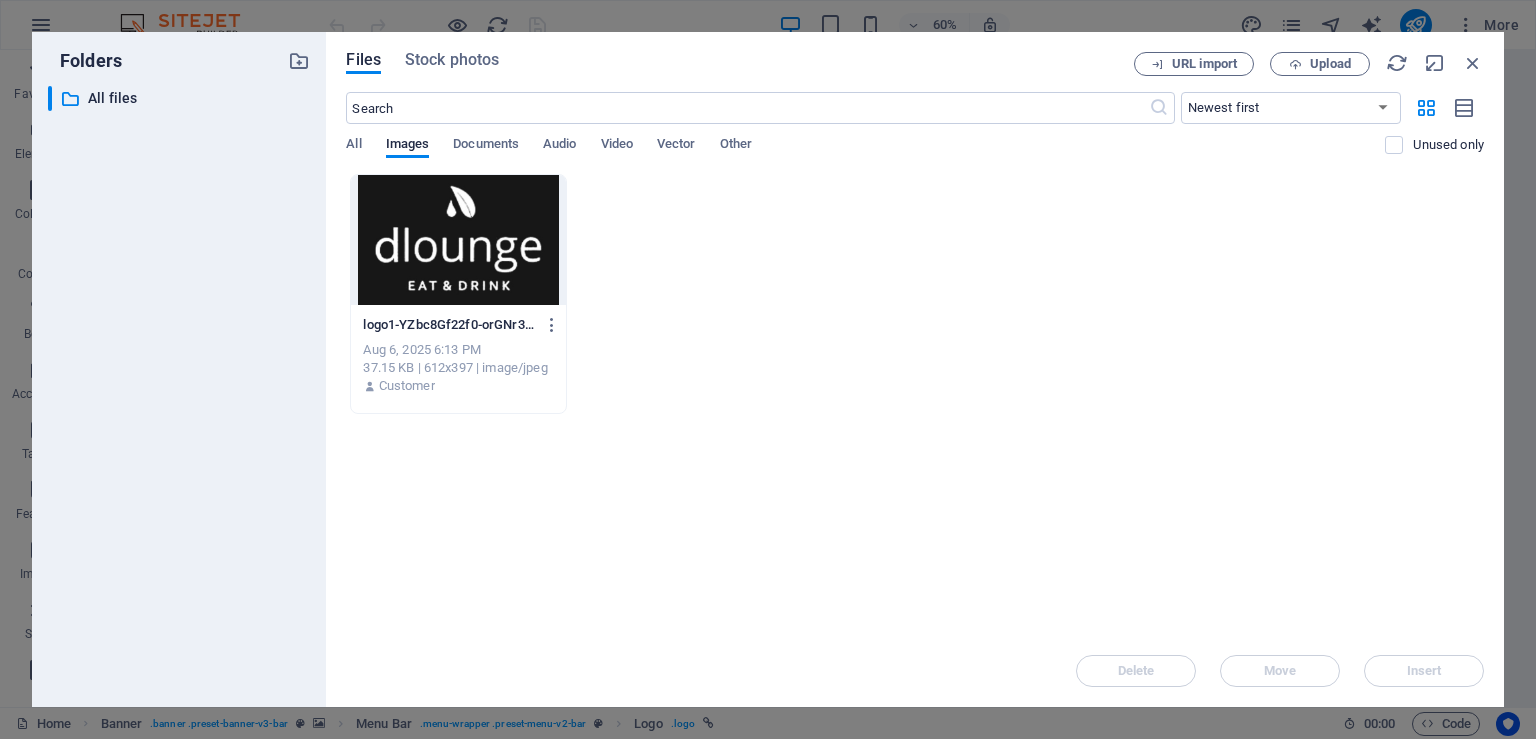 click at bounding box center [458, 240] 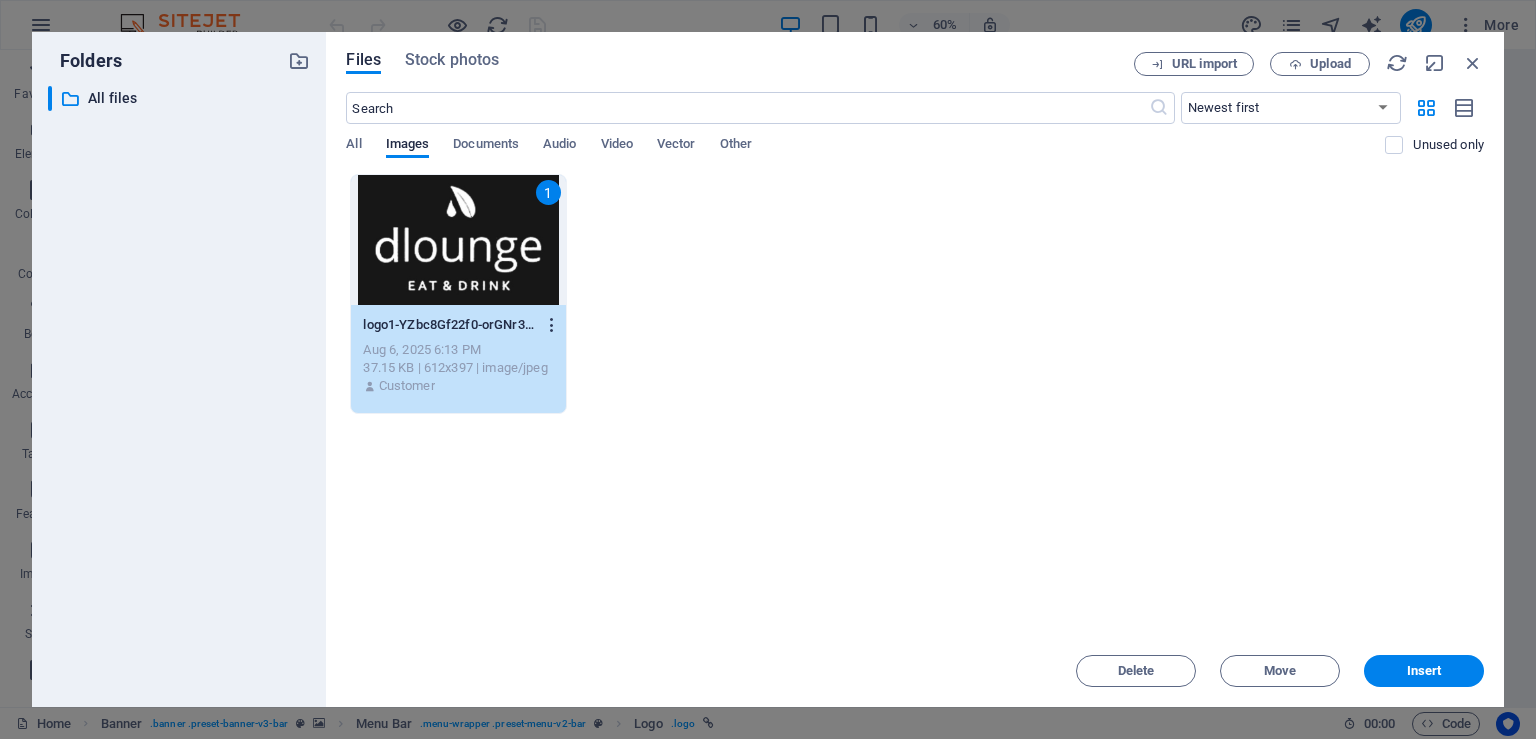 click at bounding box center (552, 325) 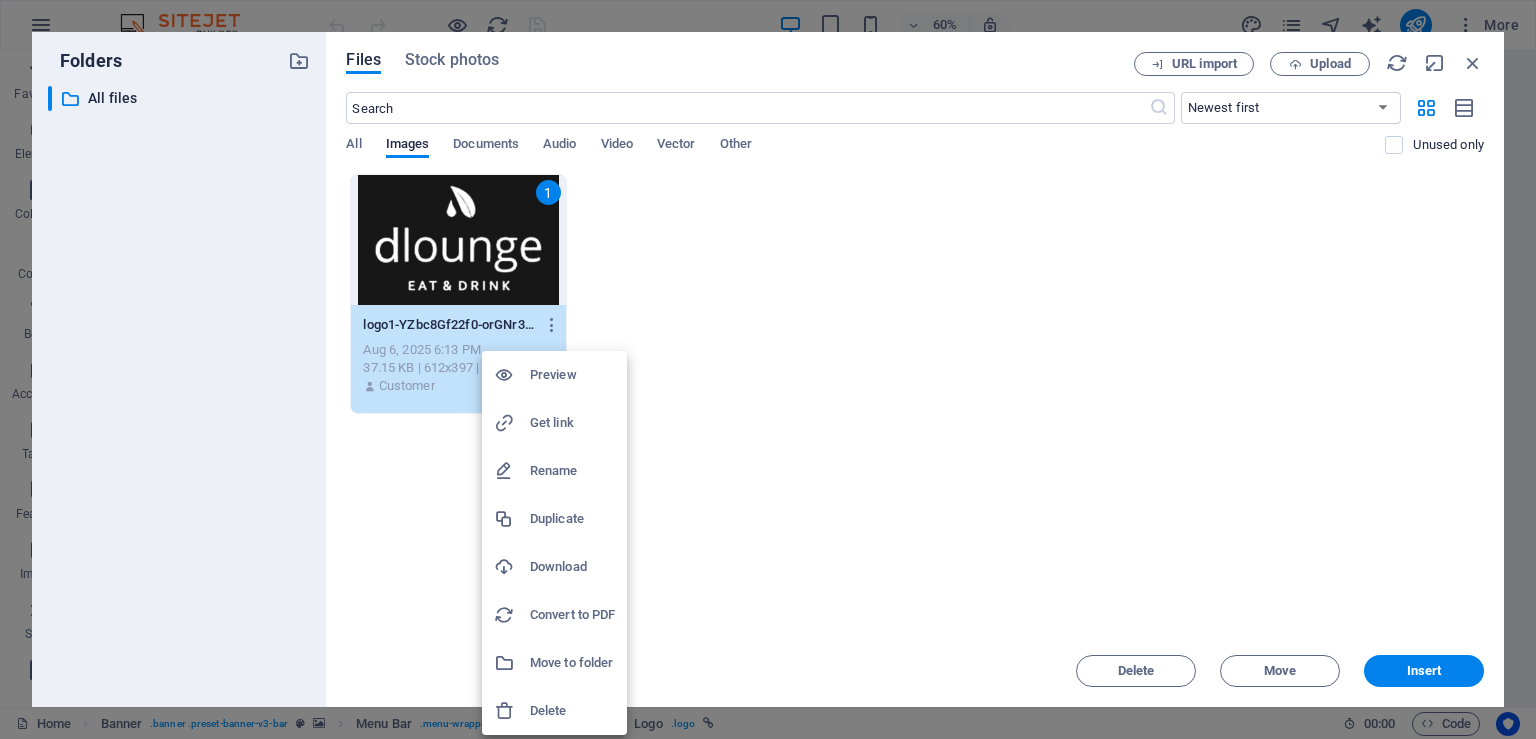 click on "Delete" at bounding box center (554, 711) 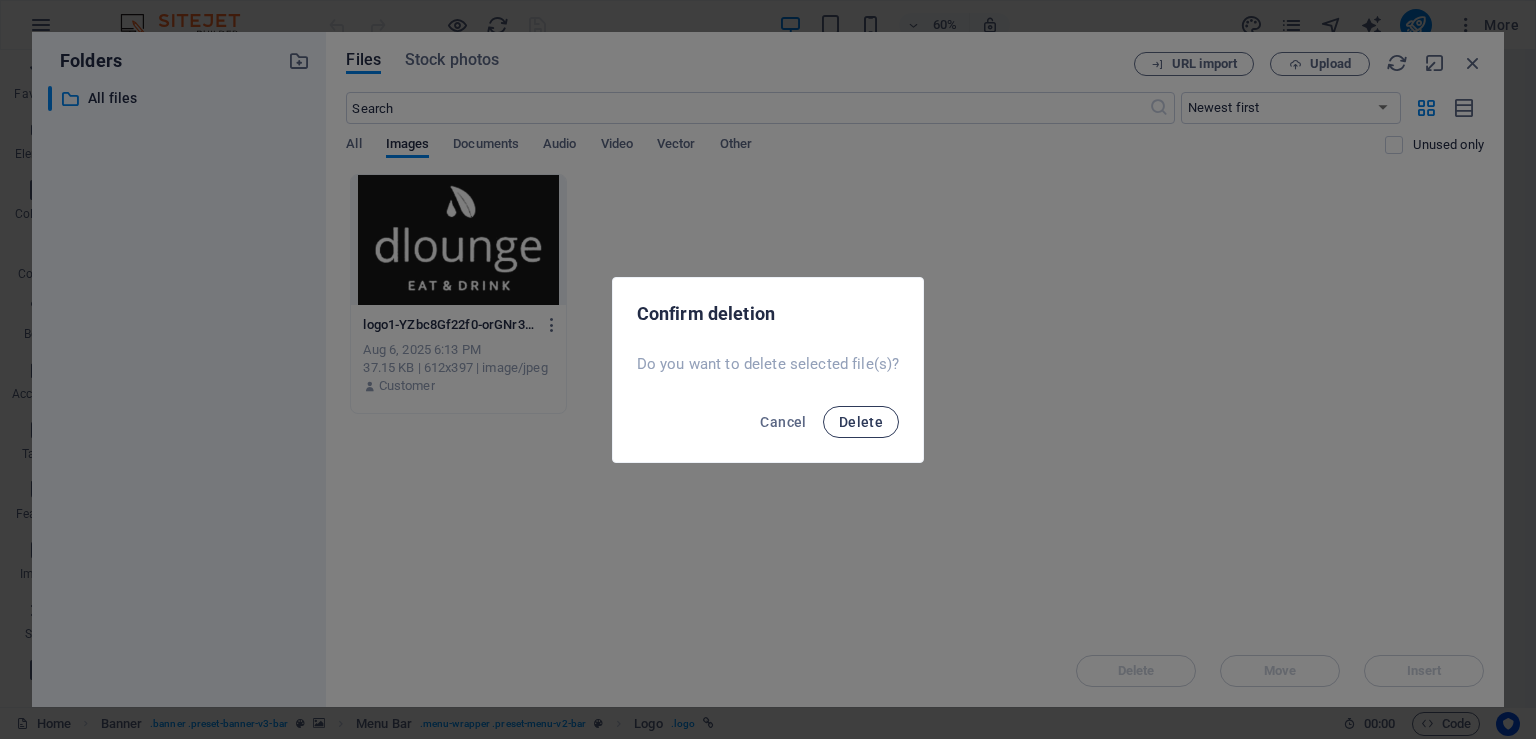 click on "Delete" at bounding box center [861, 422] 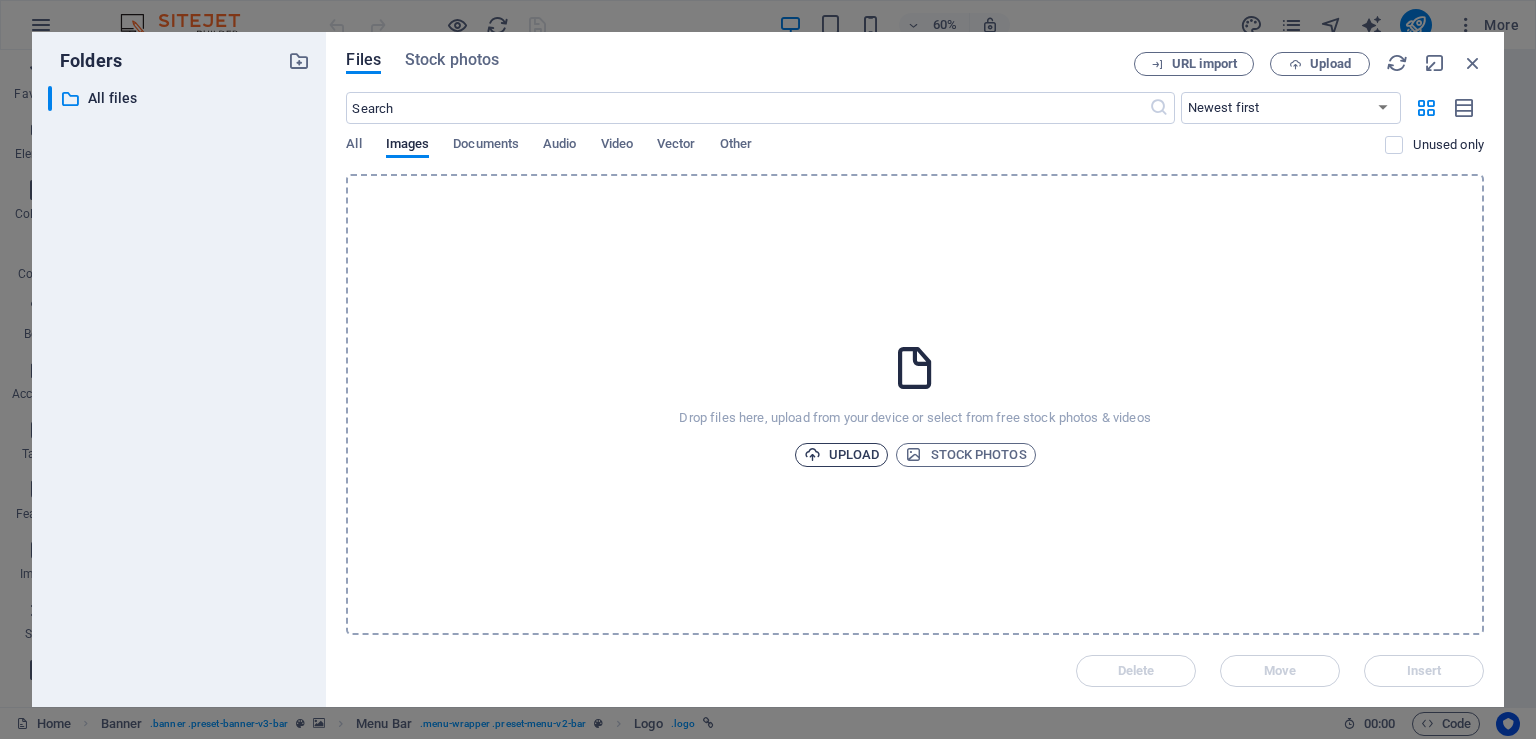 click on "Upload" at bounding box center (842, 455) 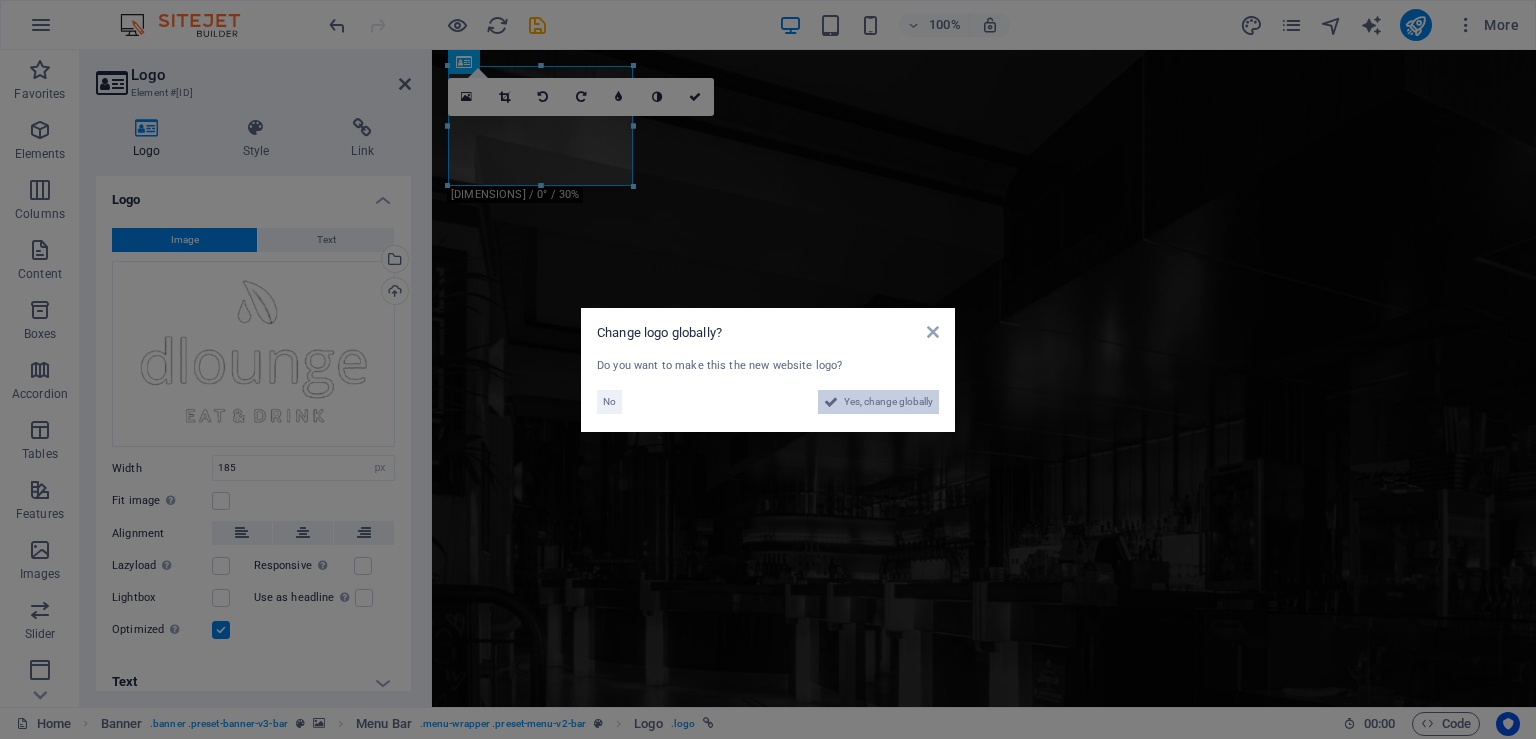click on "Yes, change globally" at bounding box center [888, 402] 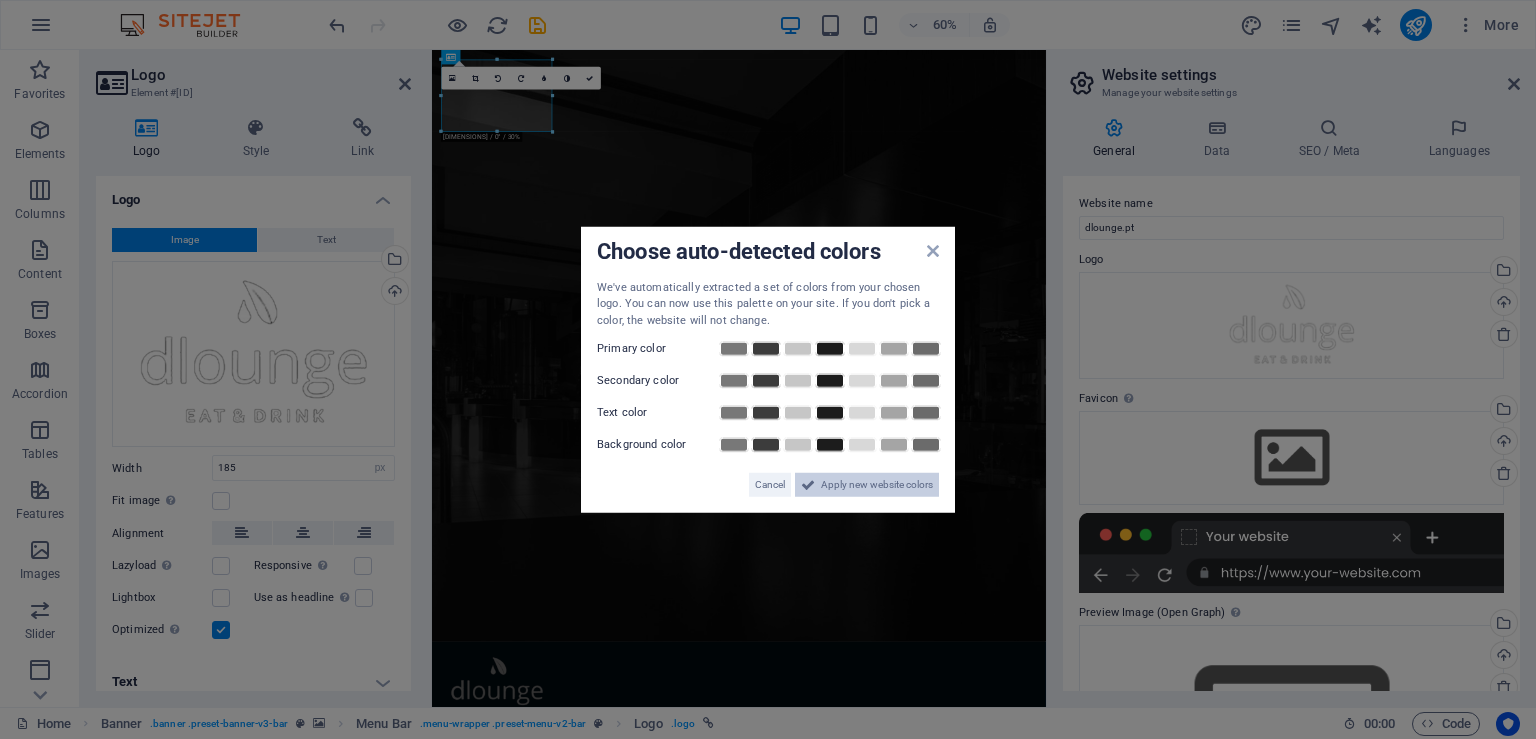 click on "Apply new website colors" at bounding box center (877, 485) 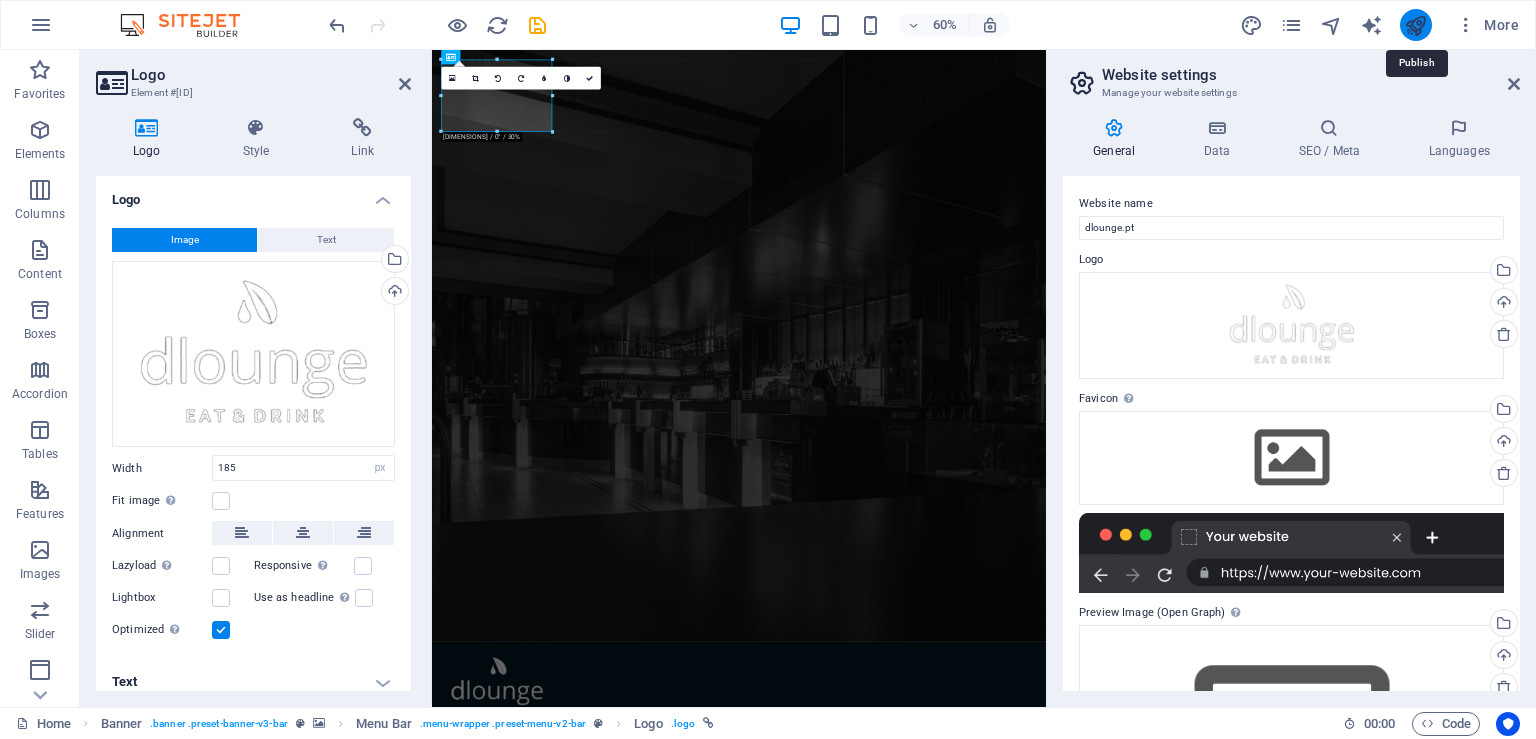 click at bounding box center (1415, 25) 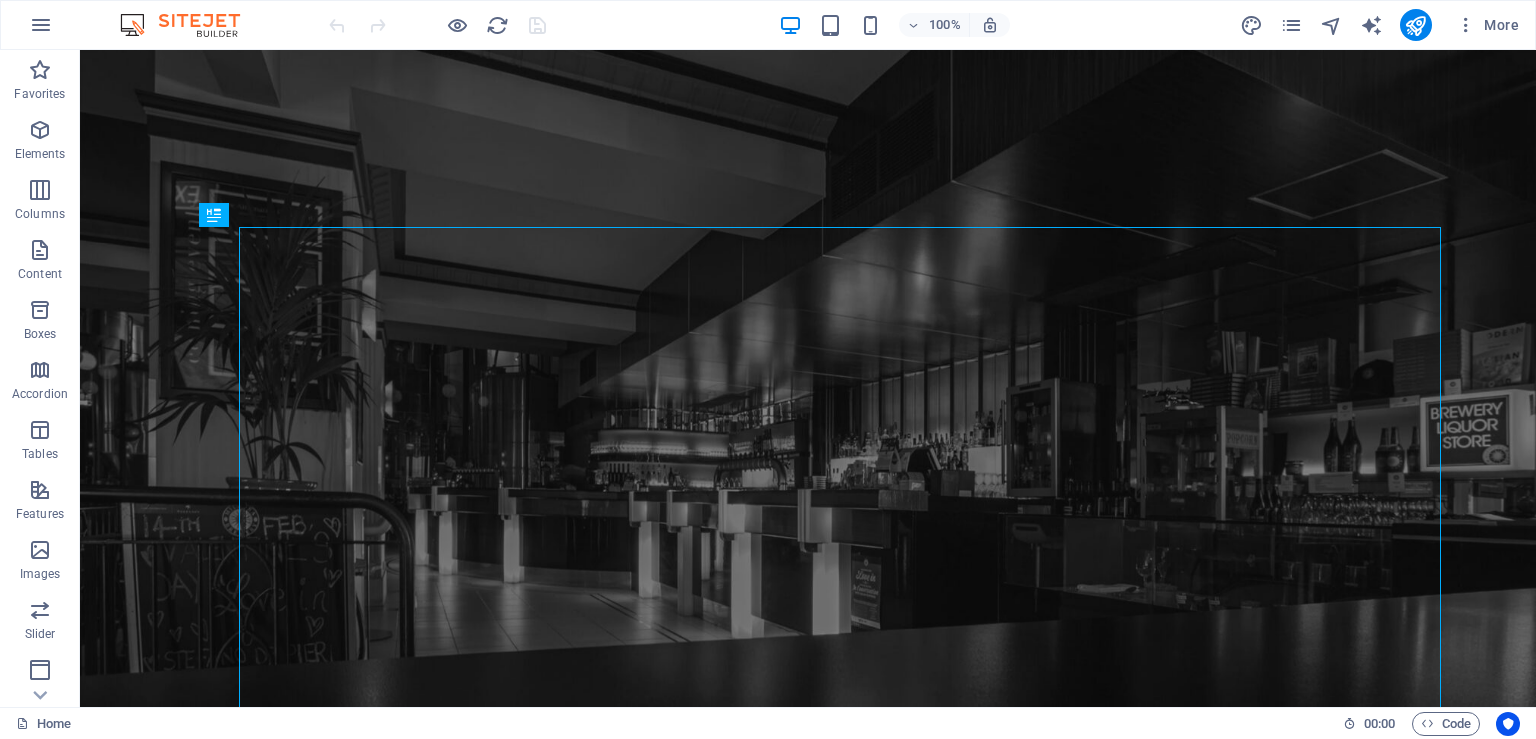 scroll, scrollTop: 0, scrollLeft: 0, axis: both 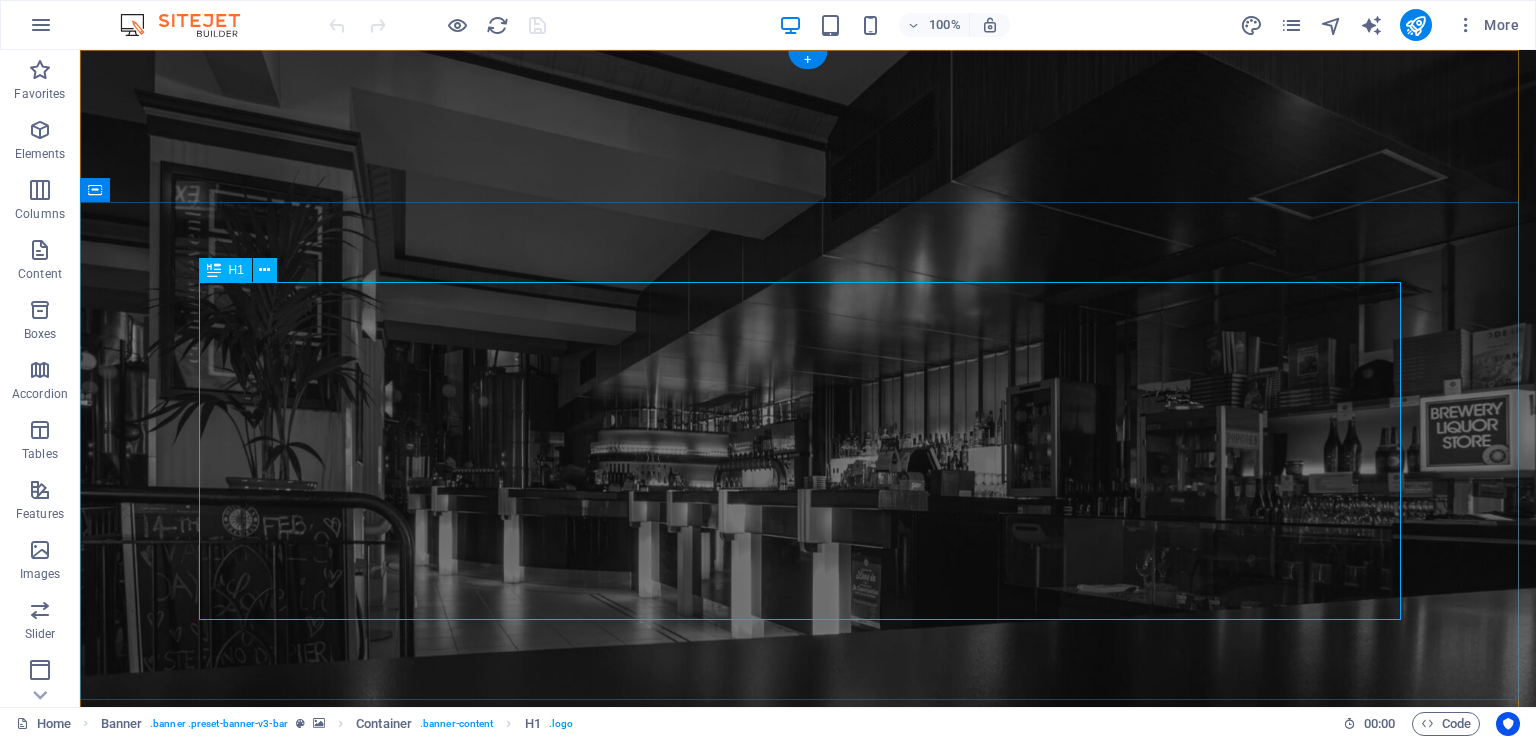 click on "unique cocktail bar & bistro" at bounding box center [808, 1215] 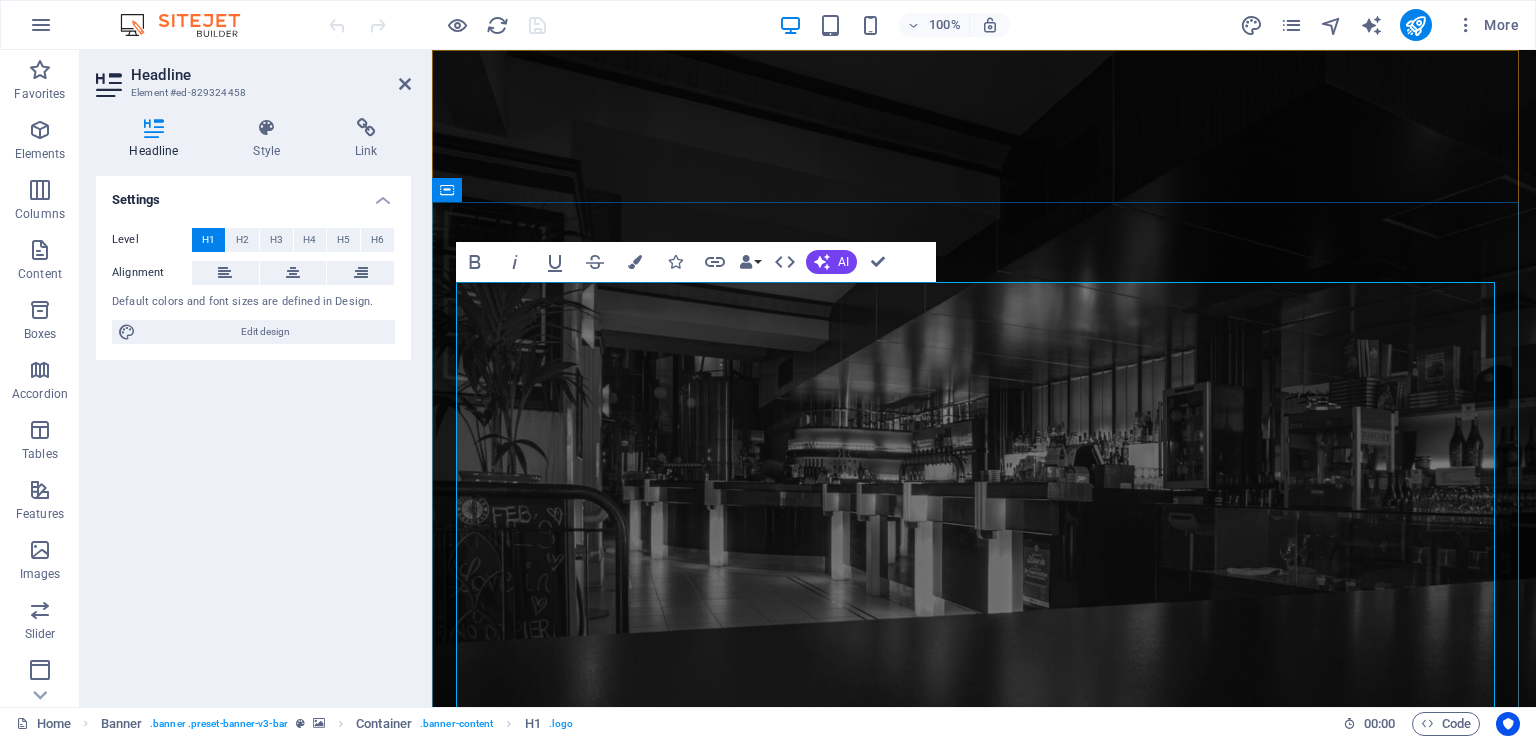 click on "unique cocktail bar & bistro" at bounding box center [984, 1299] 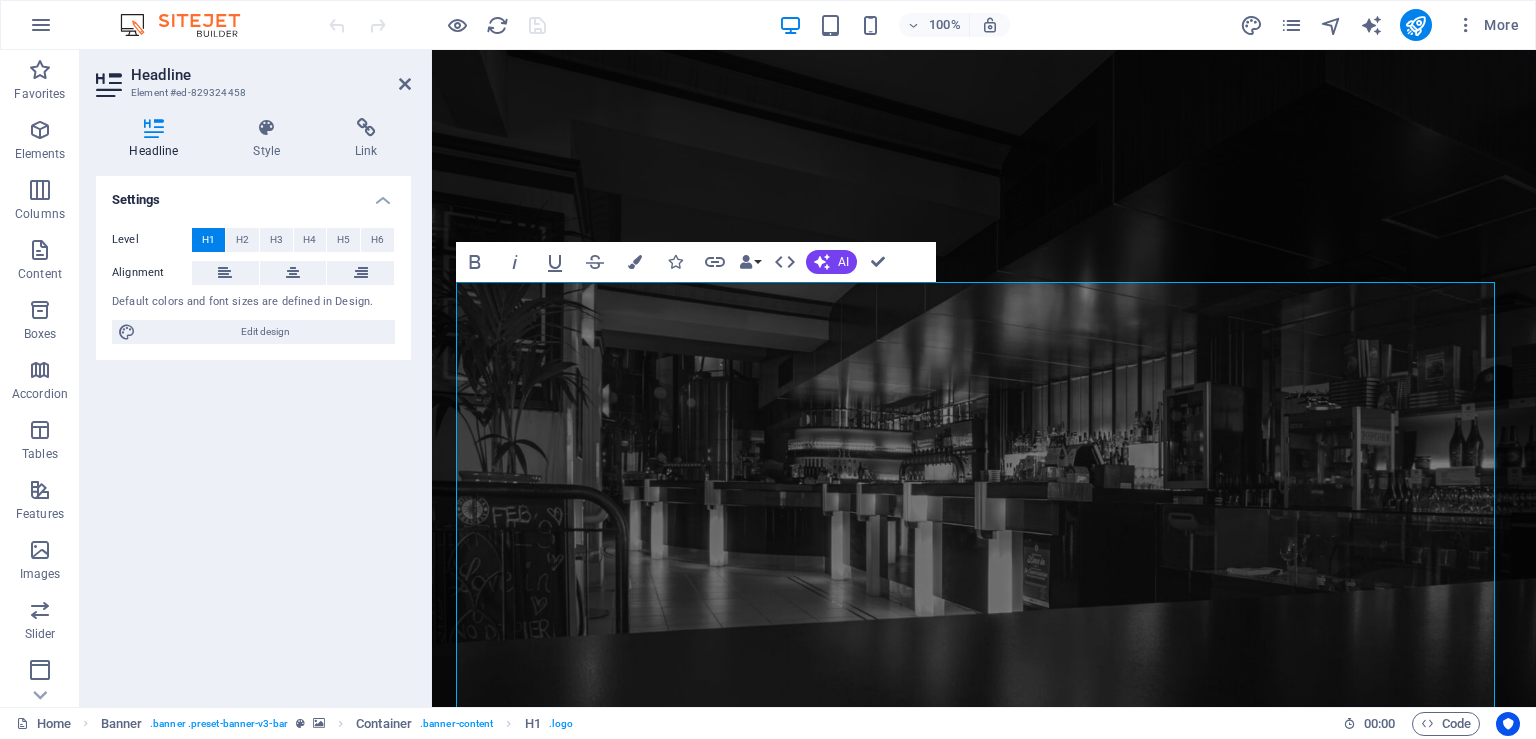 click on "Headline" at bounding box center [271, 75] 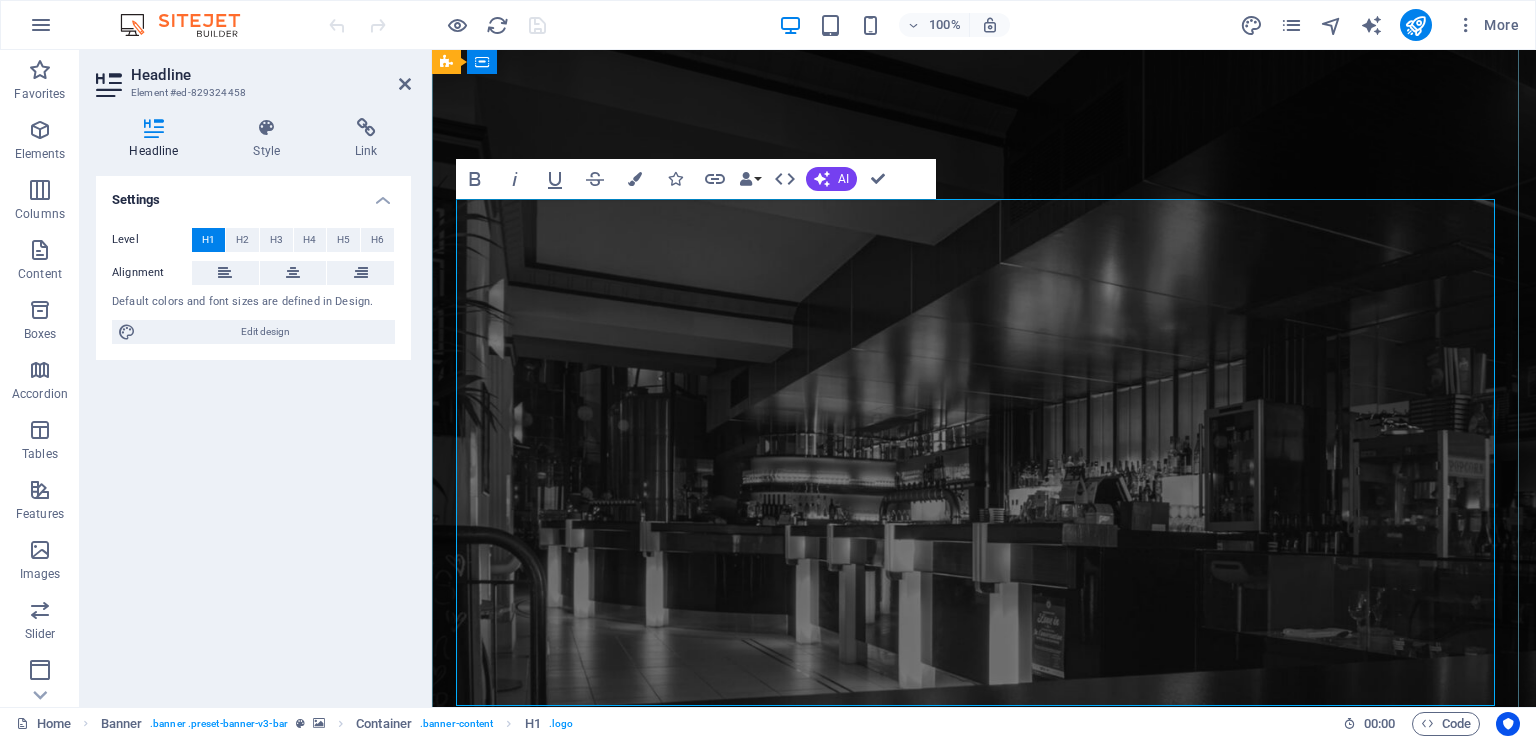 scroll, scrollTop: 0, scrollLeft: 0, axis: both 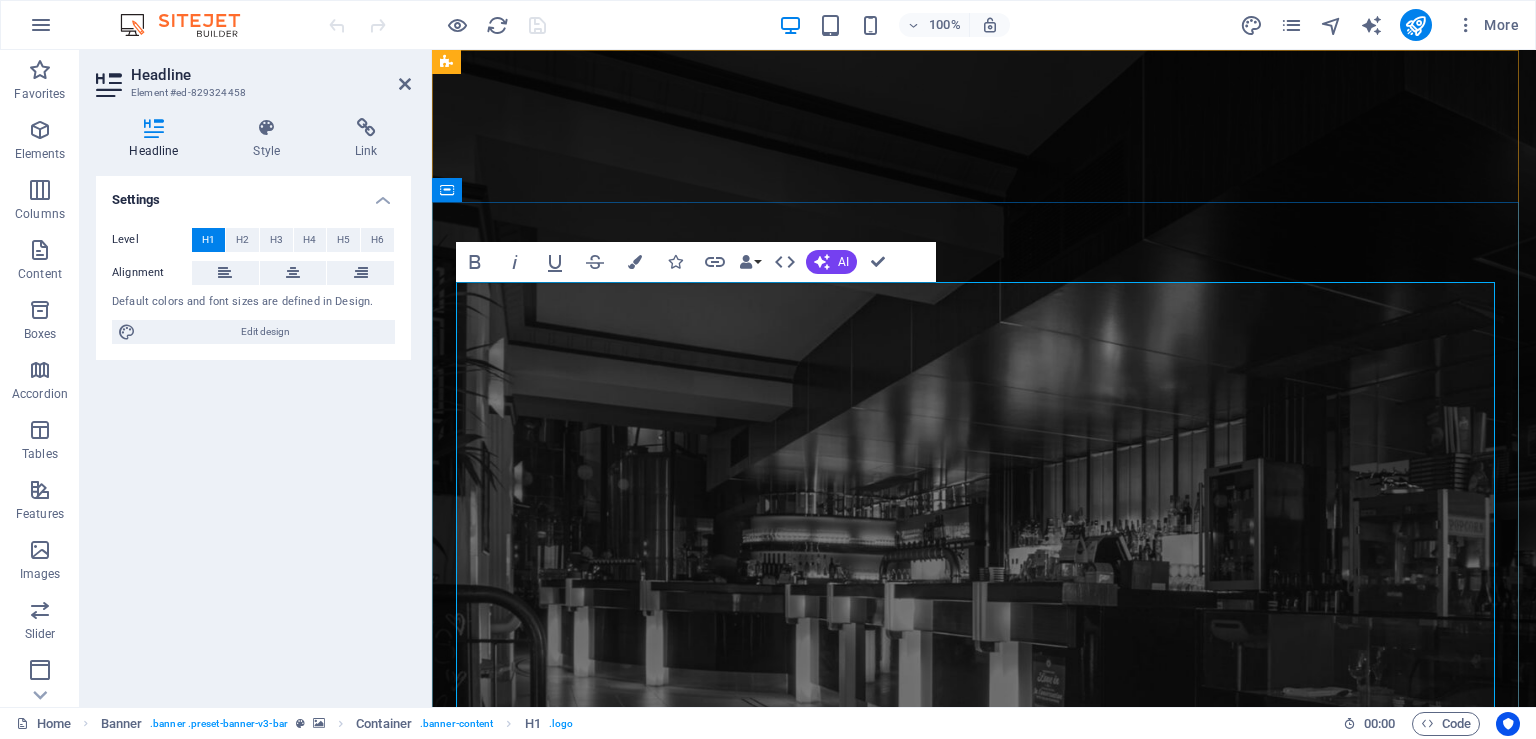 drag, startPoint x: 1128, startPoint y: 521, endPoint x: 770, endPoint y: 342, distance: 400.25616 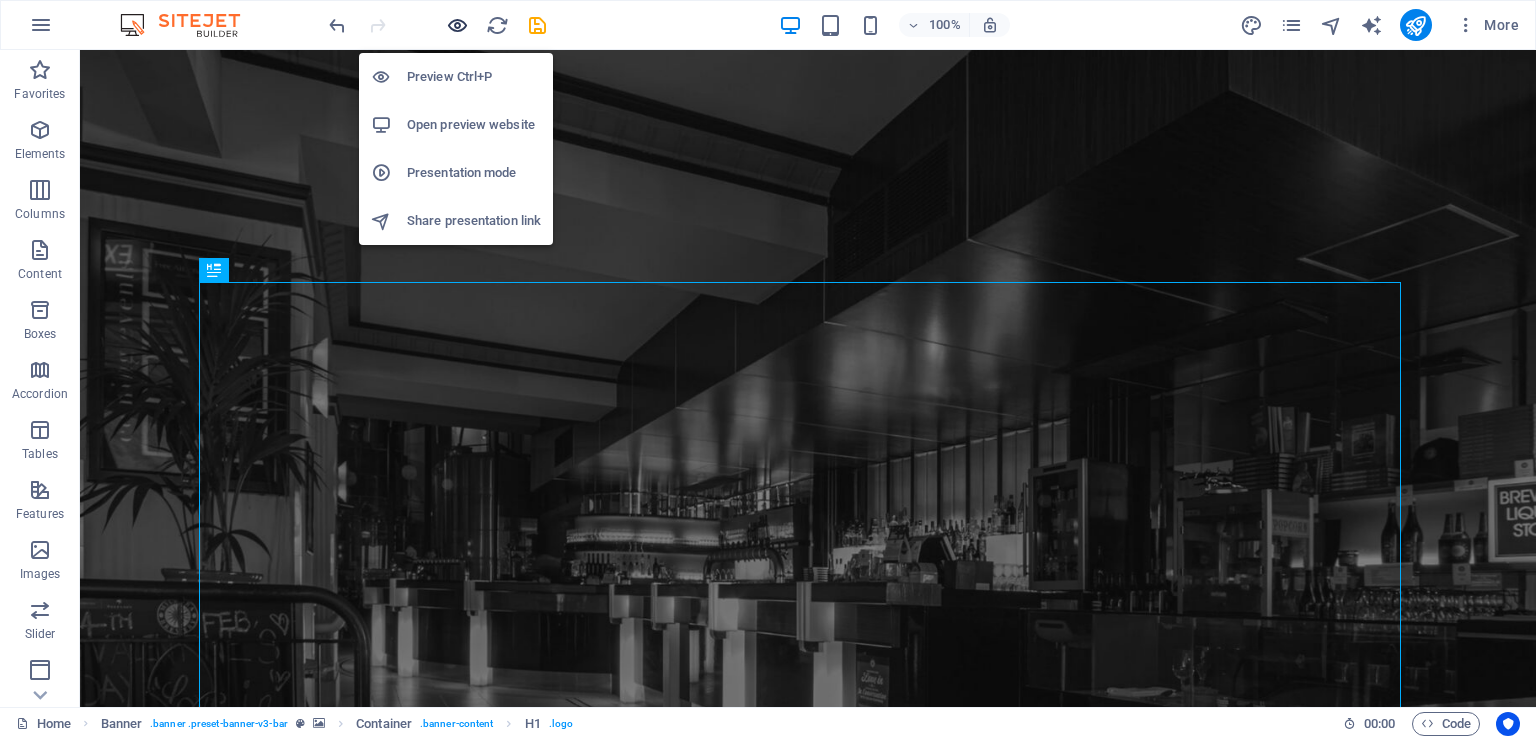 click at bounding box center (457, 25) 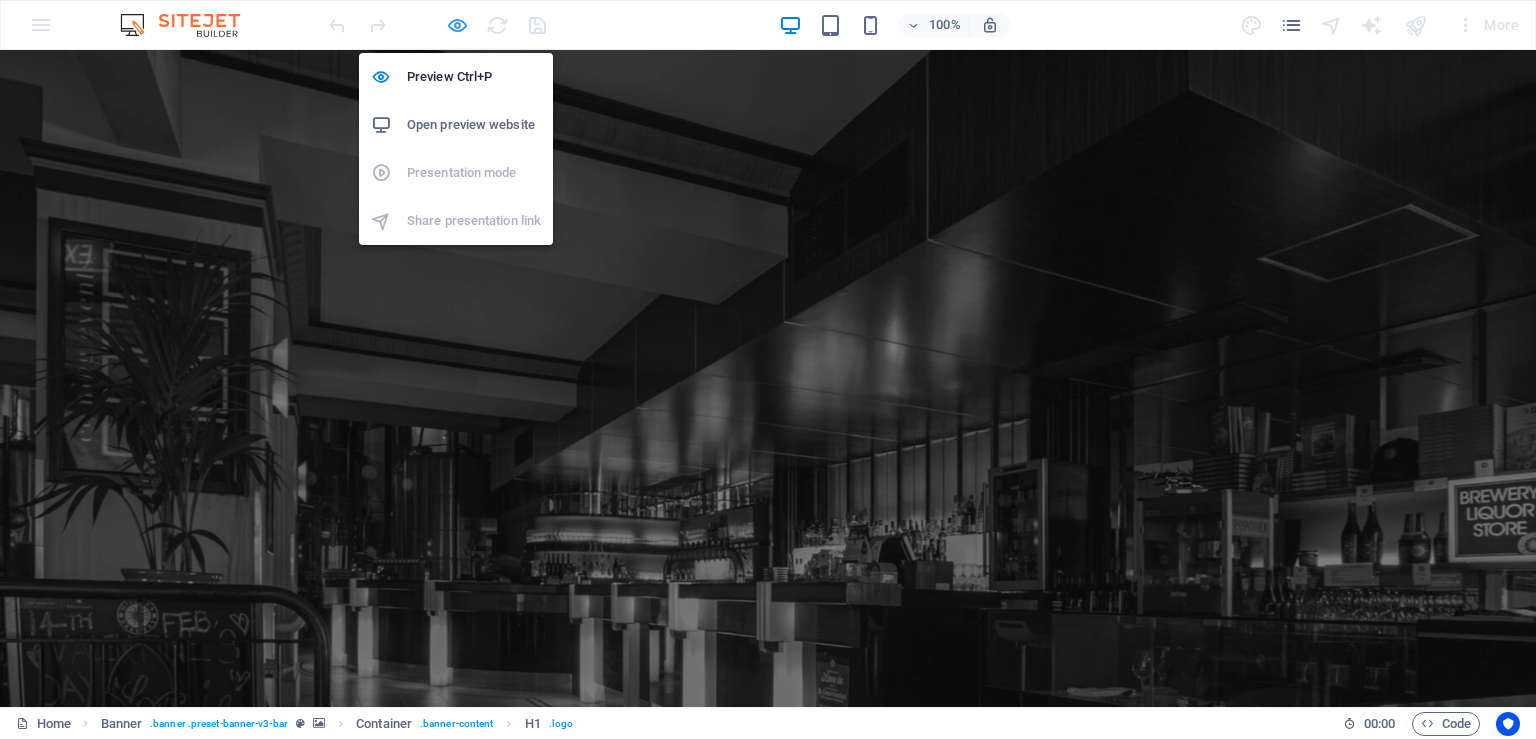 click at bounding box center [457, 25] 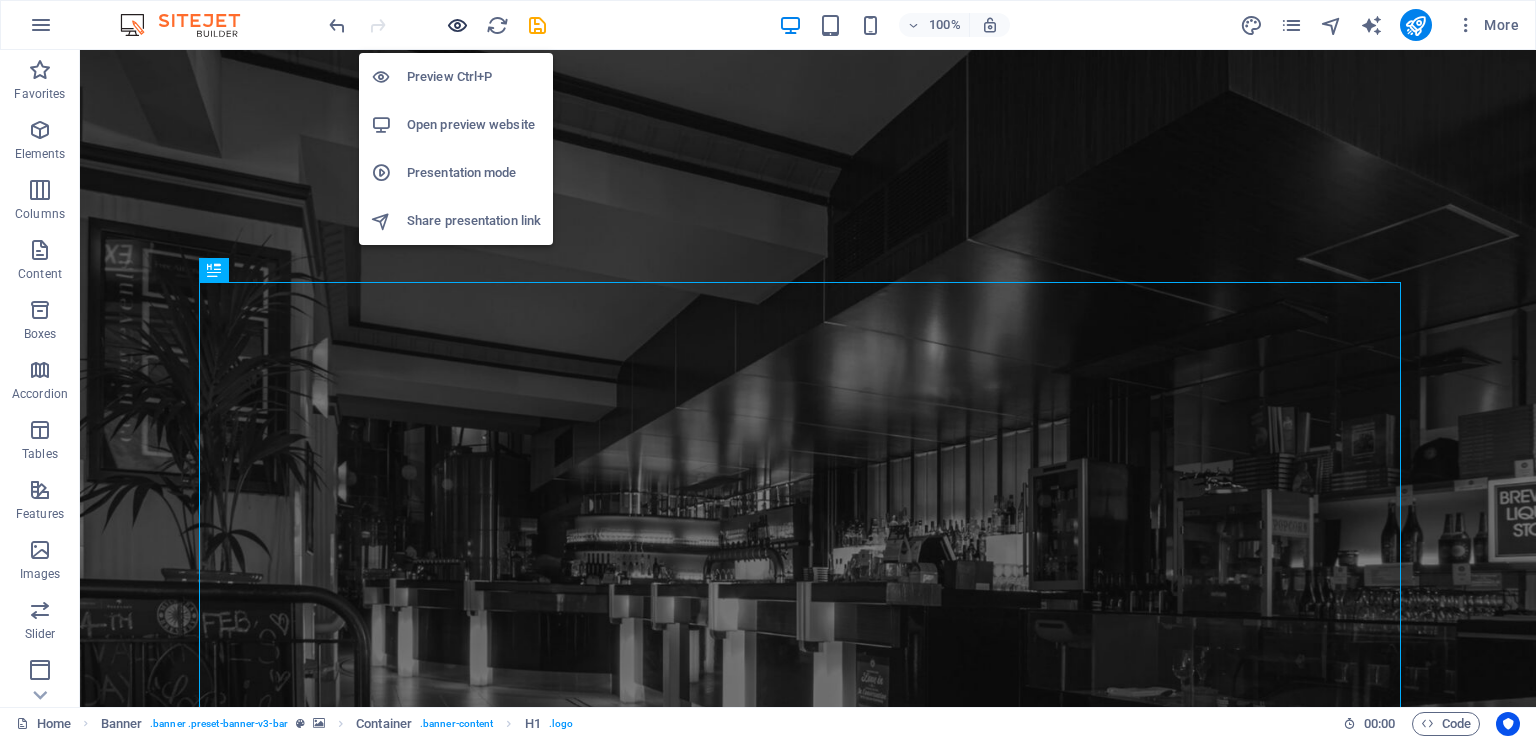 click at bounding box center [457, 25] 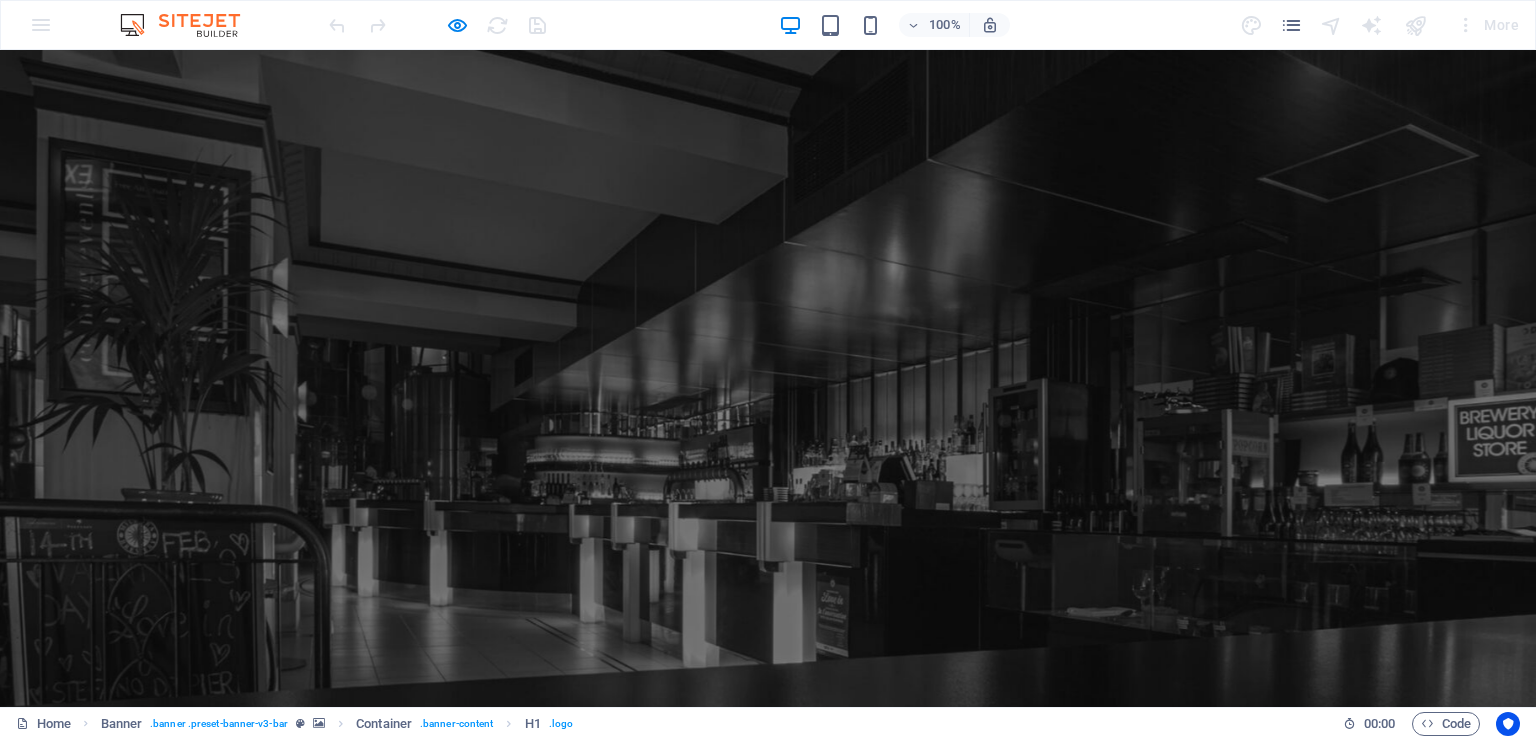 scroll, scrollTop: 0, scrollLeft: 0, axis: both 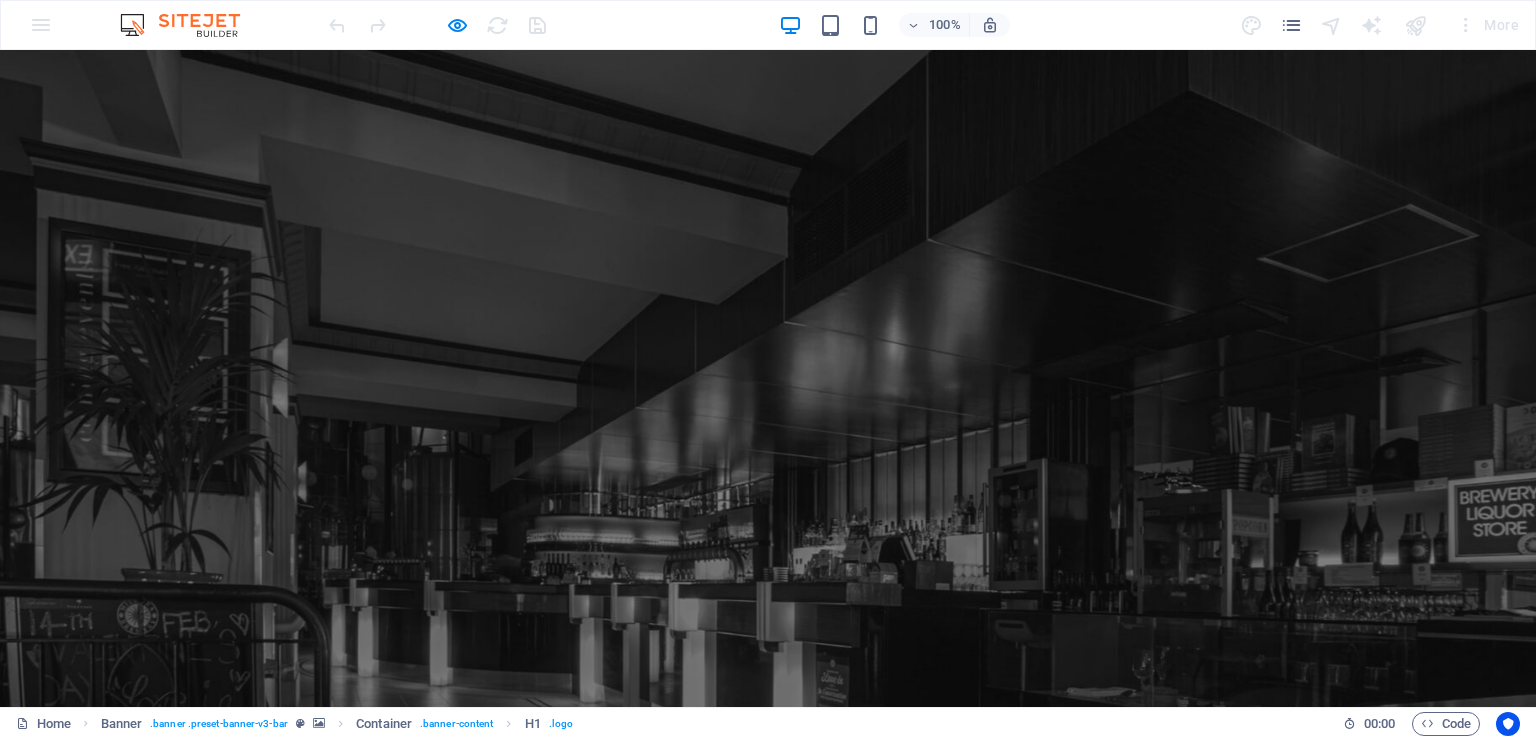 click on "Dlounge algarve bar & bistro" at bounding box center [768, 1468] 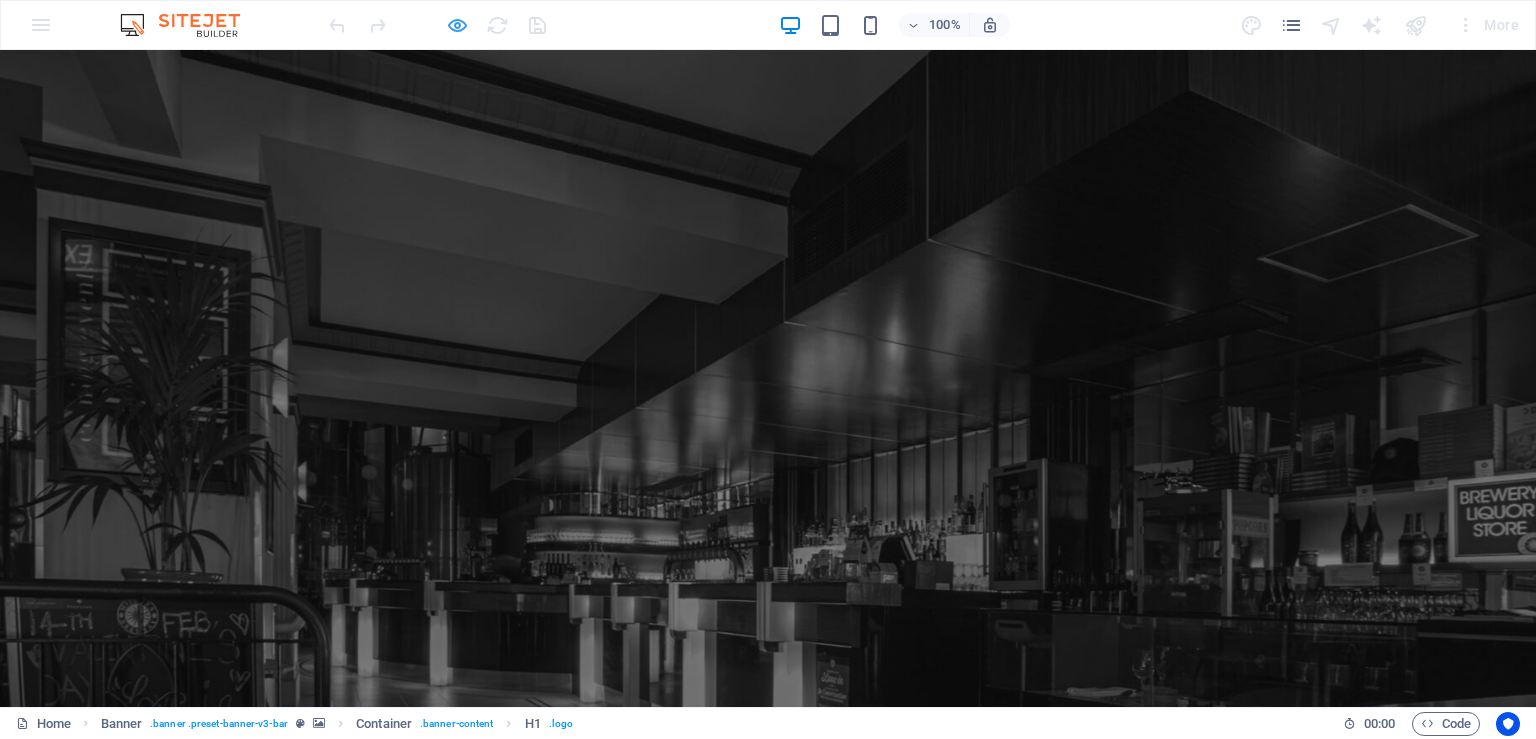 click at bounding box center [457, 25] 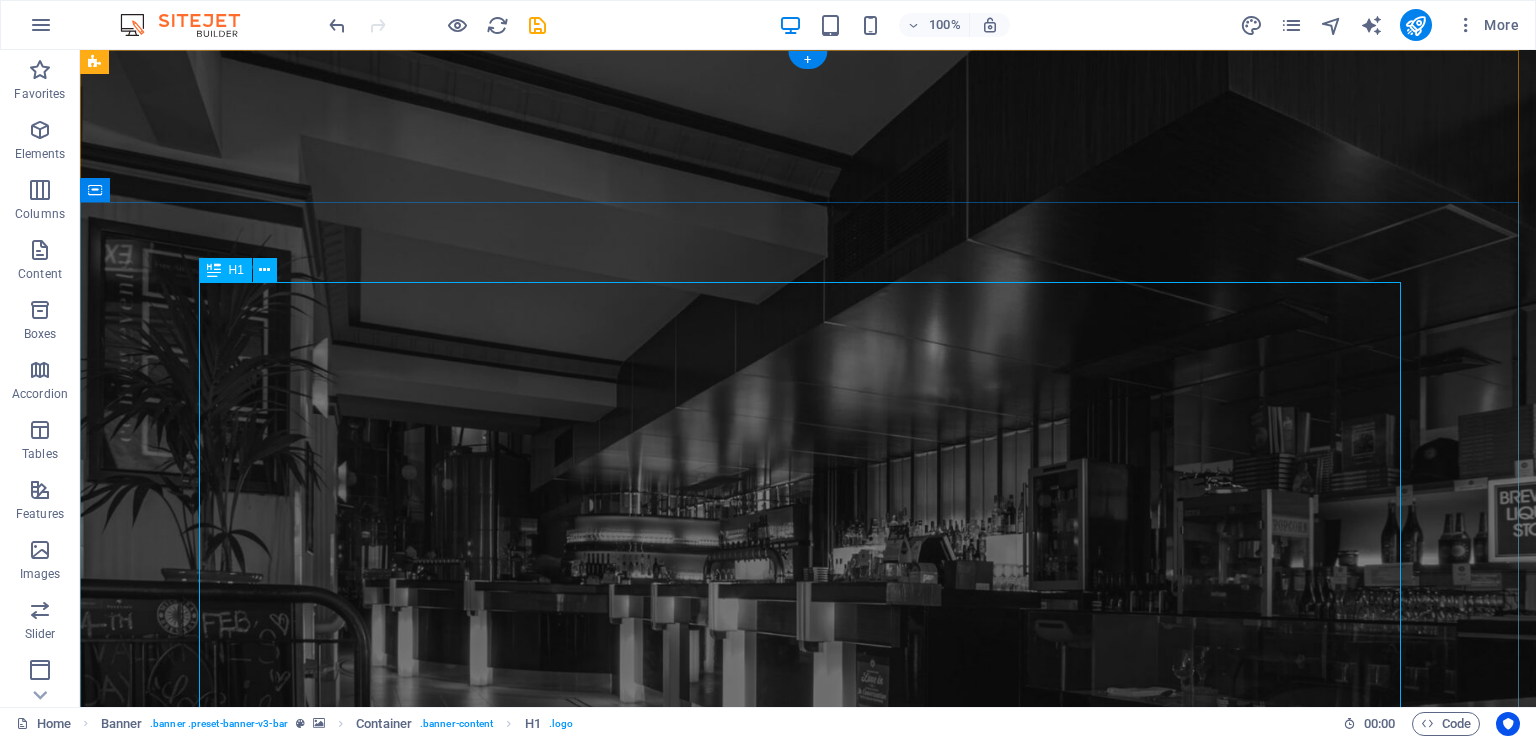 click on "Dlounge algarve bar & bistro" at bounding box center [808, 1468] 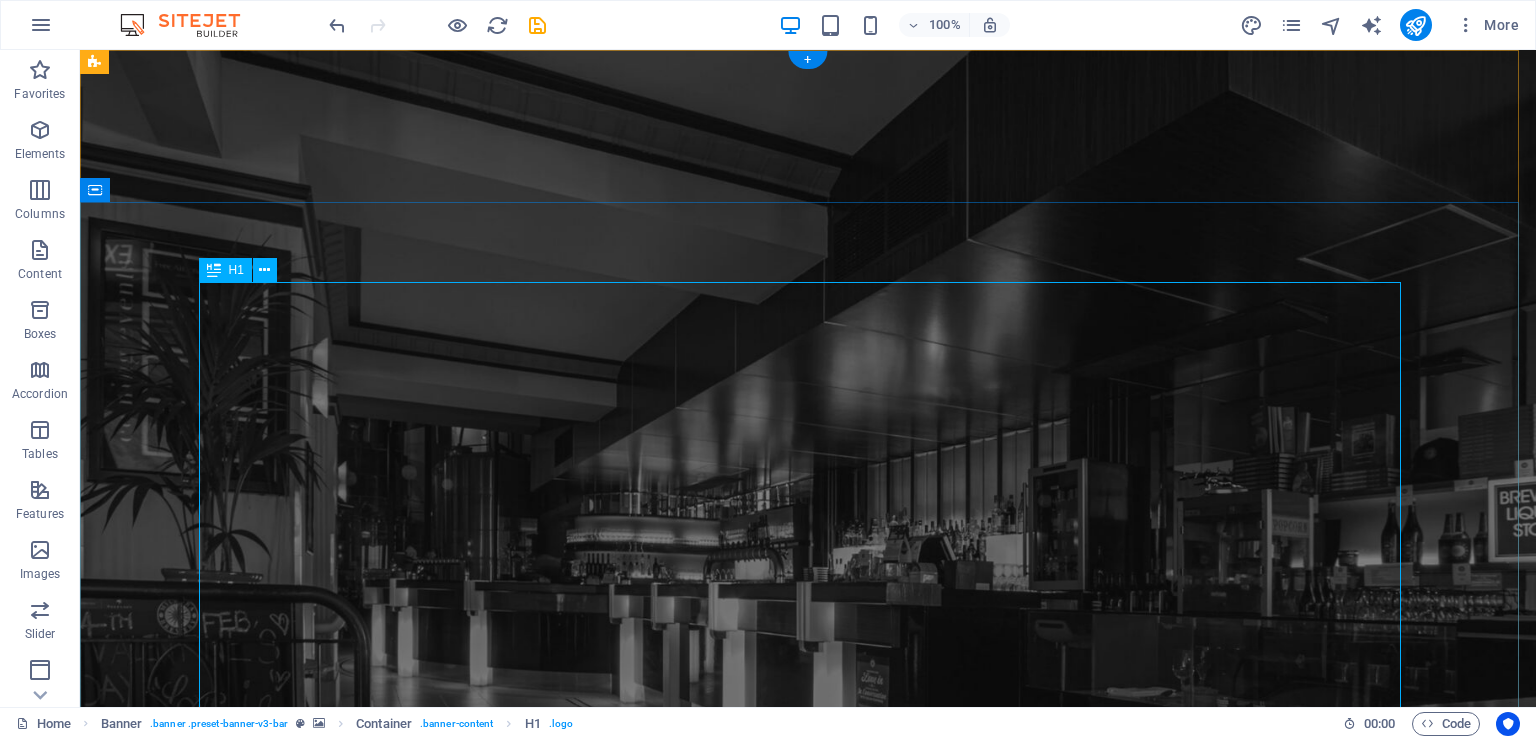 click on "Dlounge algarve bar & bistro" at bounding box center [808, 1468] 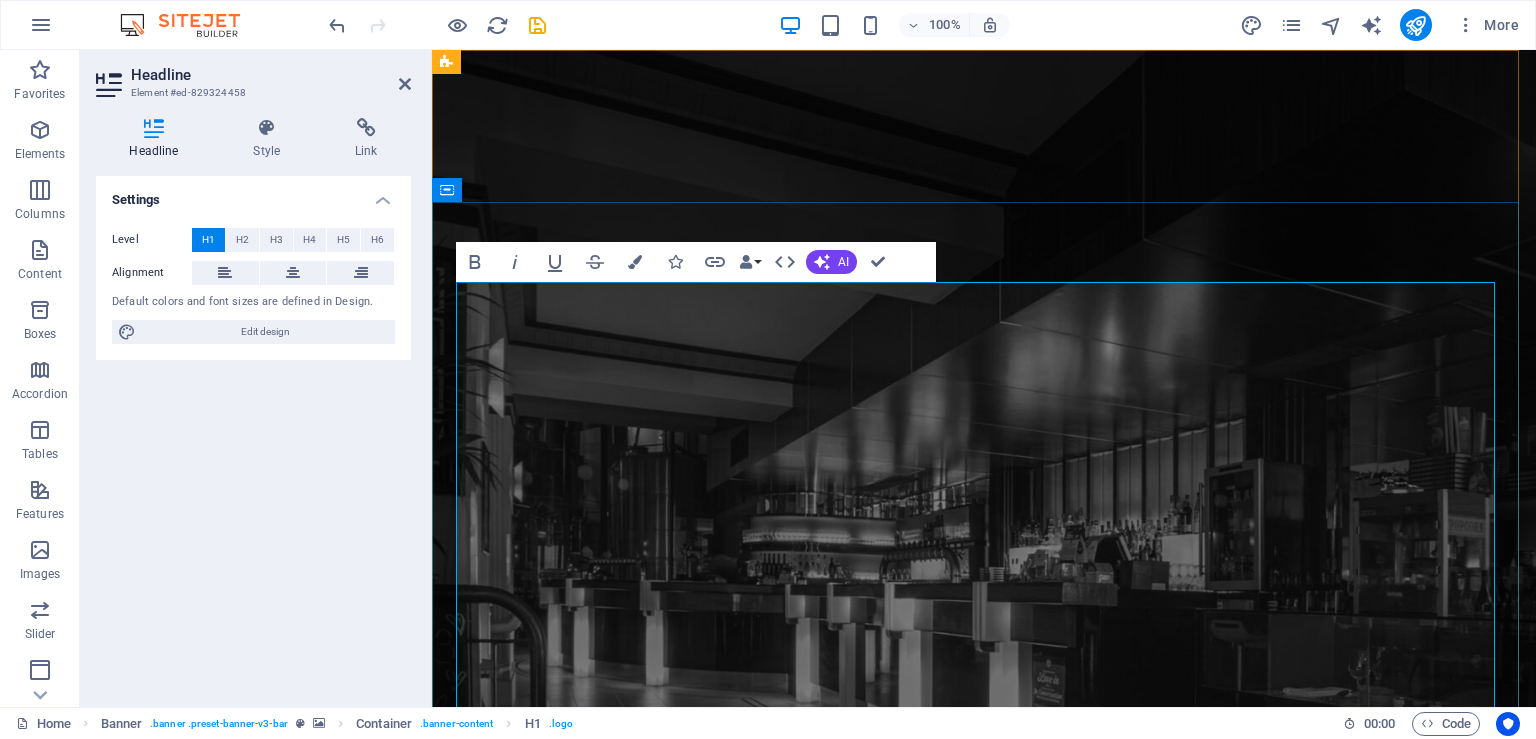 click on "Dlounge algarve bar & bistro" at bounding box center (984, 1468) 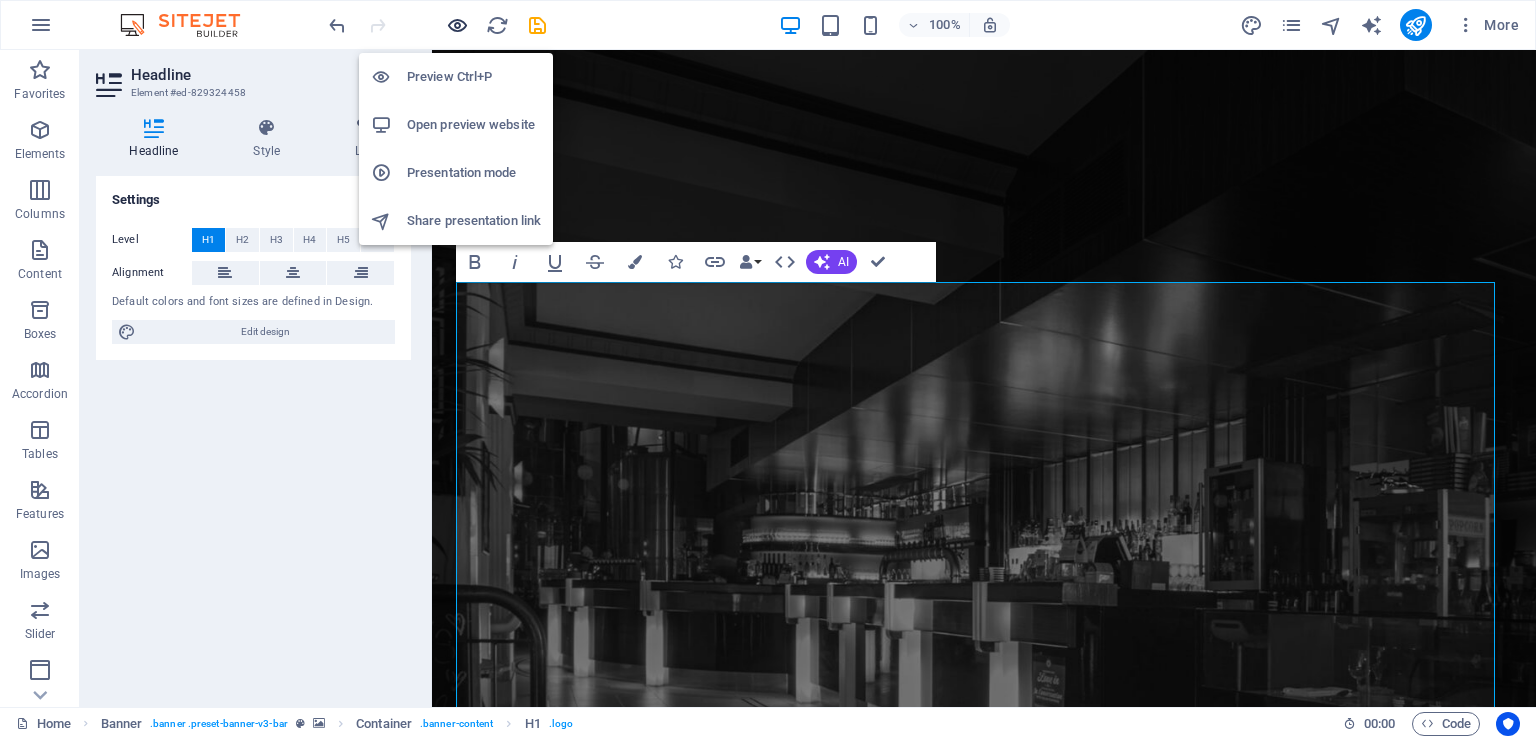 click at bounding box center [457, 25] 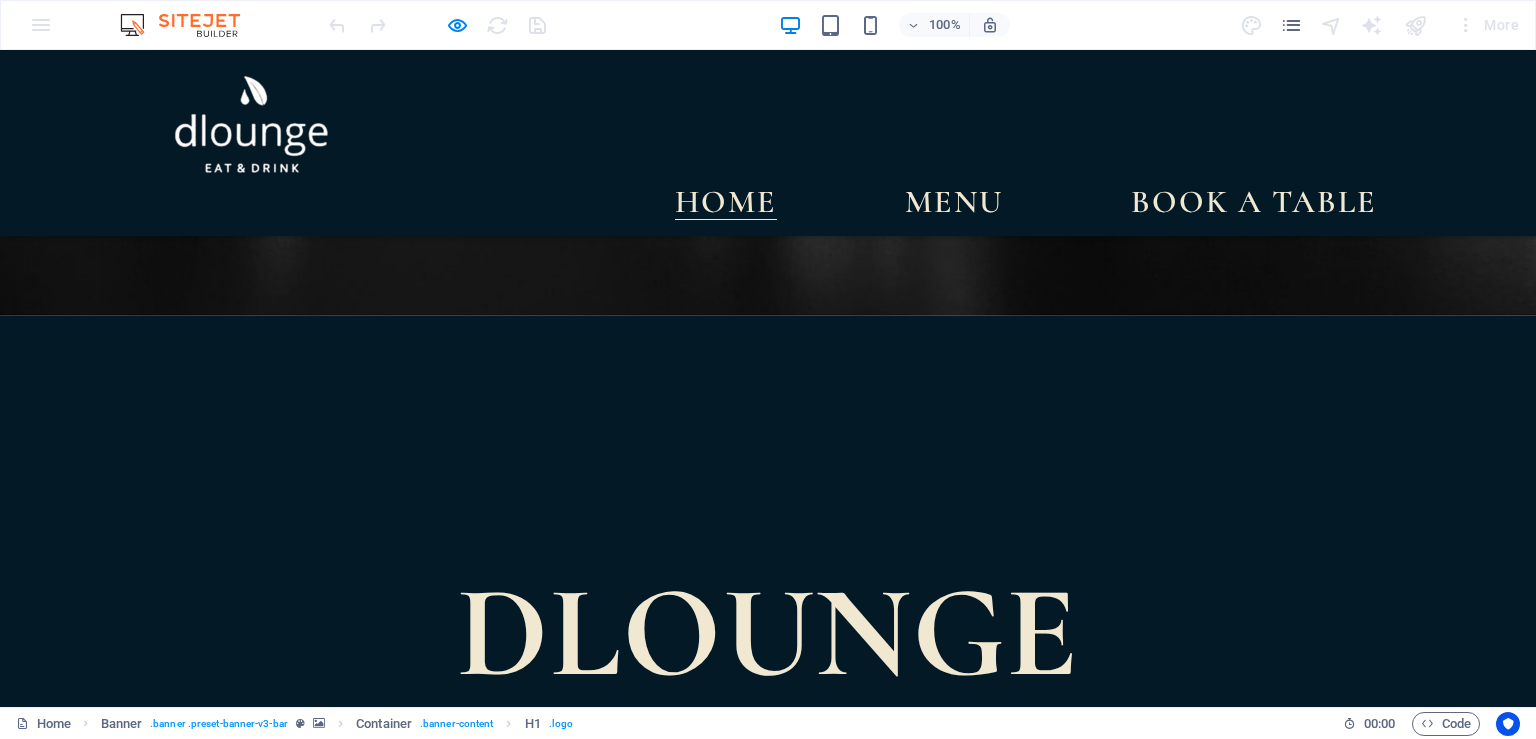 scroll, scrollTop: 0, scrollLeft: 0, axis: both 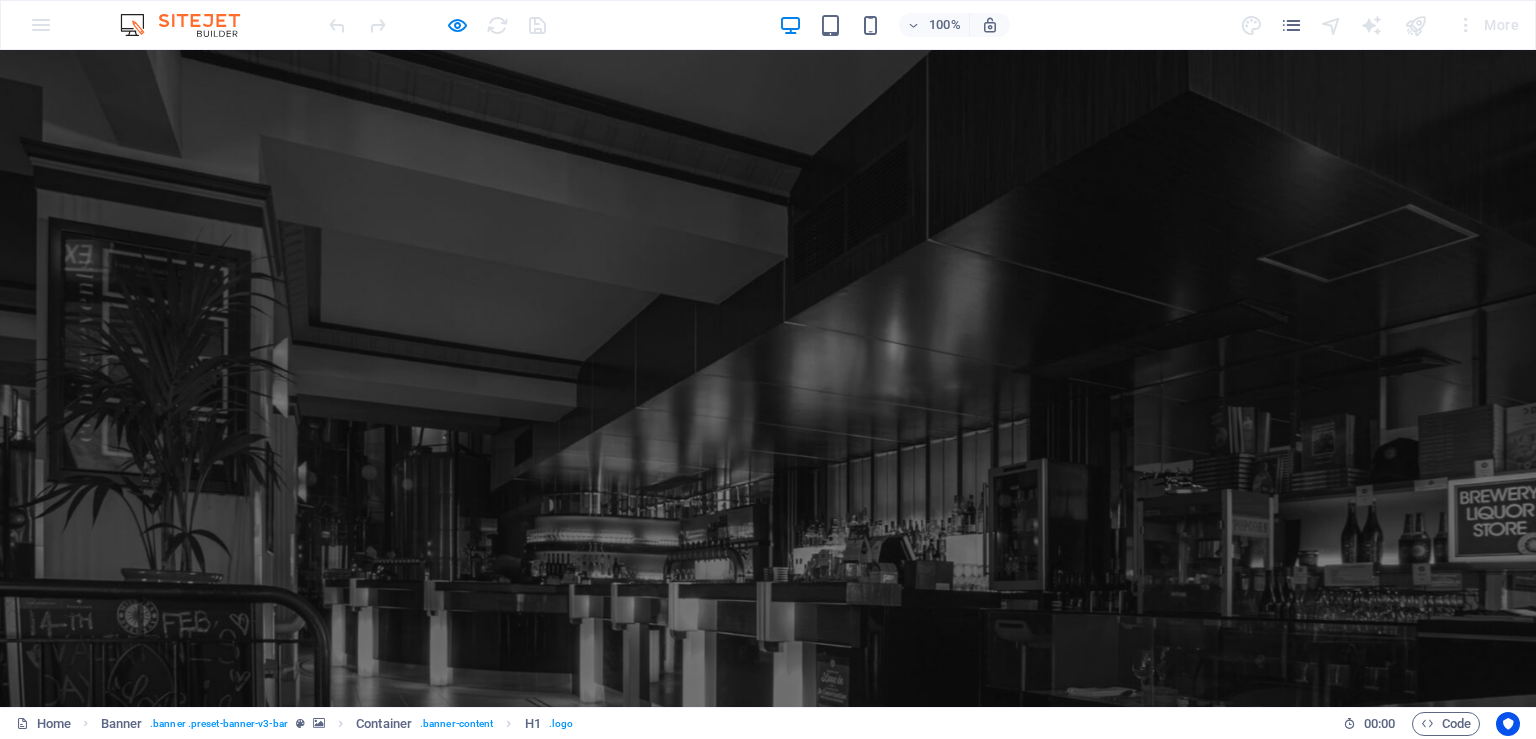 click on "Dlounge algarve  bar & bistro" at bounding box center (768, 1468) 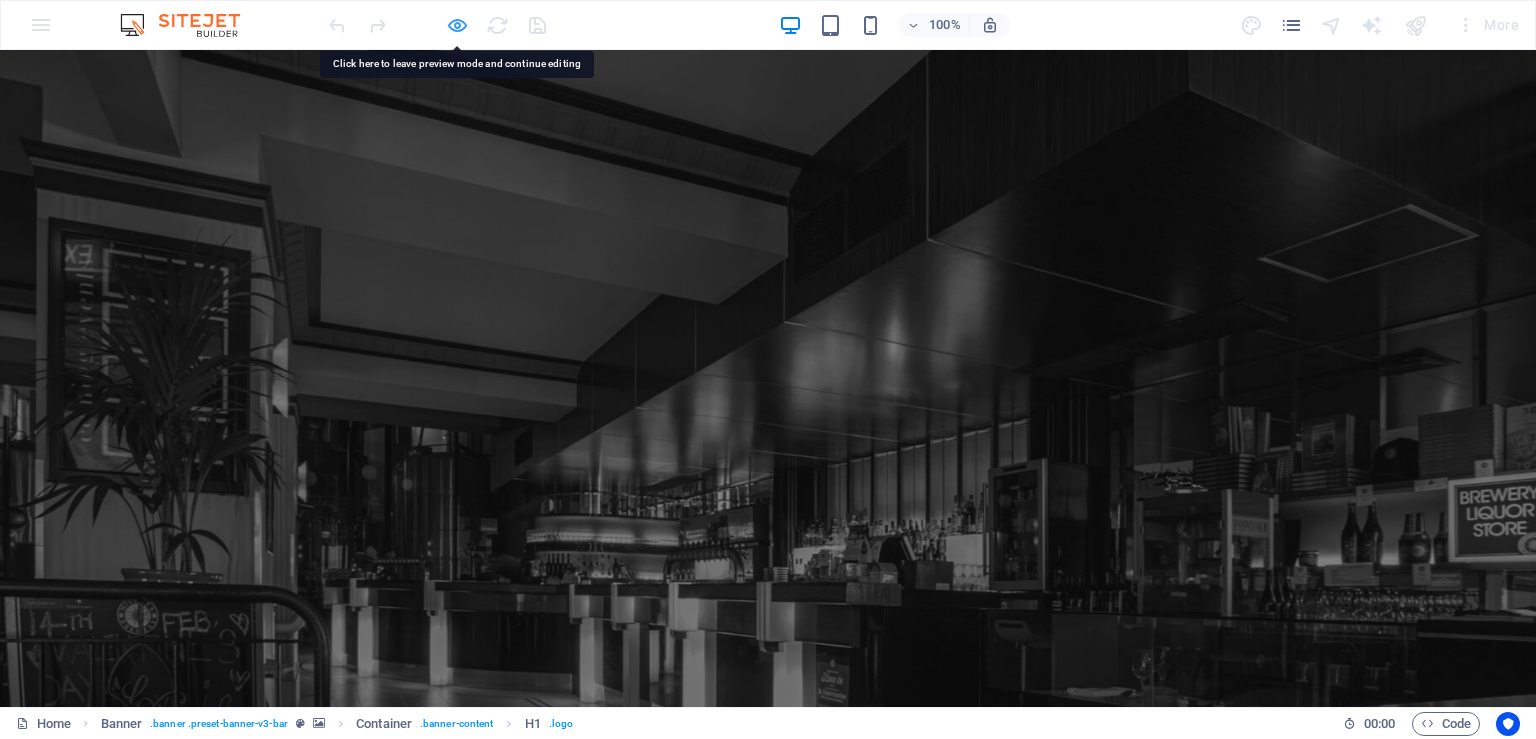 click at bounding box center (457, 25) 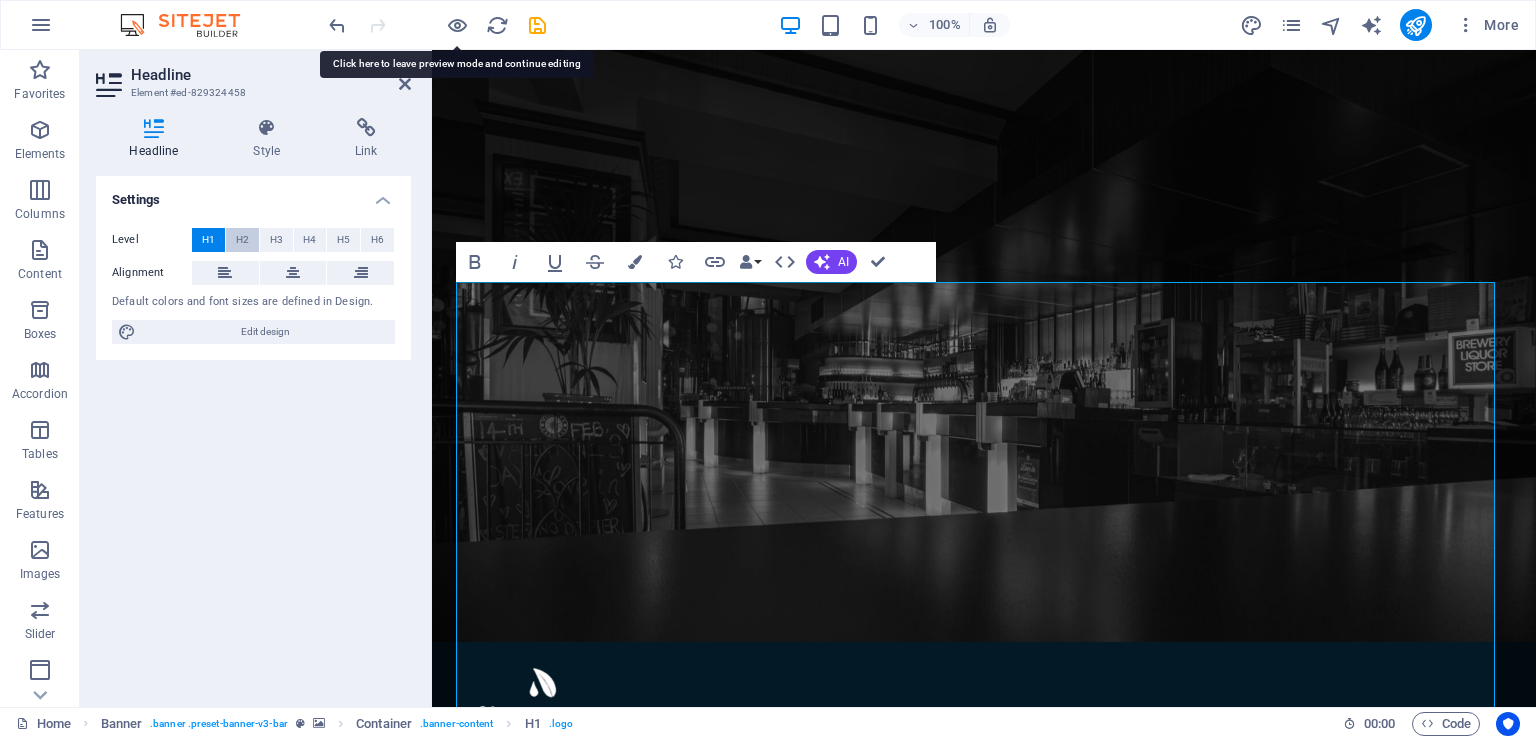 click on "H2" at bounding box center [242, 240] 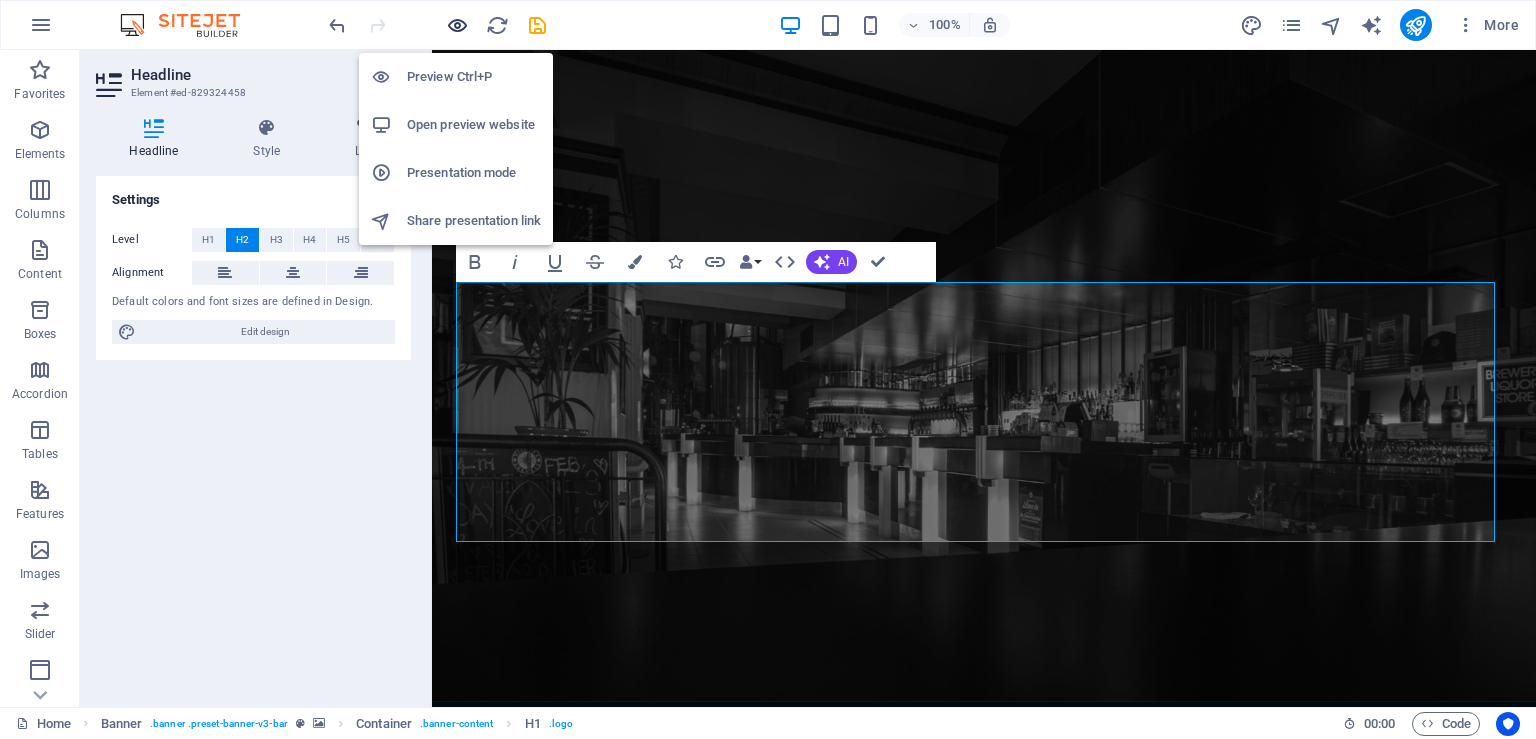 click at bounding box center (457, 25) 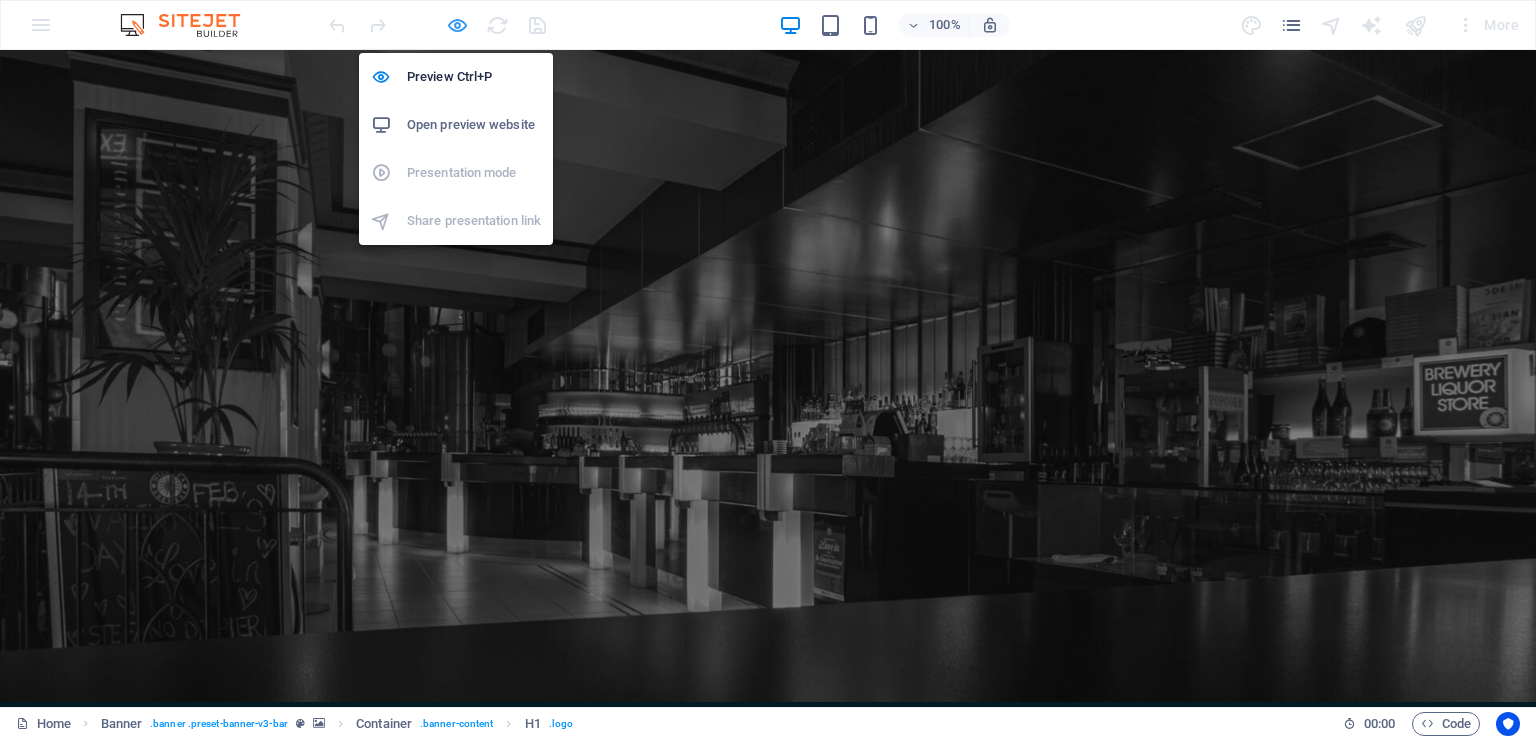 click at bounding box center (457, 25) 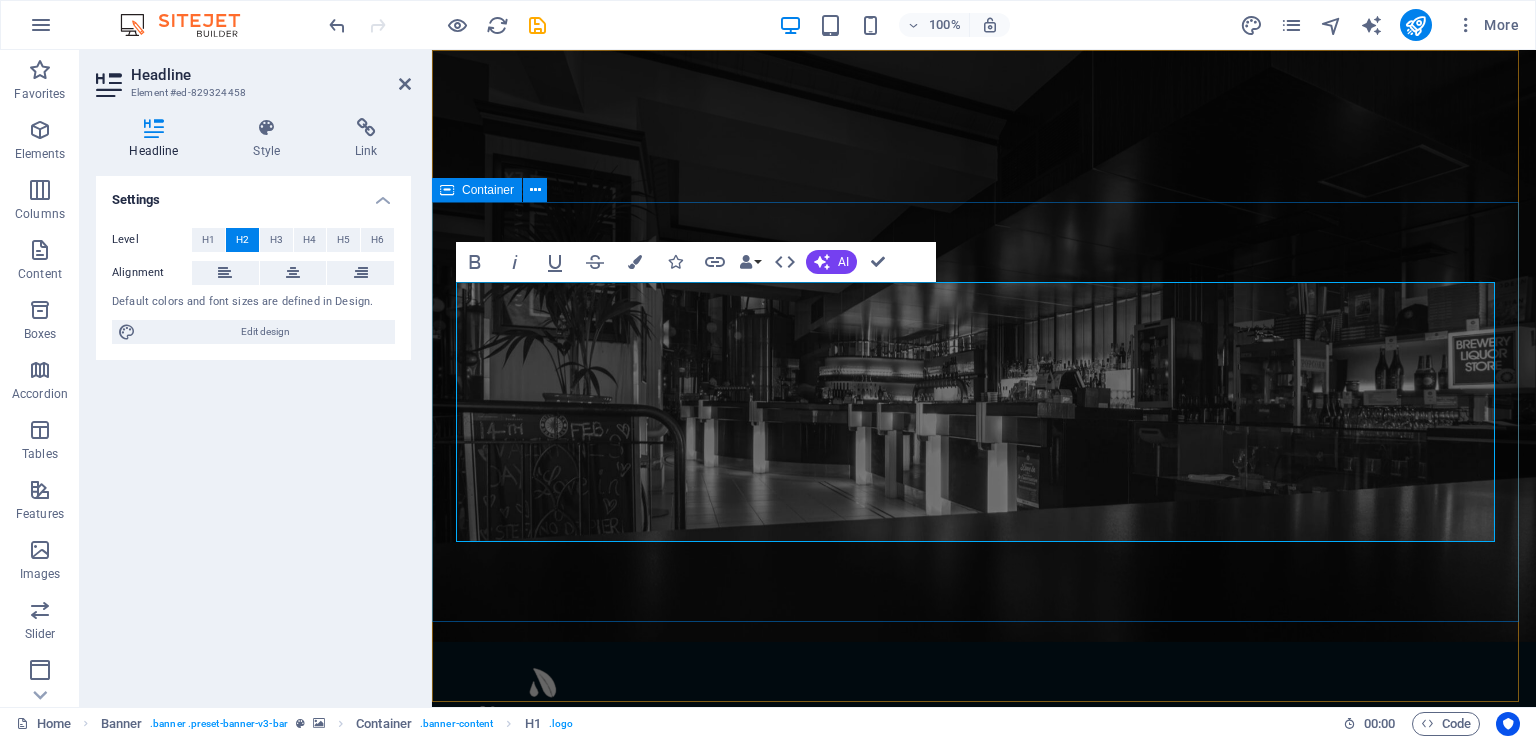 click on "Dlounge algarve bar & bistro" at bounding box center (984, 1038) 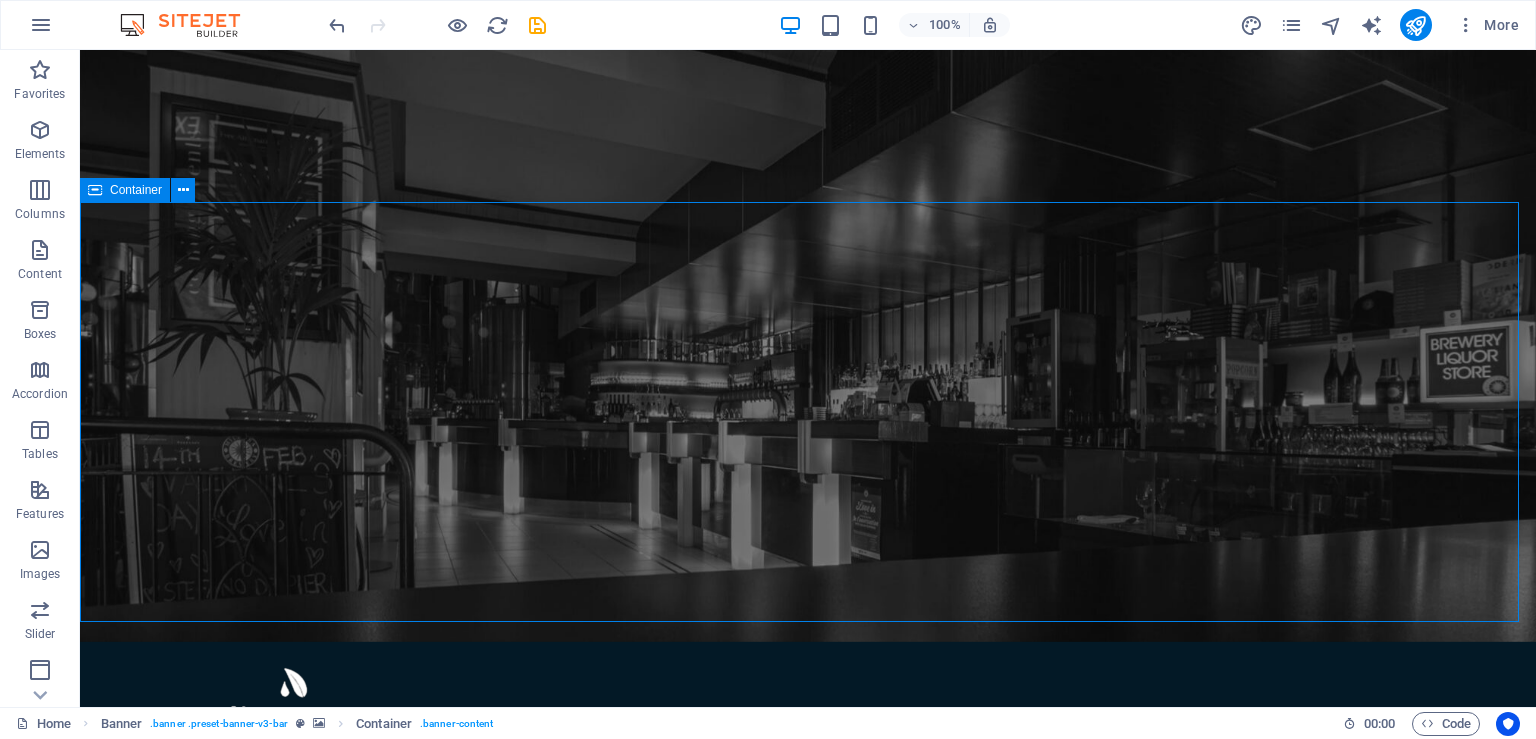 click on "Dlounge algarve bar & bistro" at bounding box center [808, 1038] 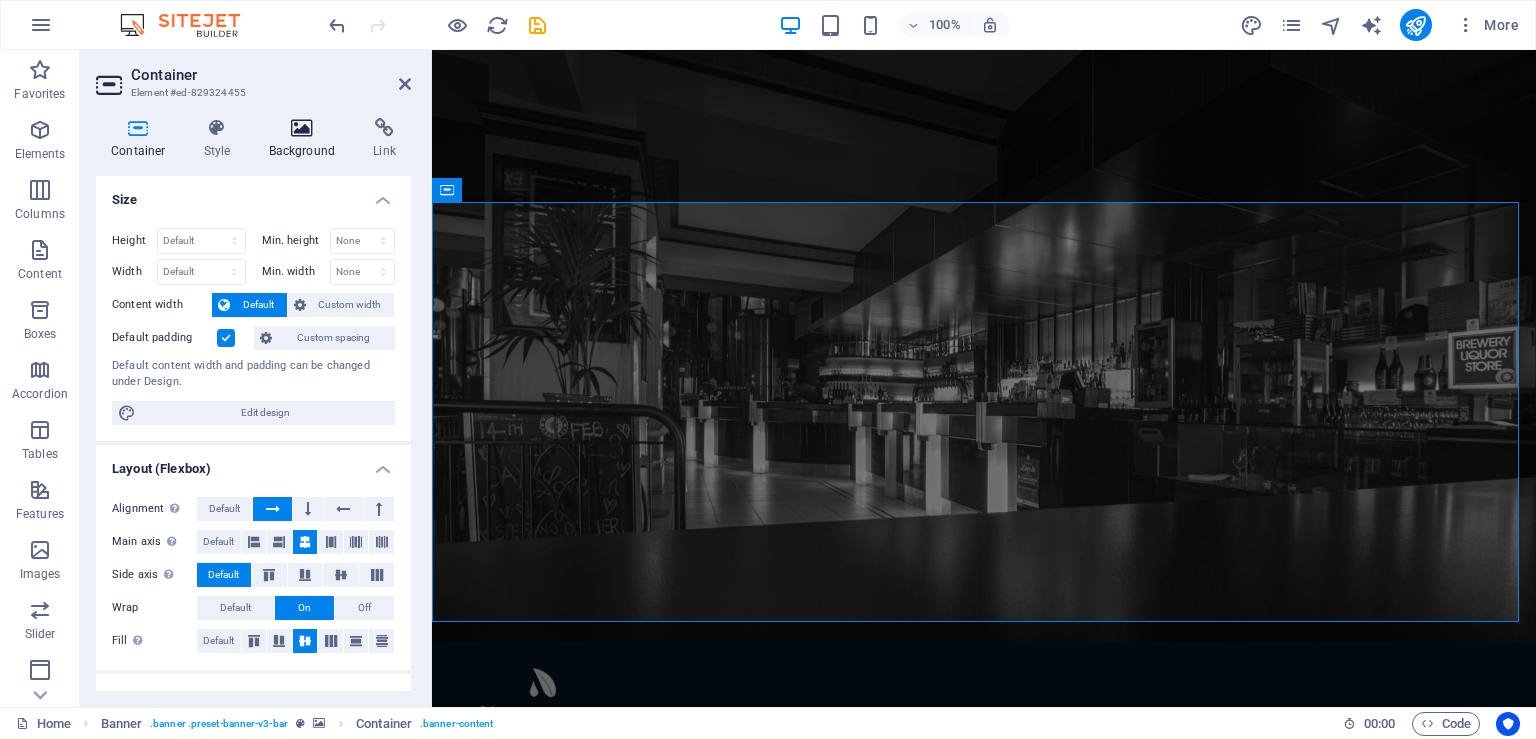 click at bounding box center [302, 128] 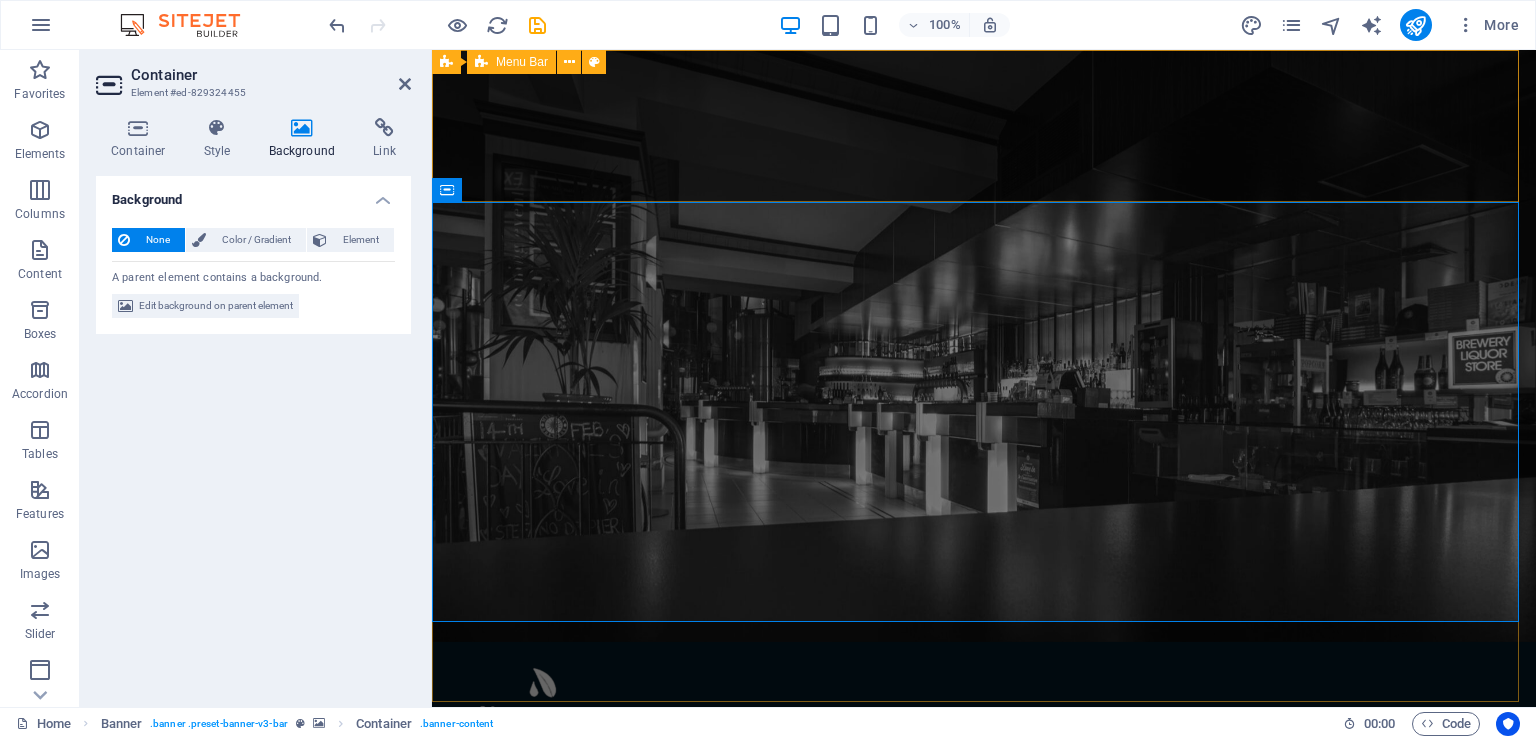 click on "Home Menu Book a table" at bounding box center [984, 735] 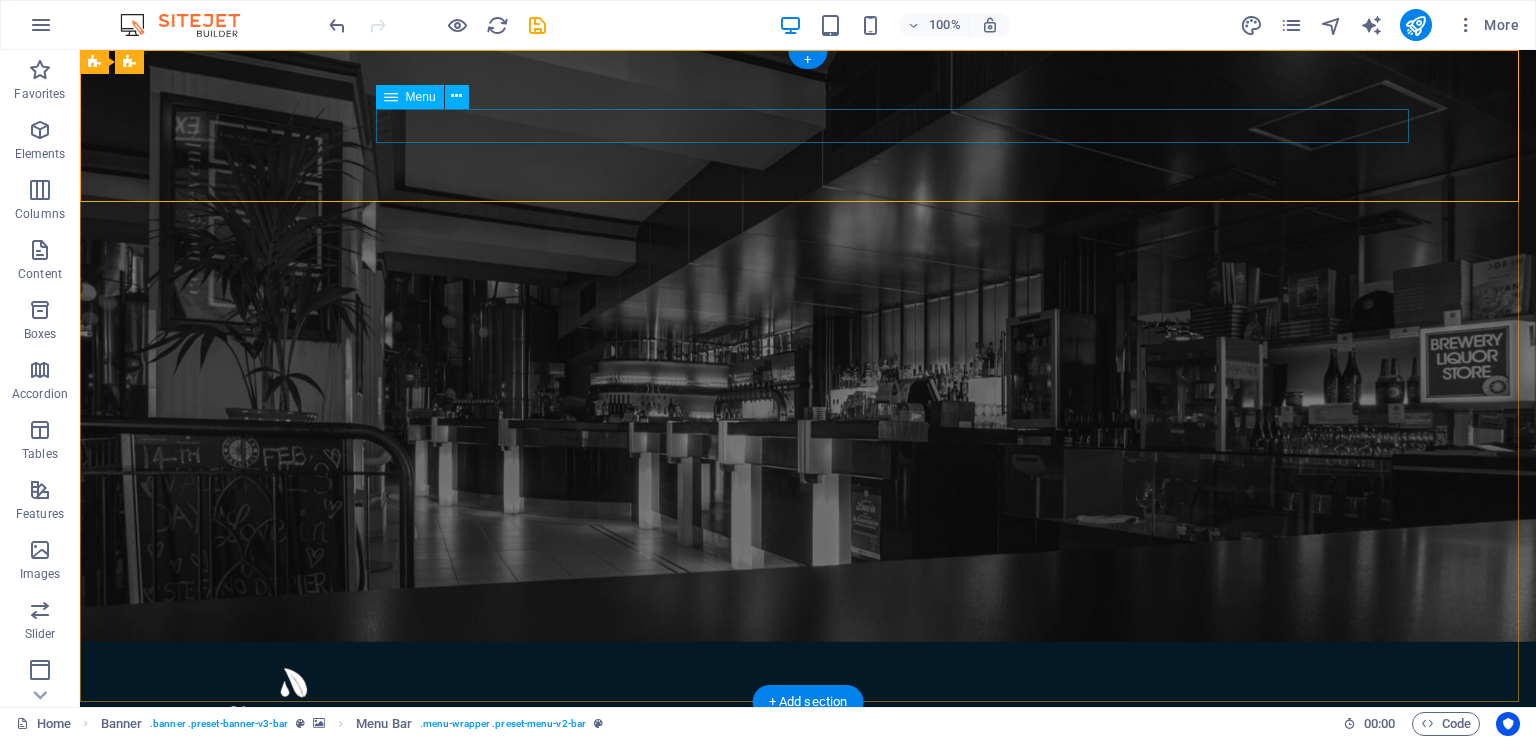 click on "Home Menu Book a table" at bounding box center (808, 795) 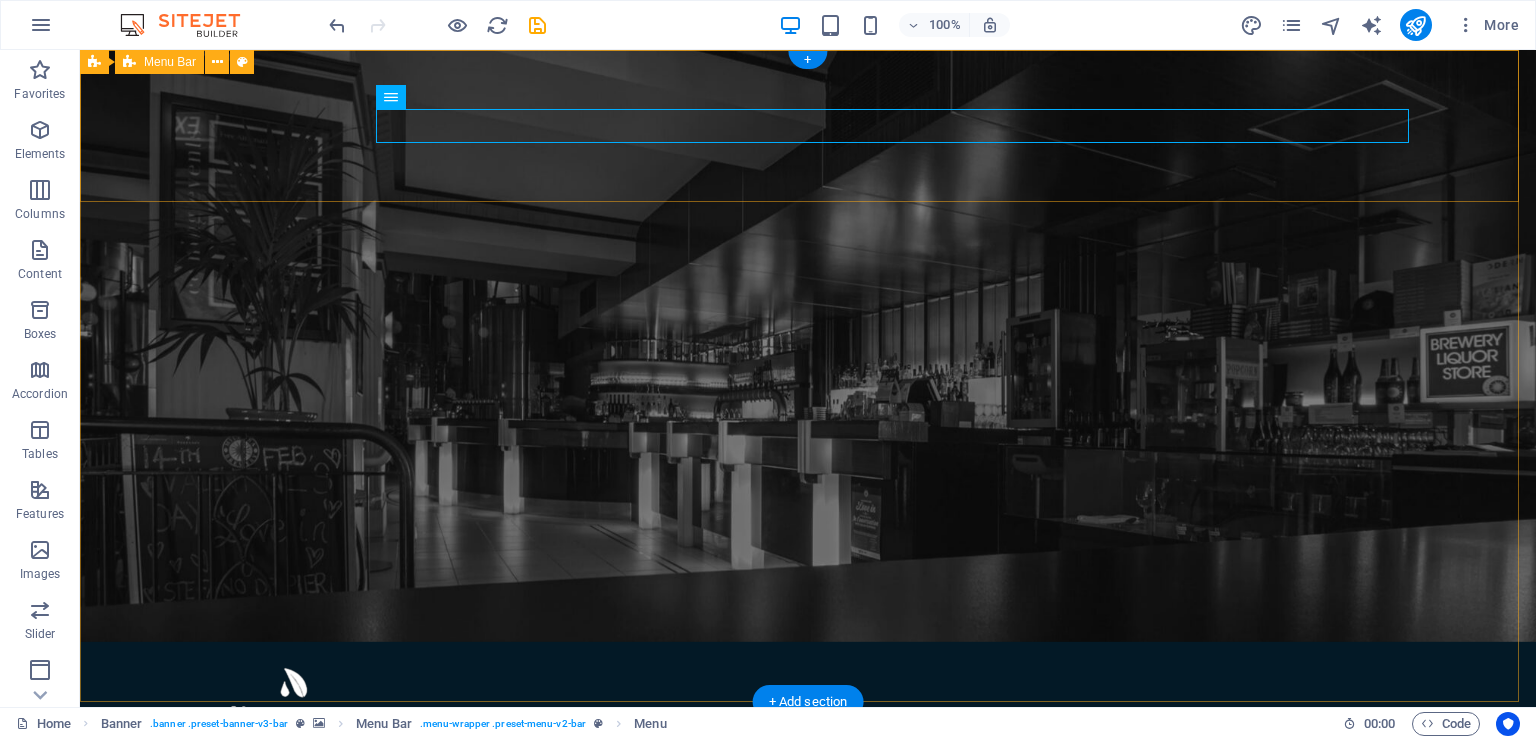 click on "Home Menu Book a table" at bounding box center (808, 735) 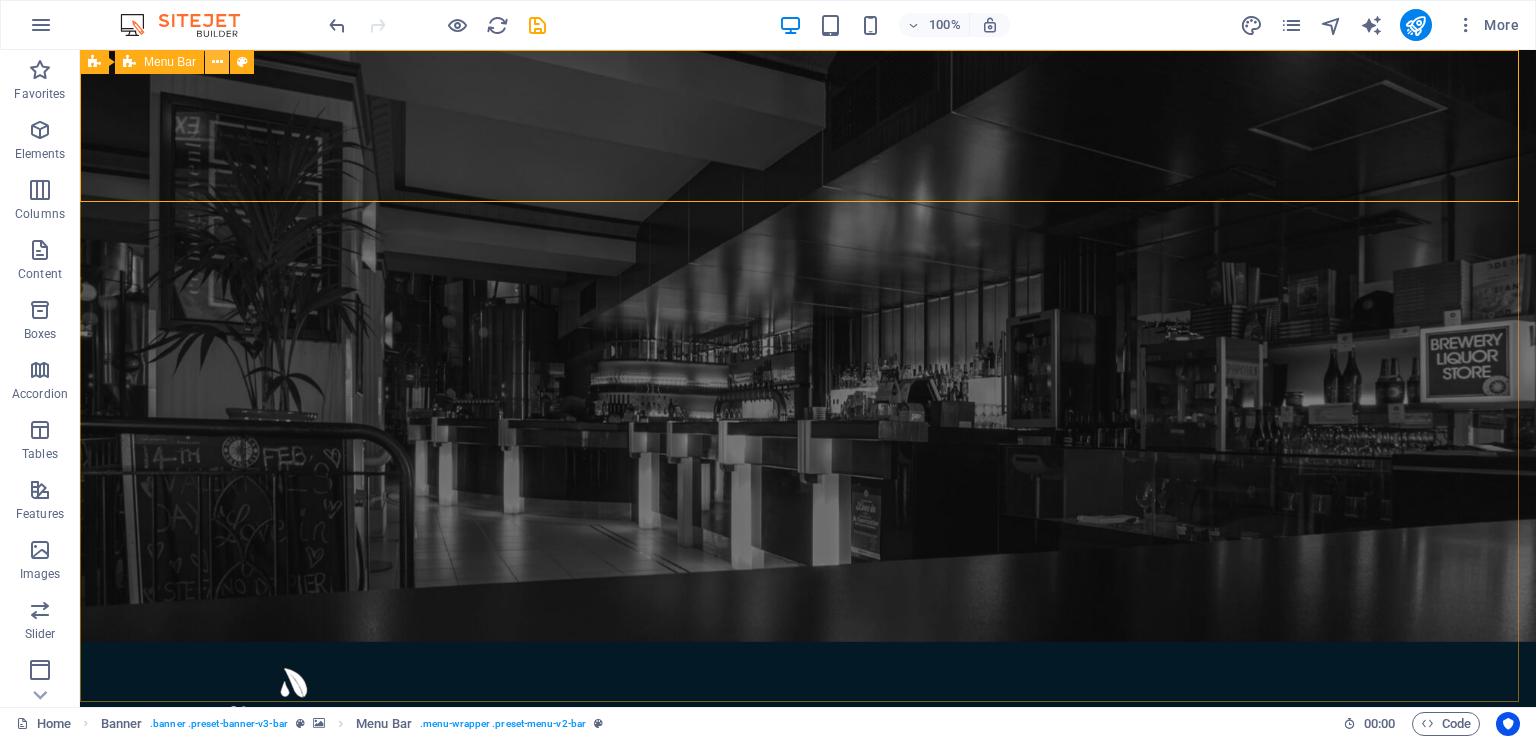 click at bounding box center [217, 62] 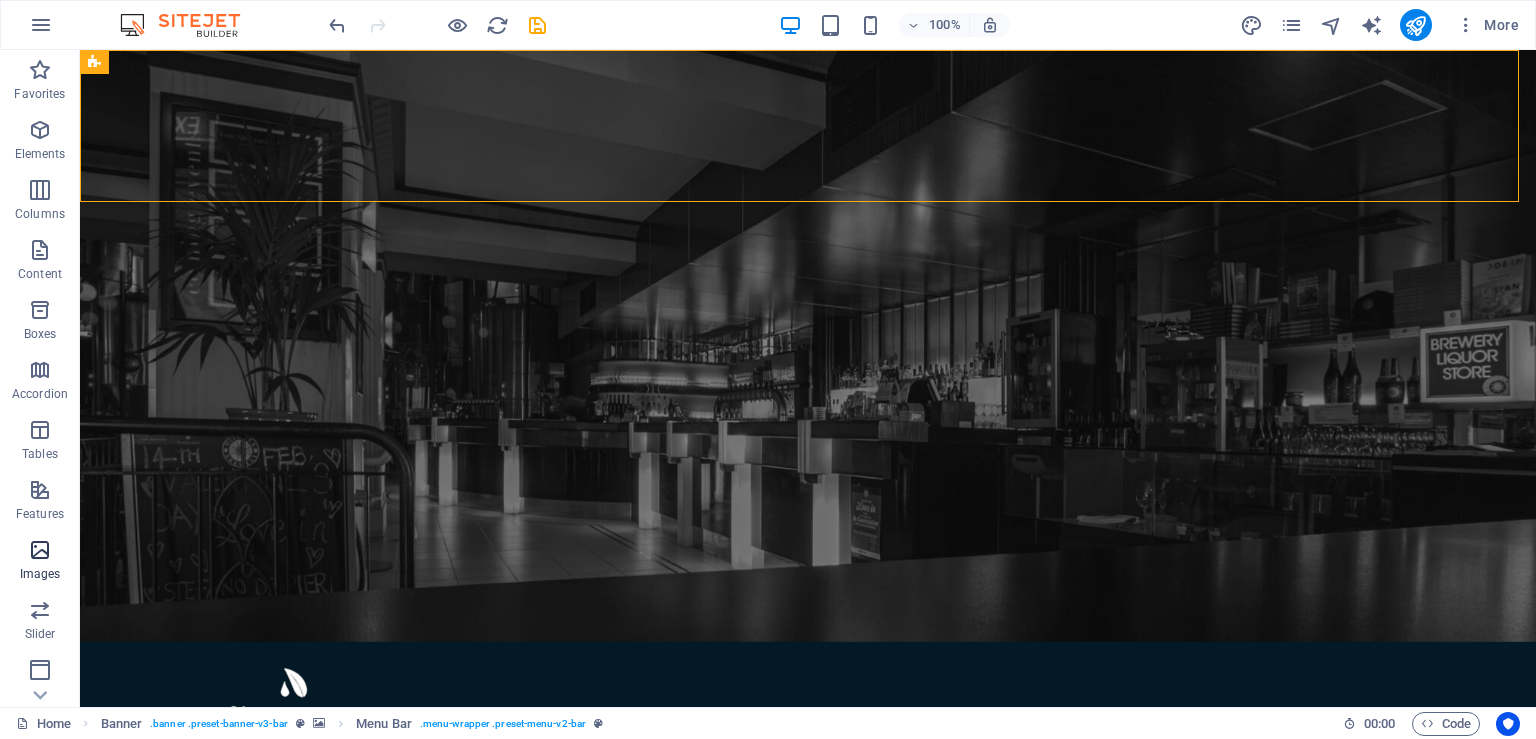 click on "Images" at bounding box center [40, 574] 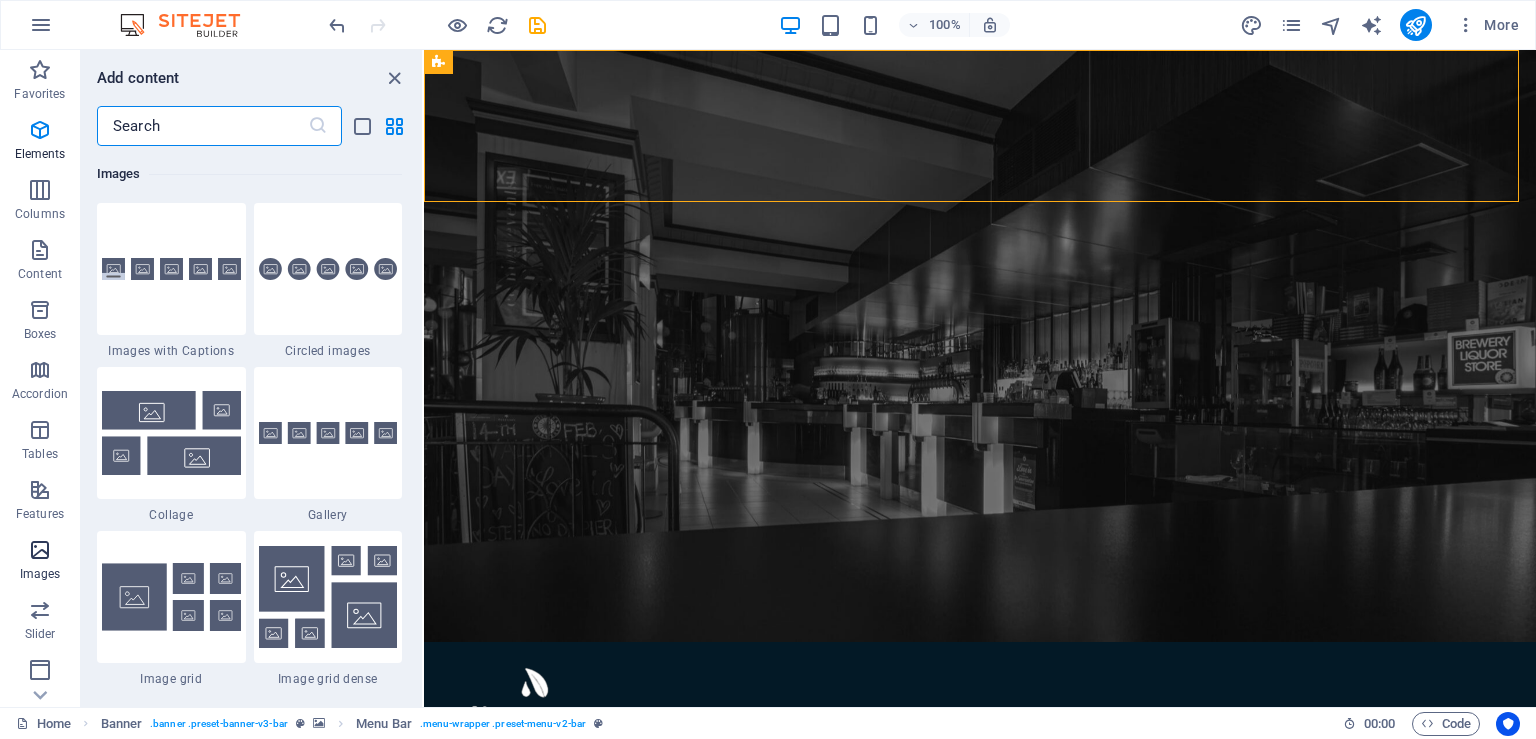 scroll, scrollTop: 10140, scrollLeft: 0, axis: vertical 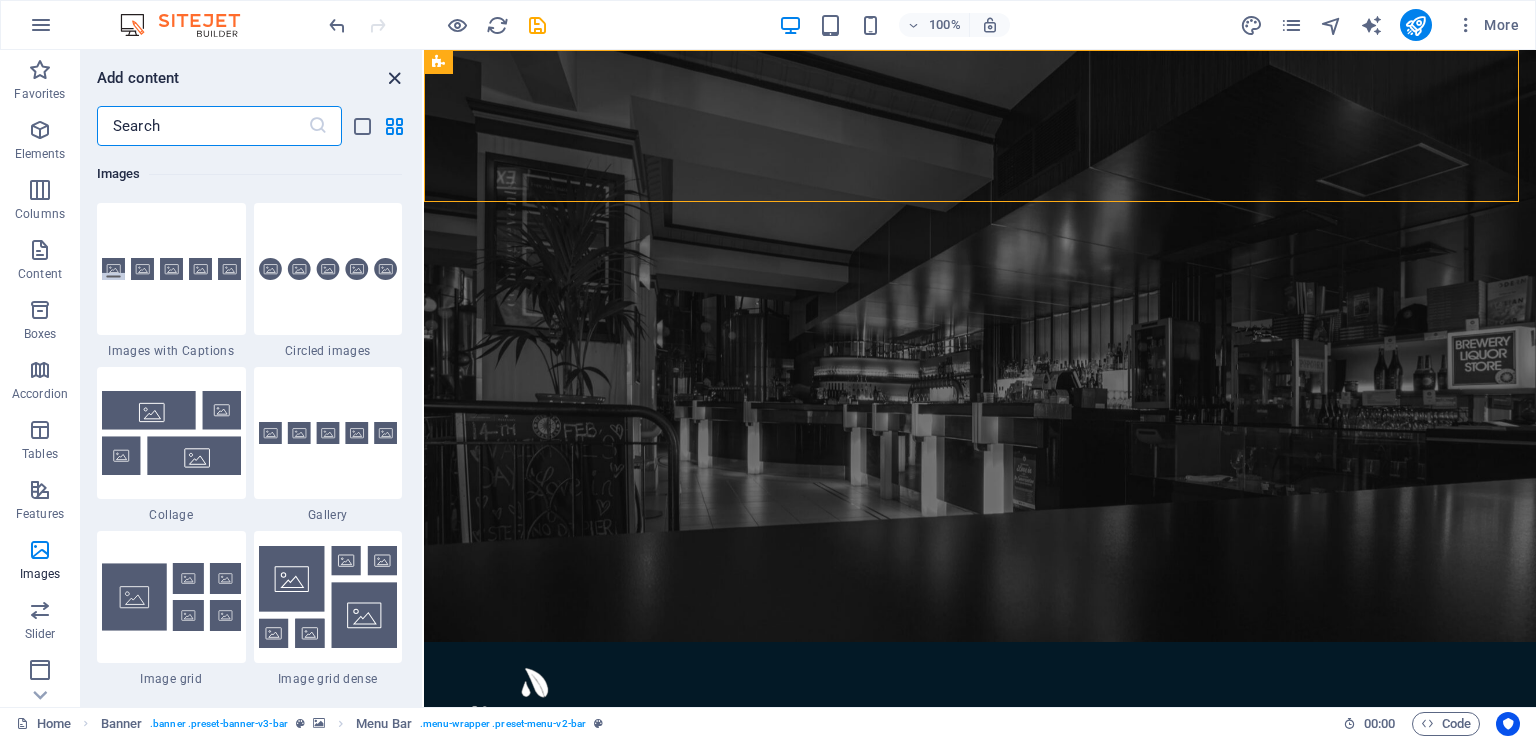 click at bounding box center [394, 78] 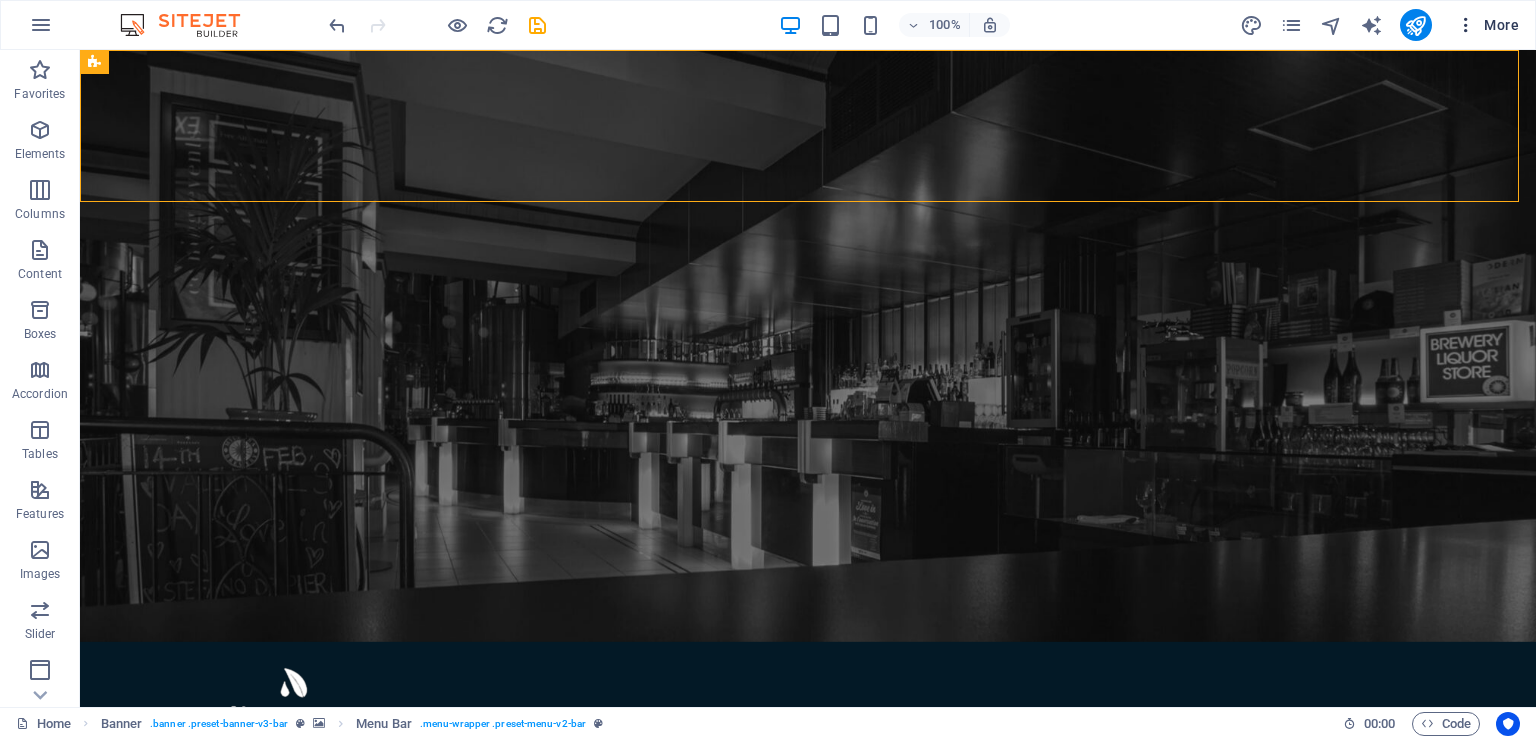 click at bounding box center [1466, 25] 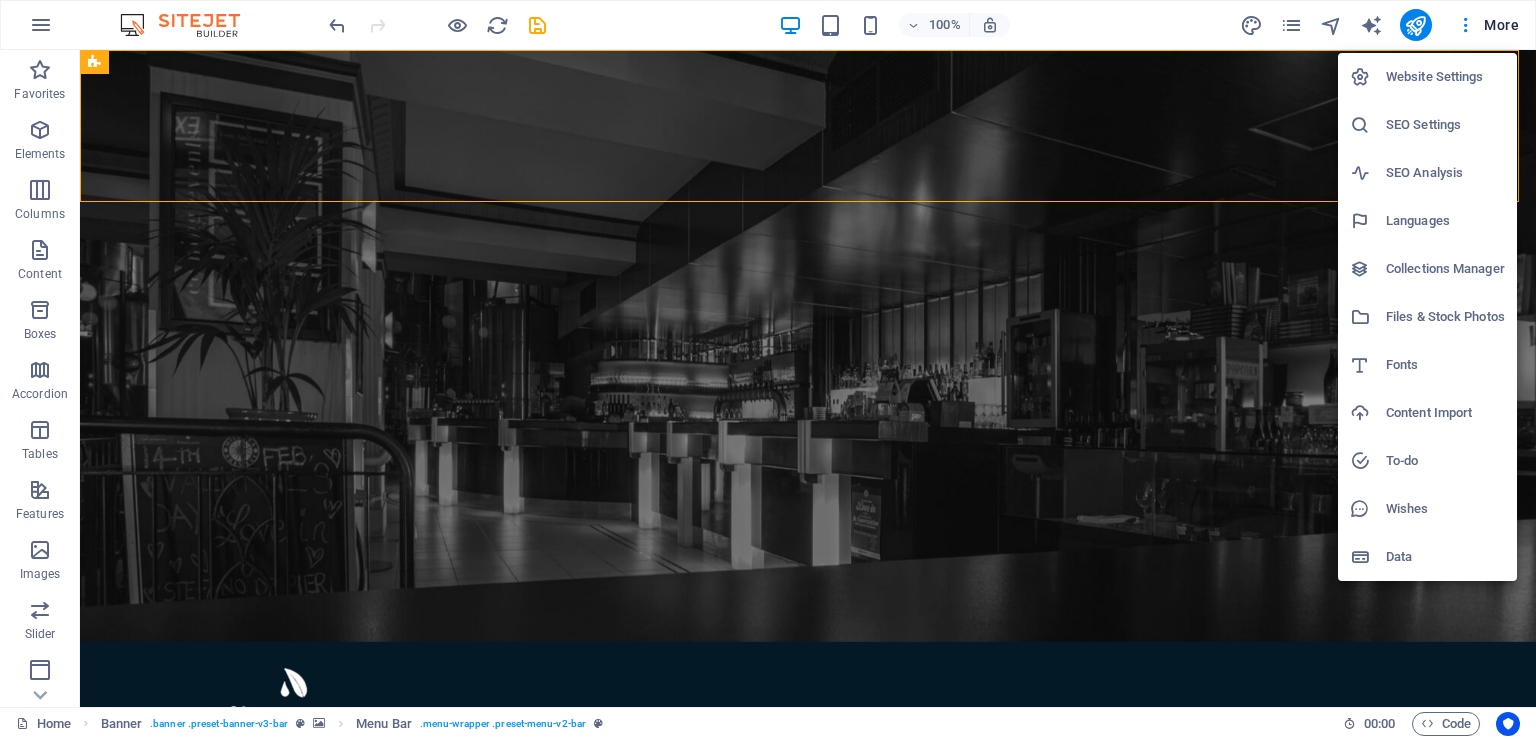 click at bounding box center [768, 369] 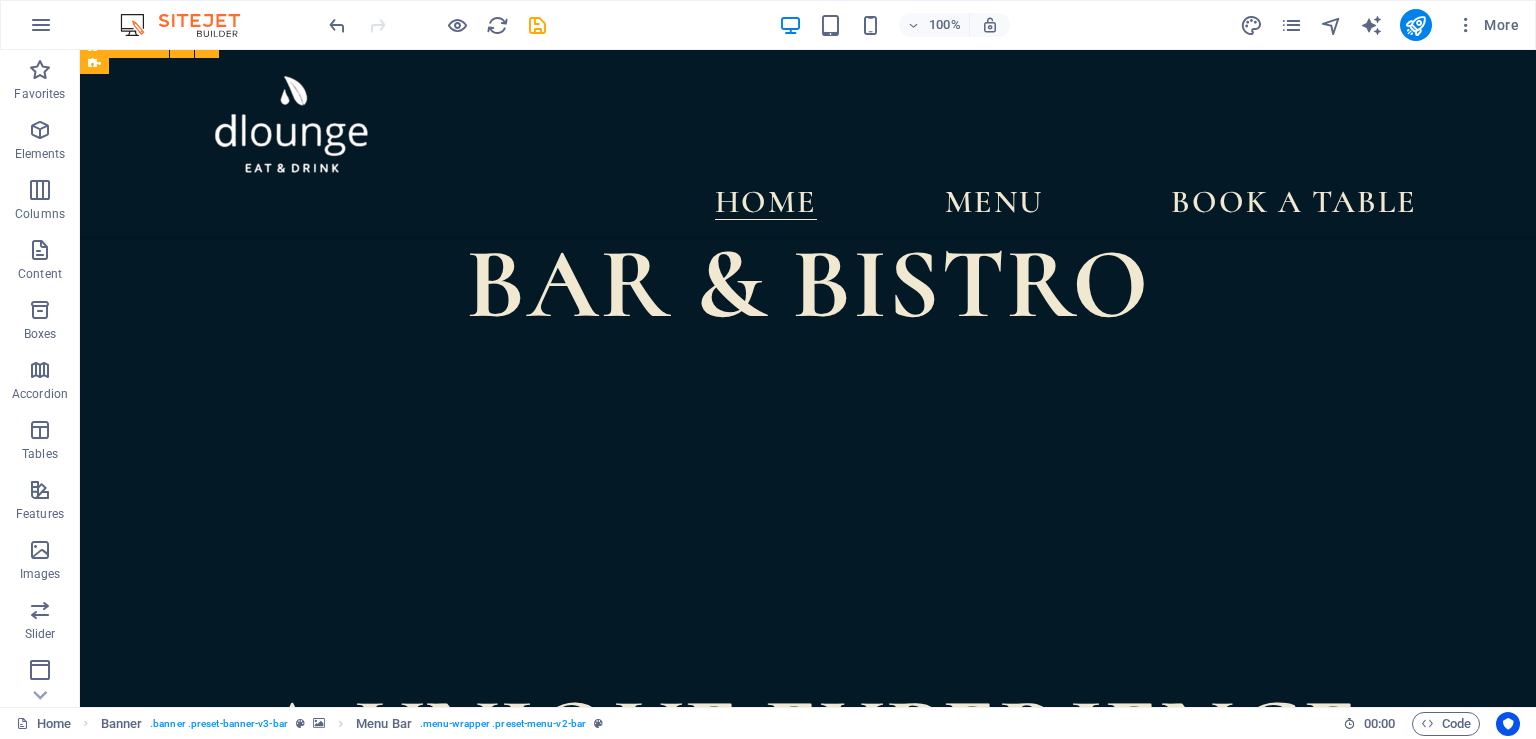 scroll, scrollTop: 0, scrollLeft: 0, axis: both 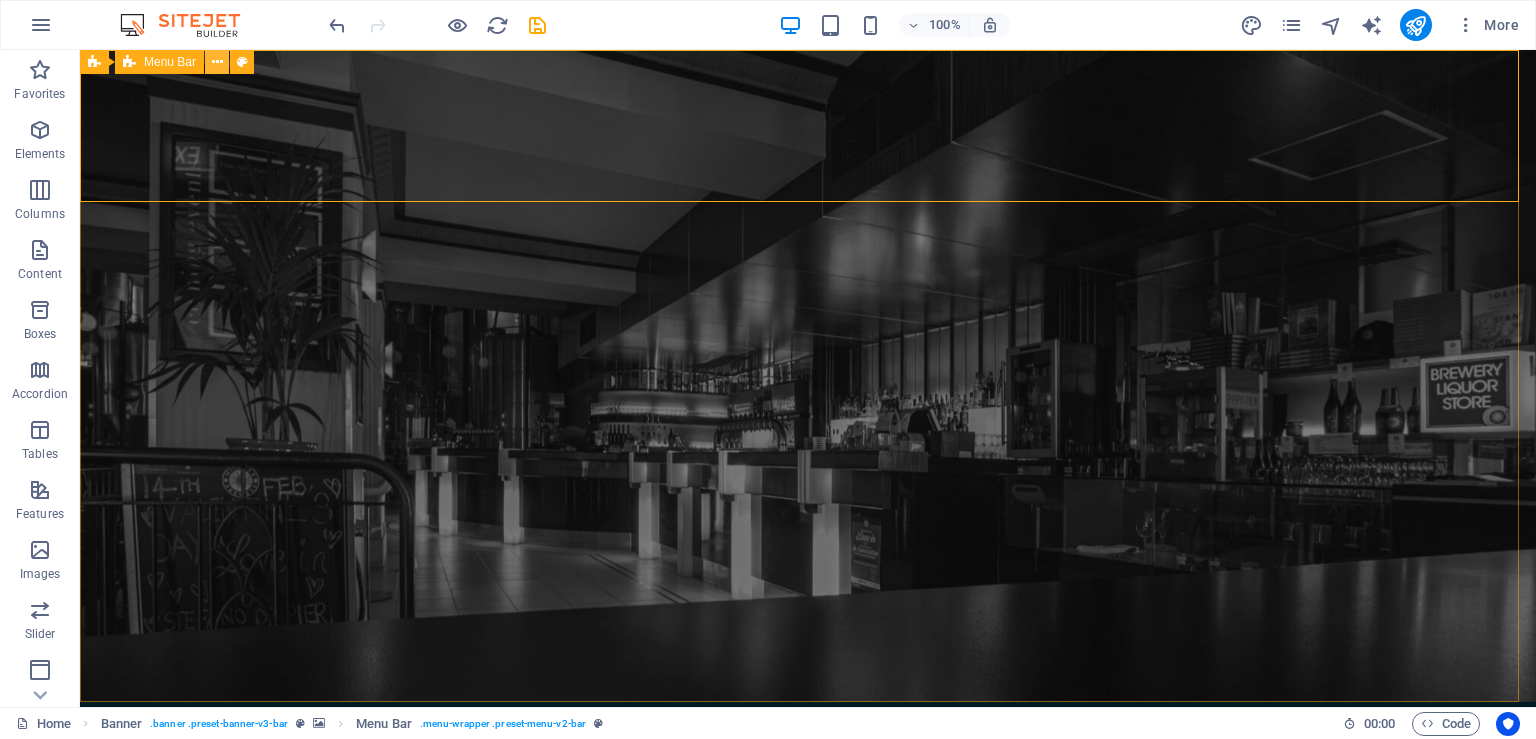 click at bounding box center [217, 62] 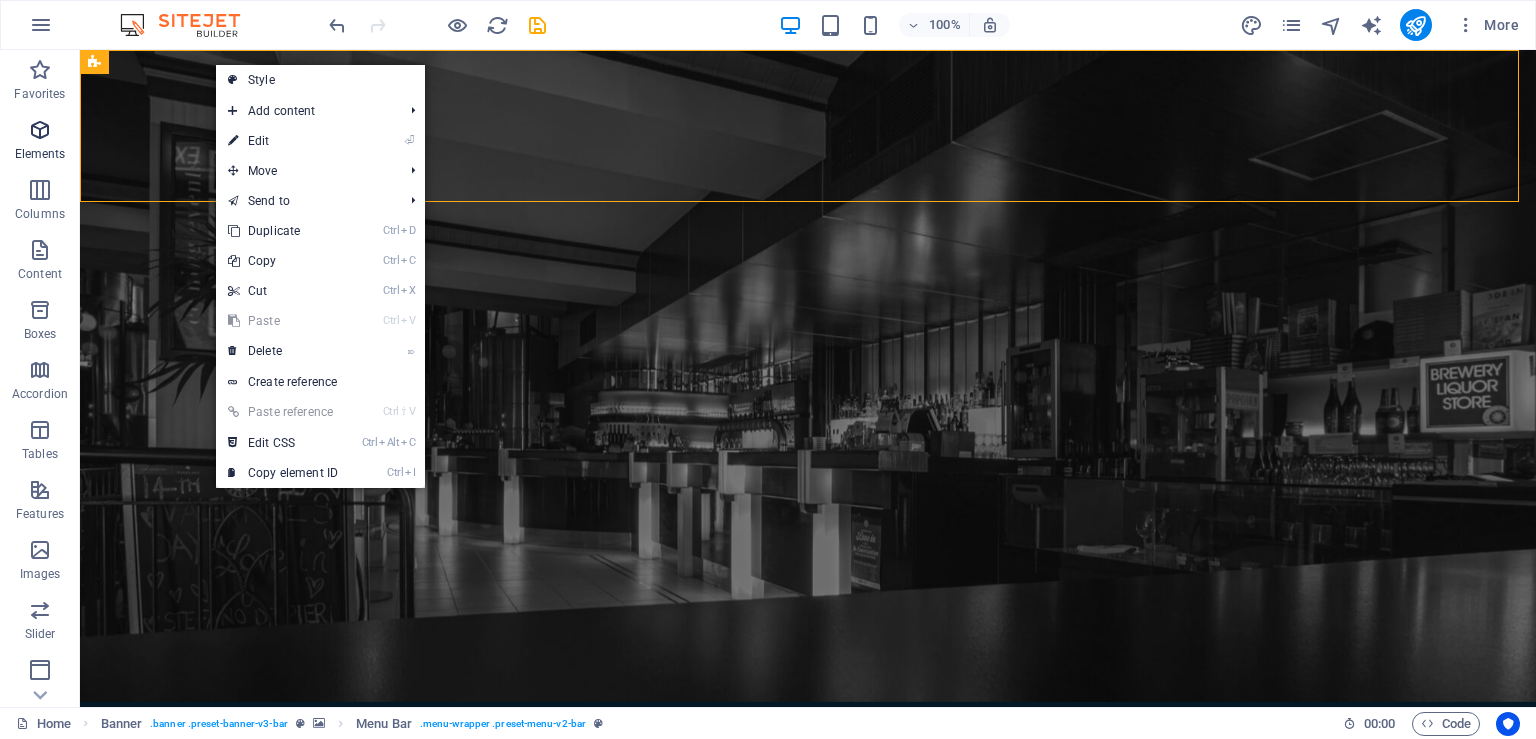 click at bounding box center [40, 130] 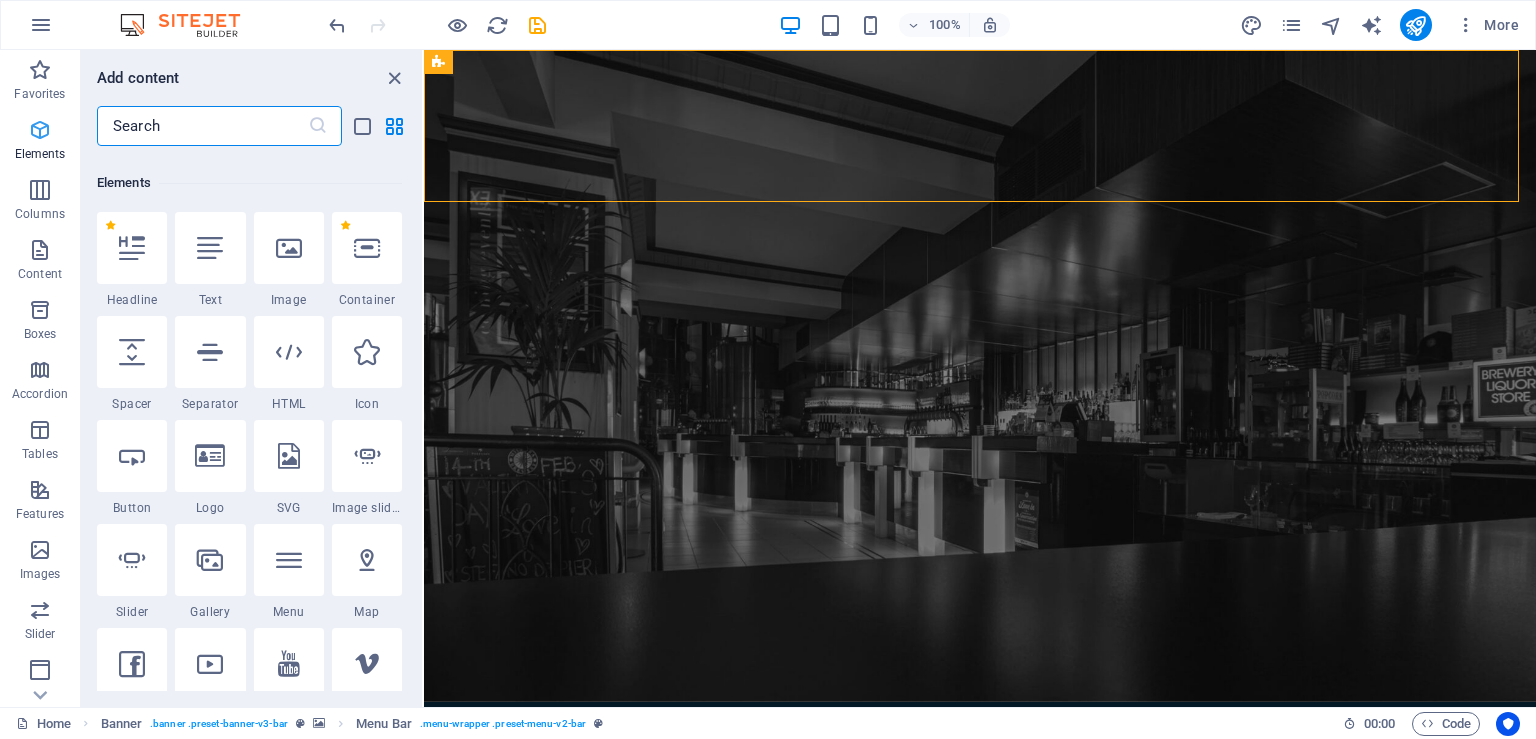 scroll, scrollTop: 212, scrollLeft: 0, axis: vertical 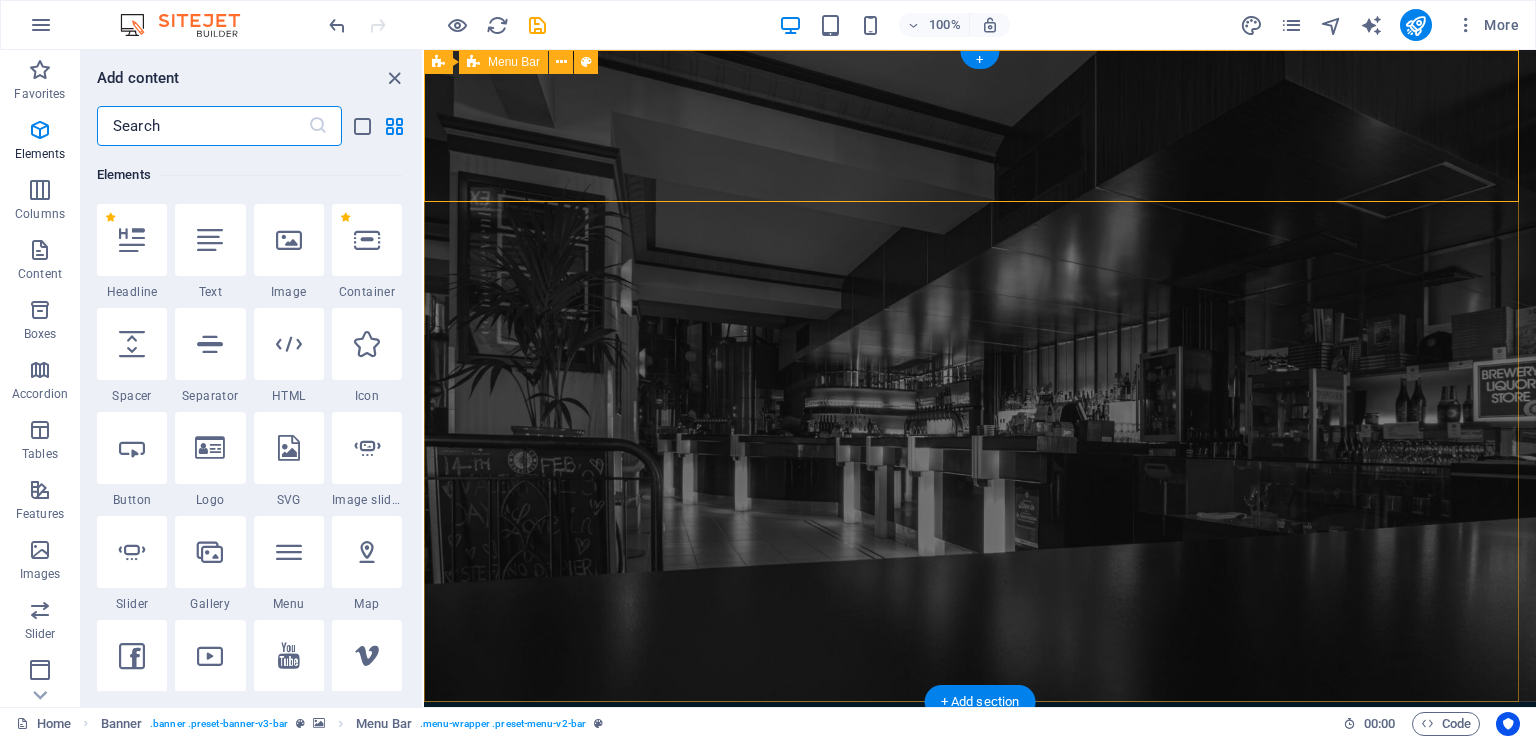 click on "Home Menu Book a table" at bounding box center [980, 795] 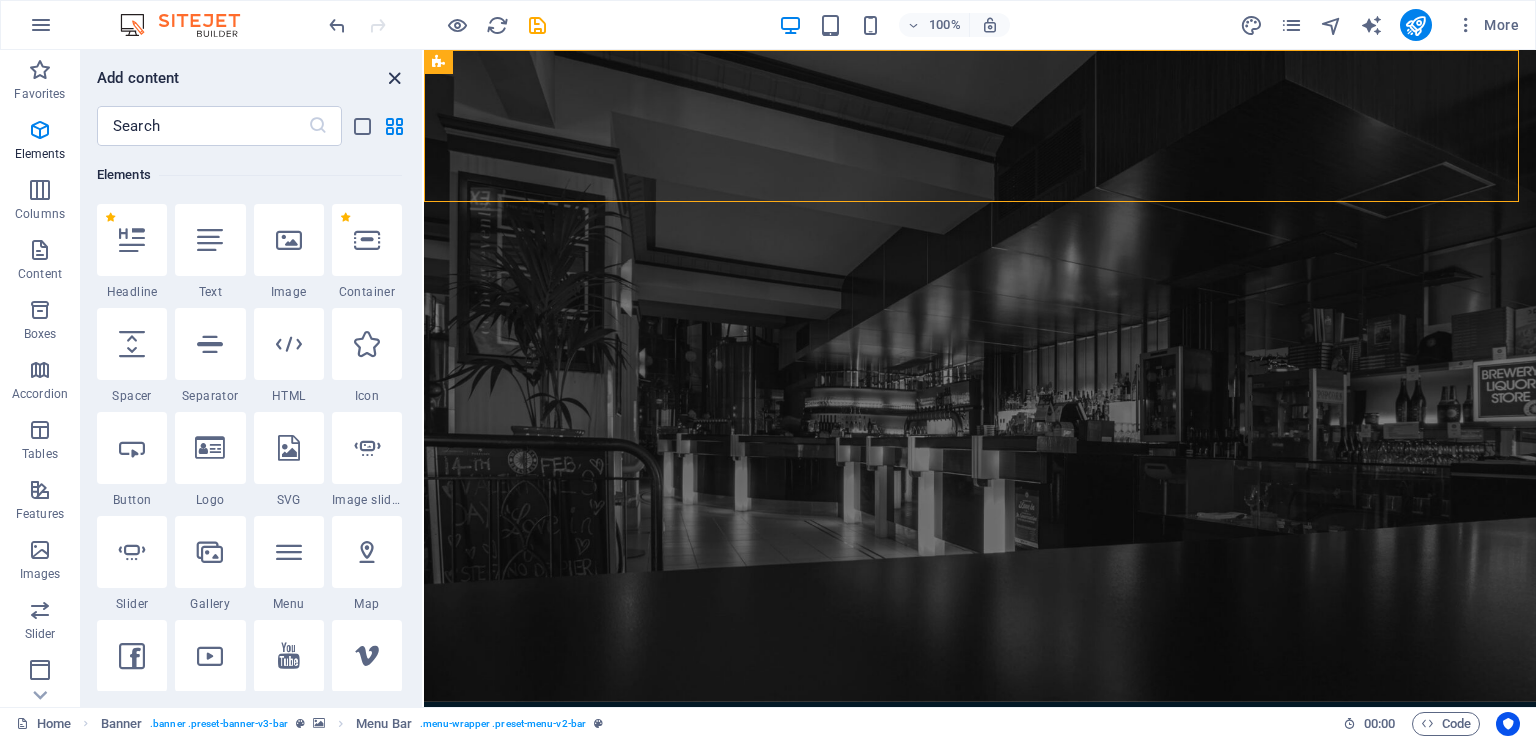 click at bounding box center (394, 78) 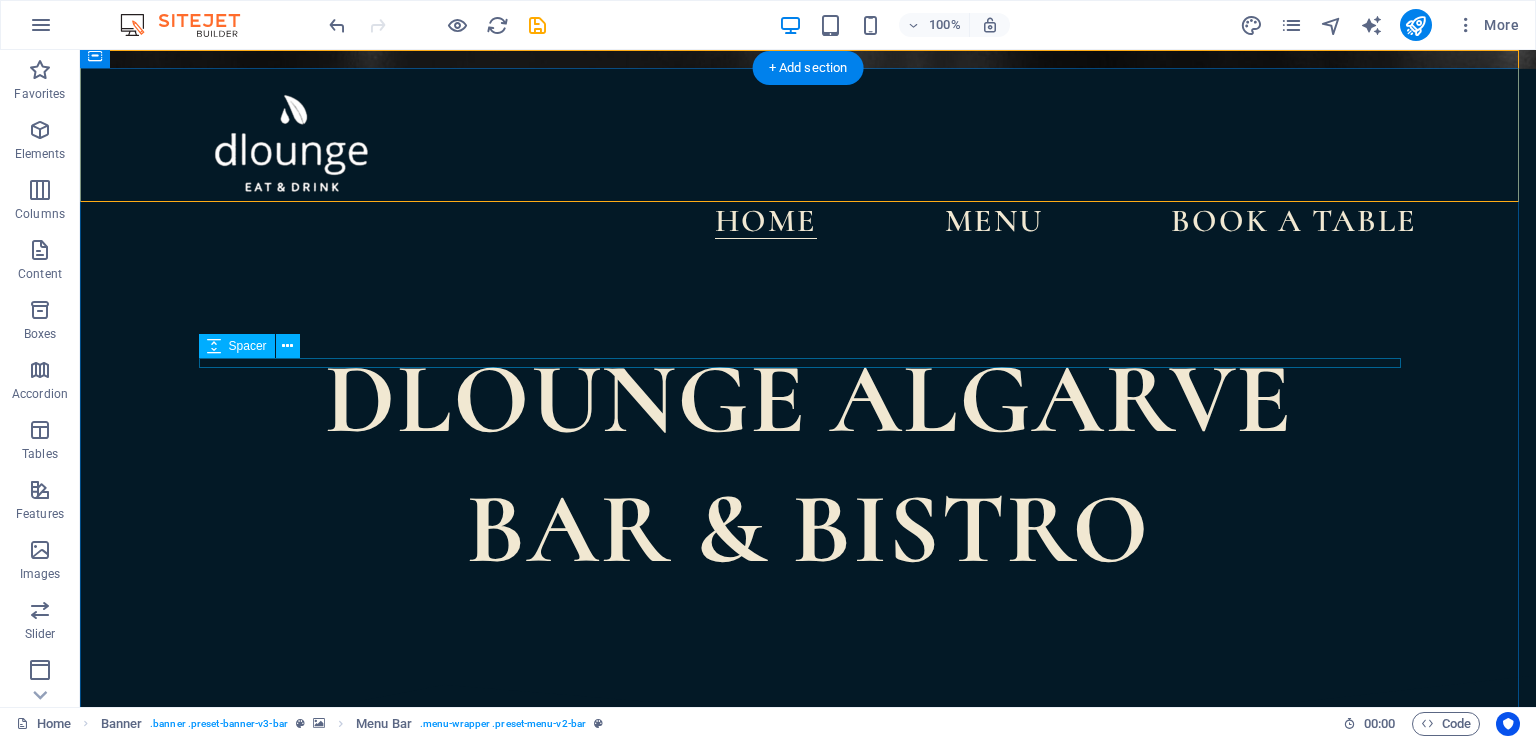 scroll, scrollTop: 0, scrollLeft: 0, axis: both 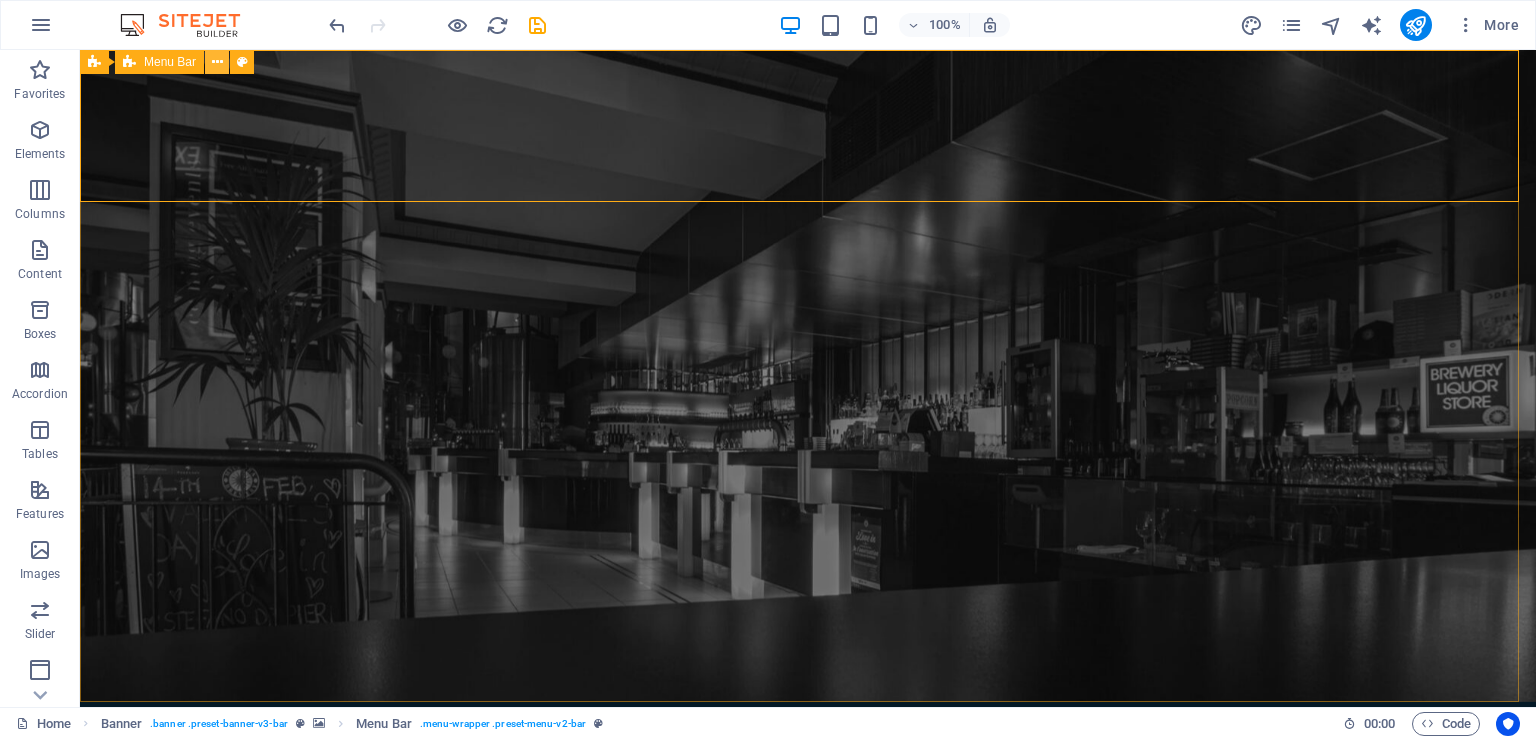 click at bounding box center [217, 62] 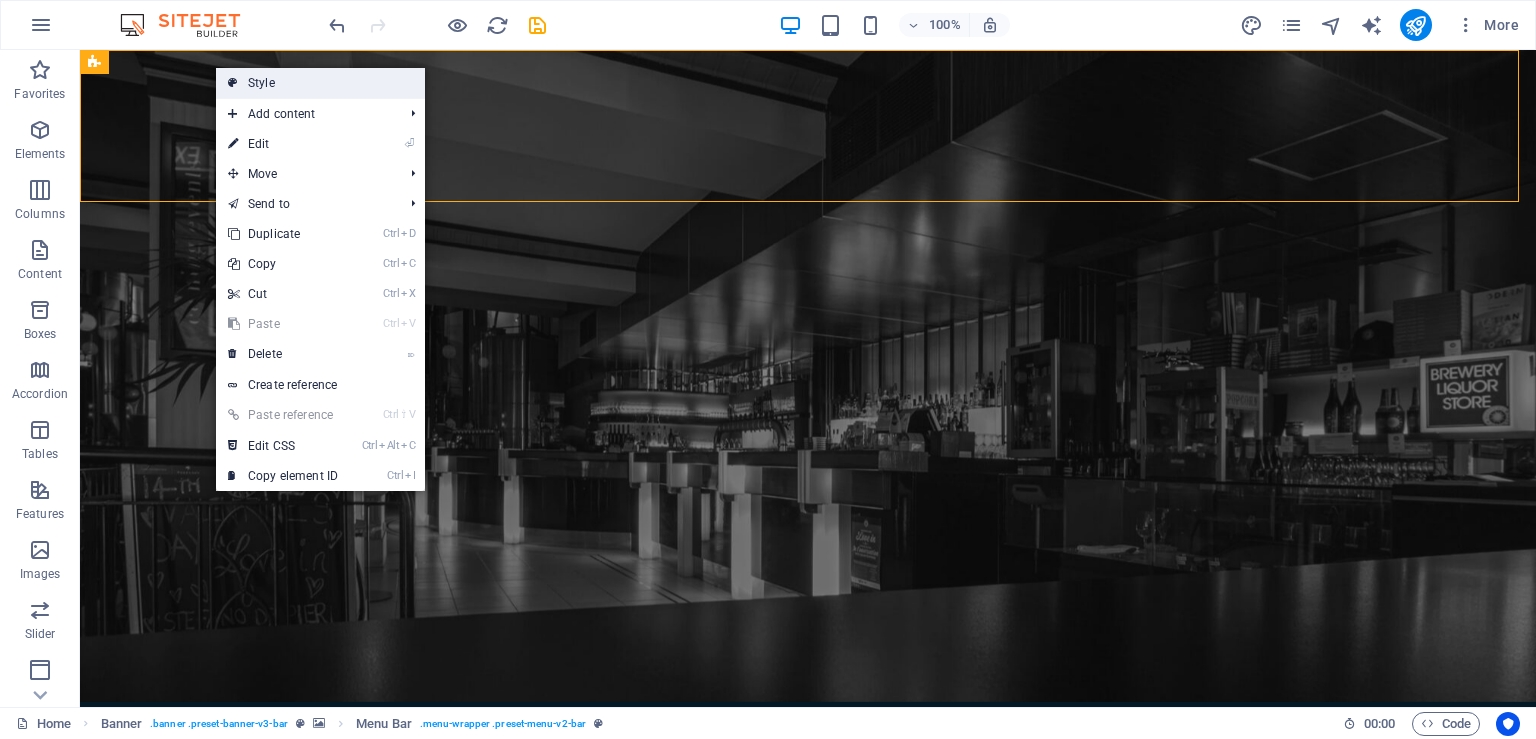 click on "Style" at bounding box center [320, 83] 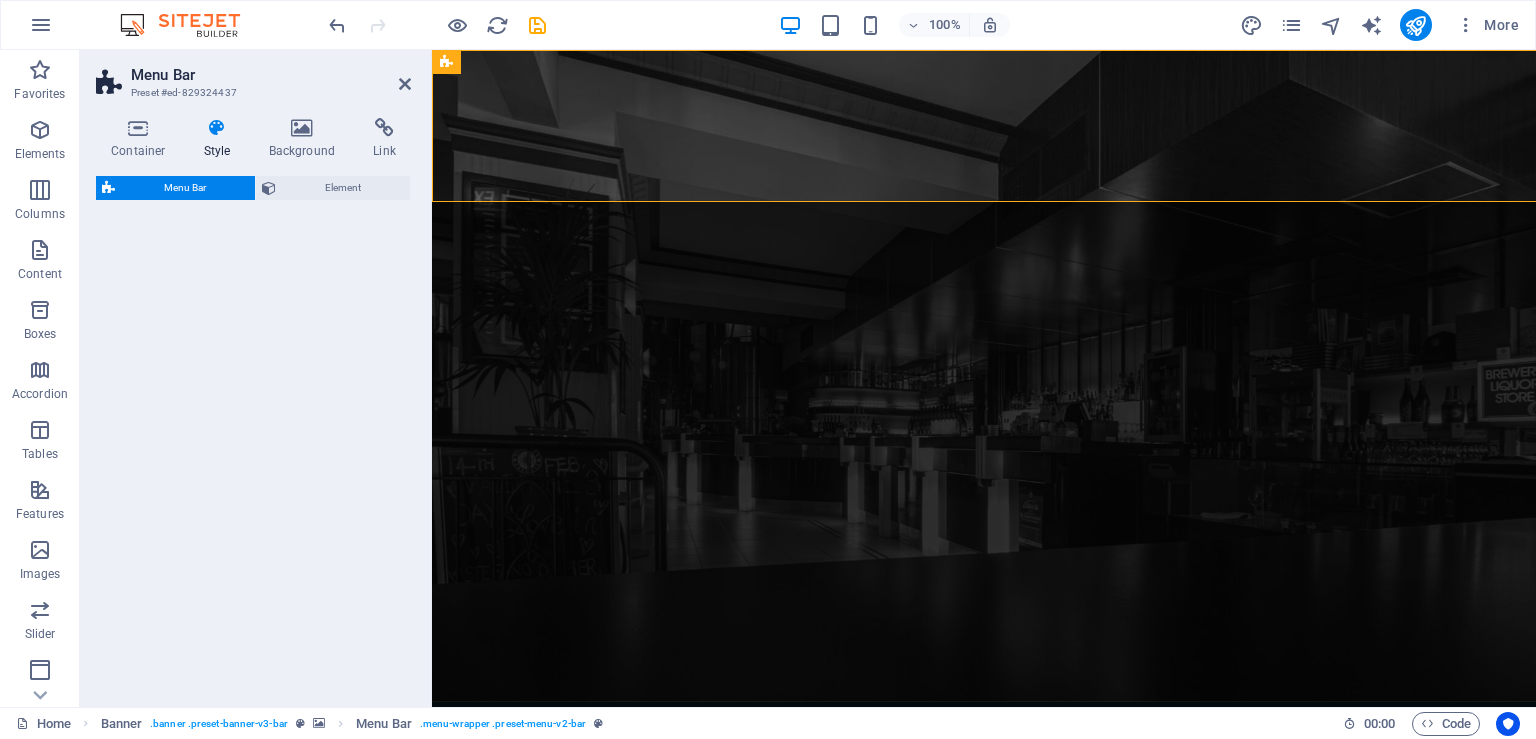 select on "rem" 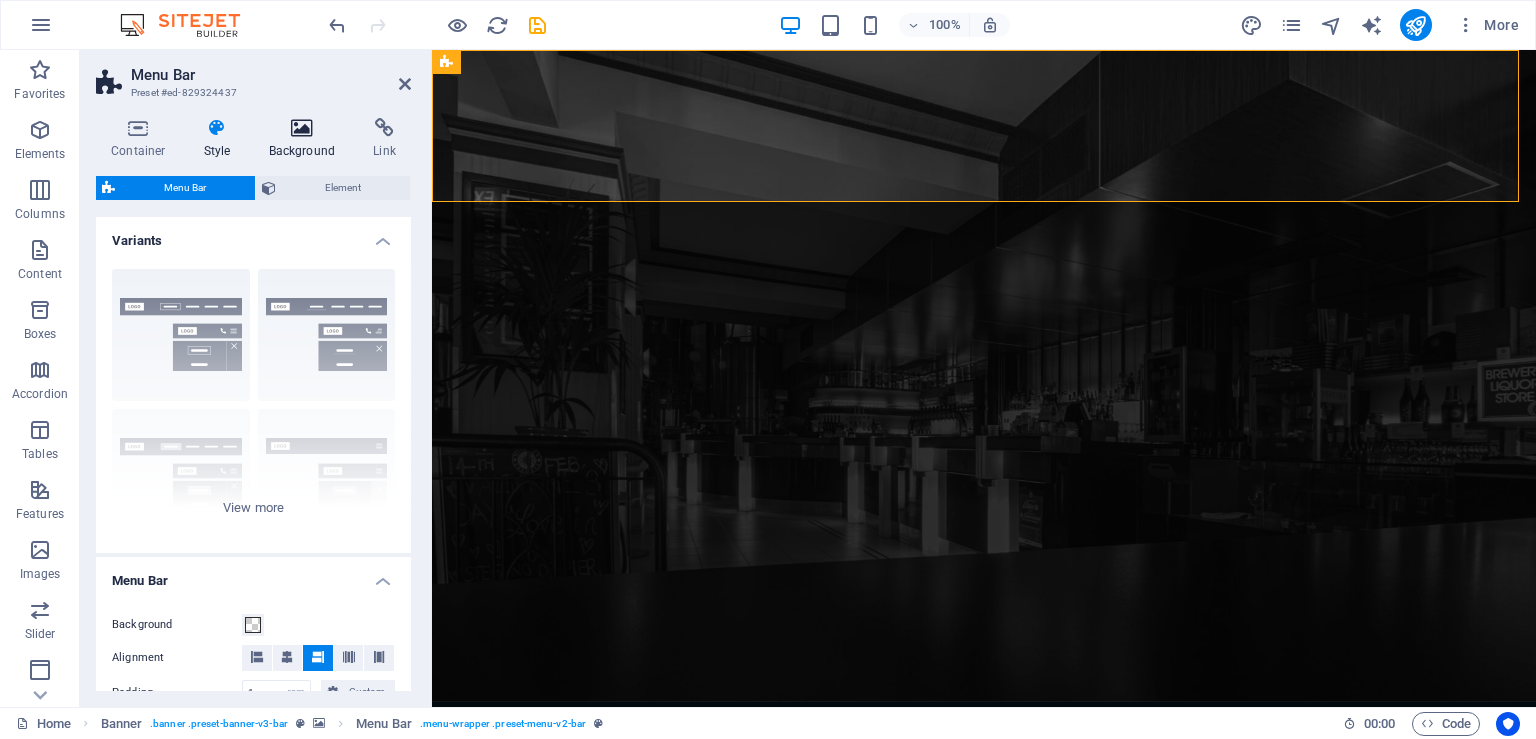 click at bounding box center (302, 128) 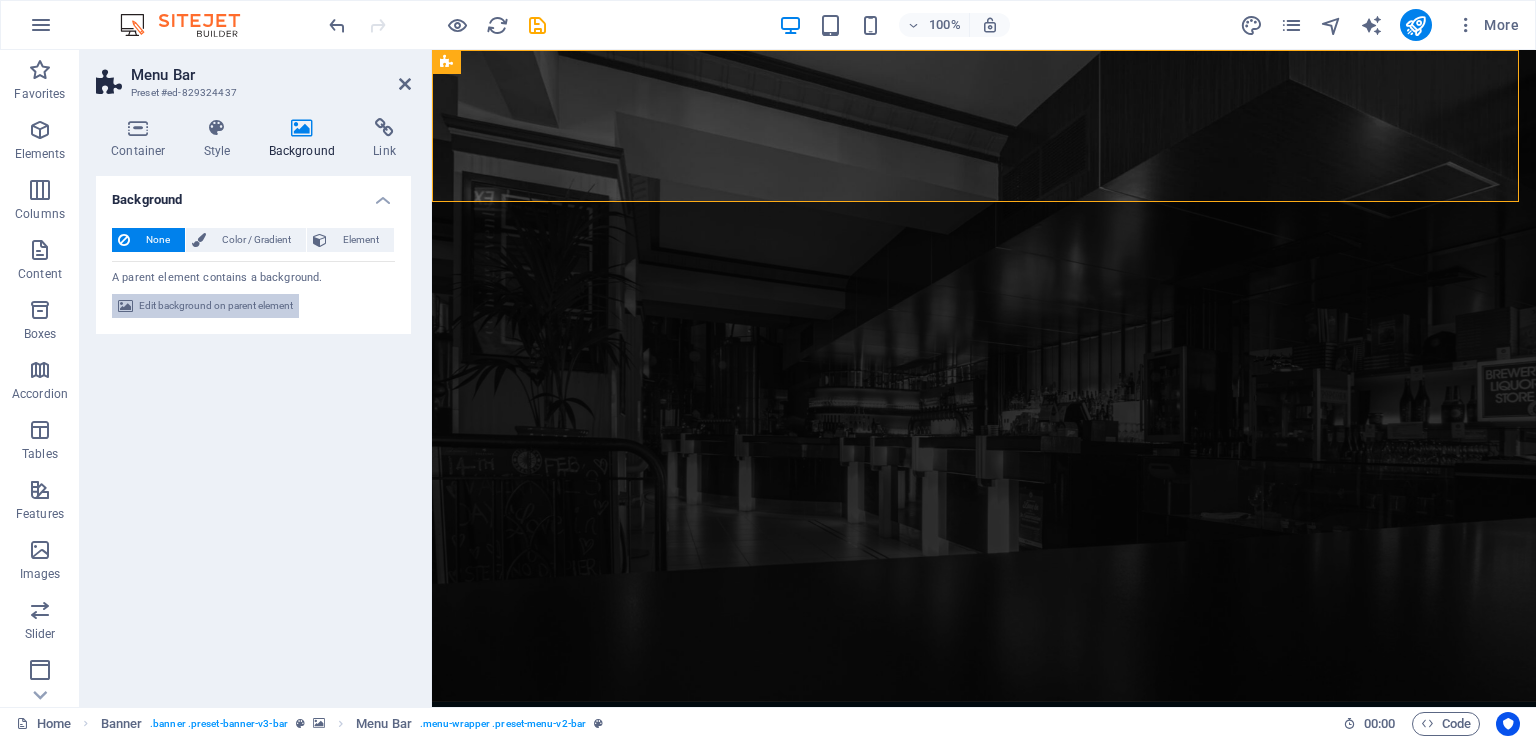 click on "Edit background on parent element" at bounding box center (216, 306) 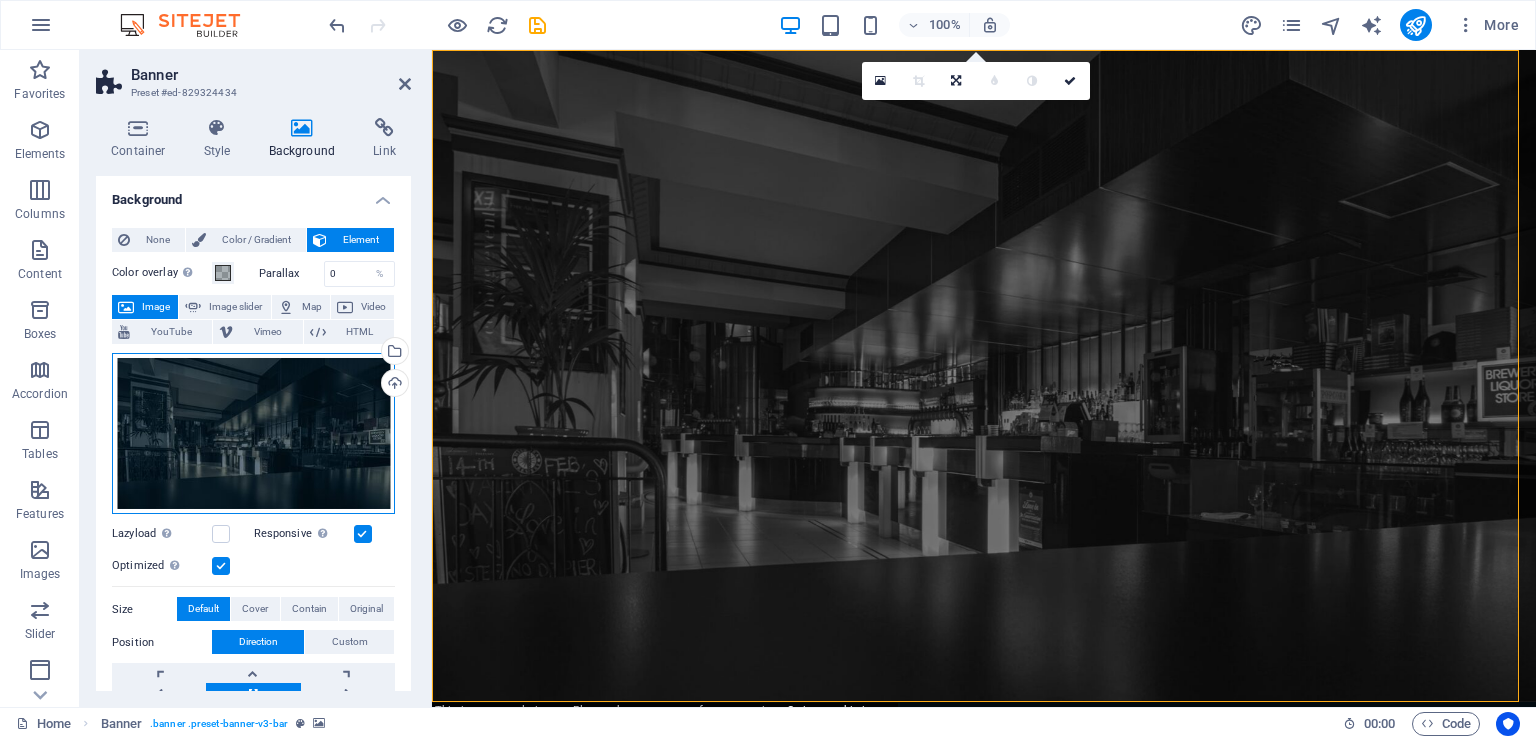 click on "Drag files here, click to choose files or select files from Files or our free stock photos & videos" at bounding box center [253, 434] 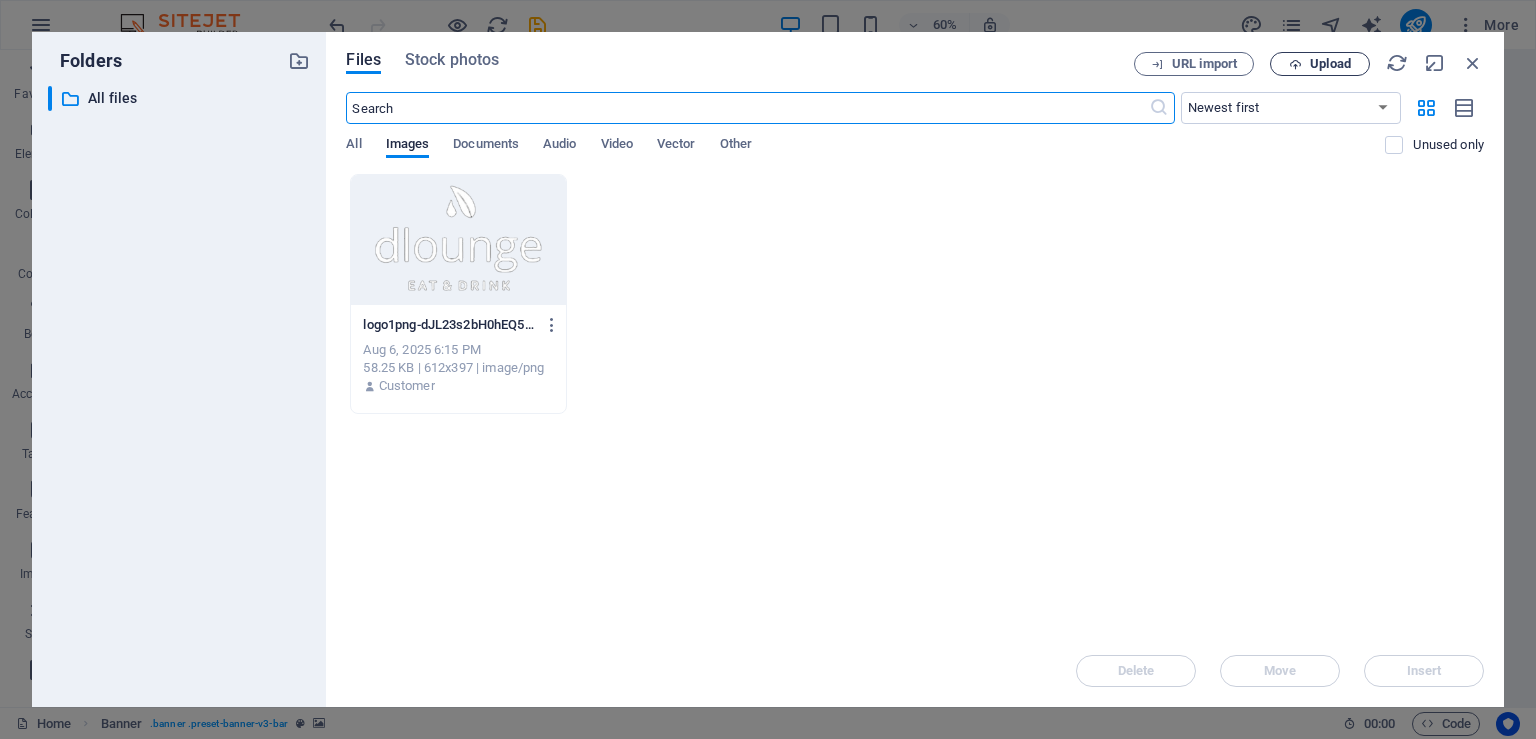 click on "Upload" at bounding box center [1320, 64] 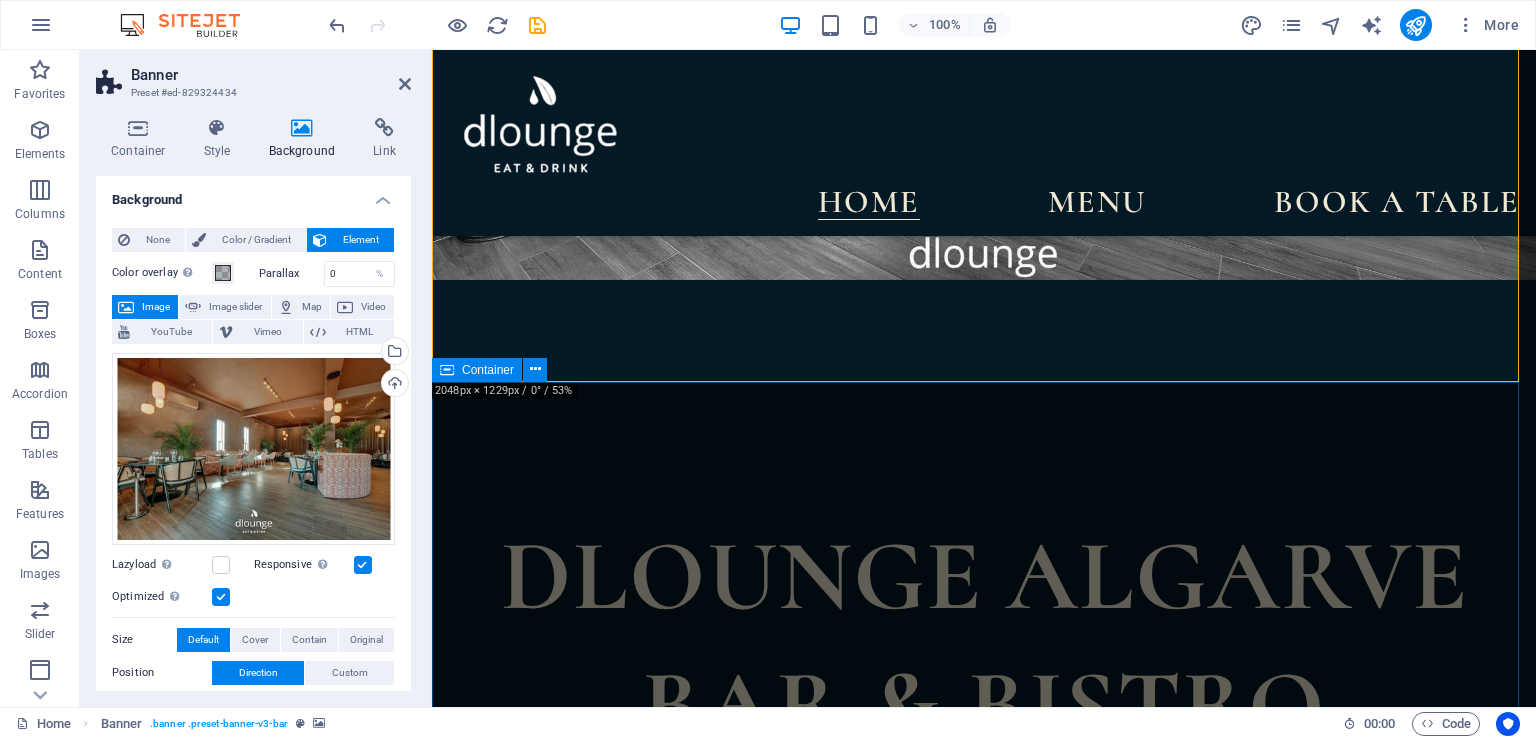 scroll, scrollTop: 0, scrollLeft: 0, axis: both 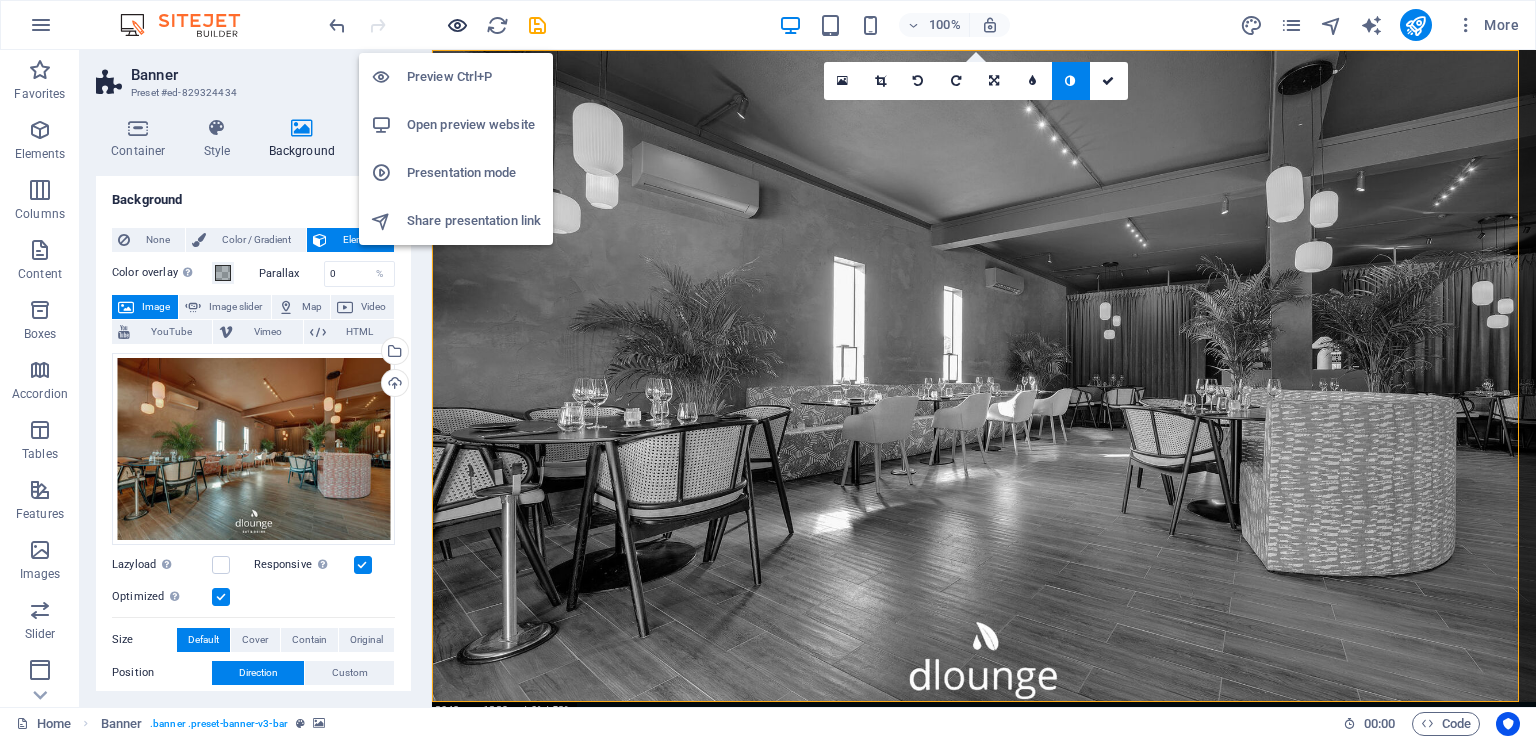 click at bounding box center (457, 25) 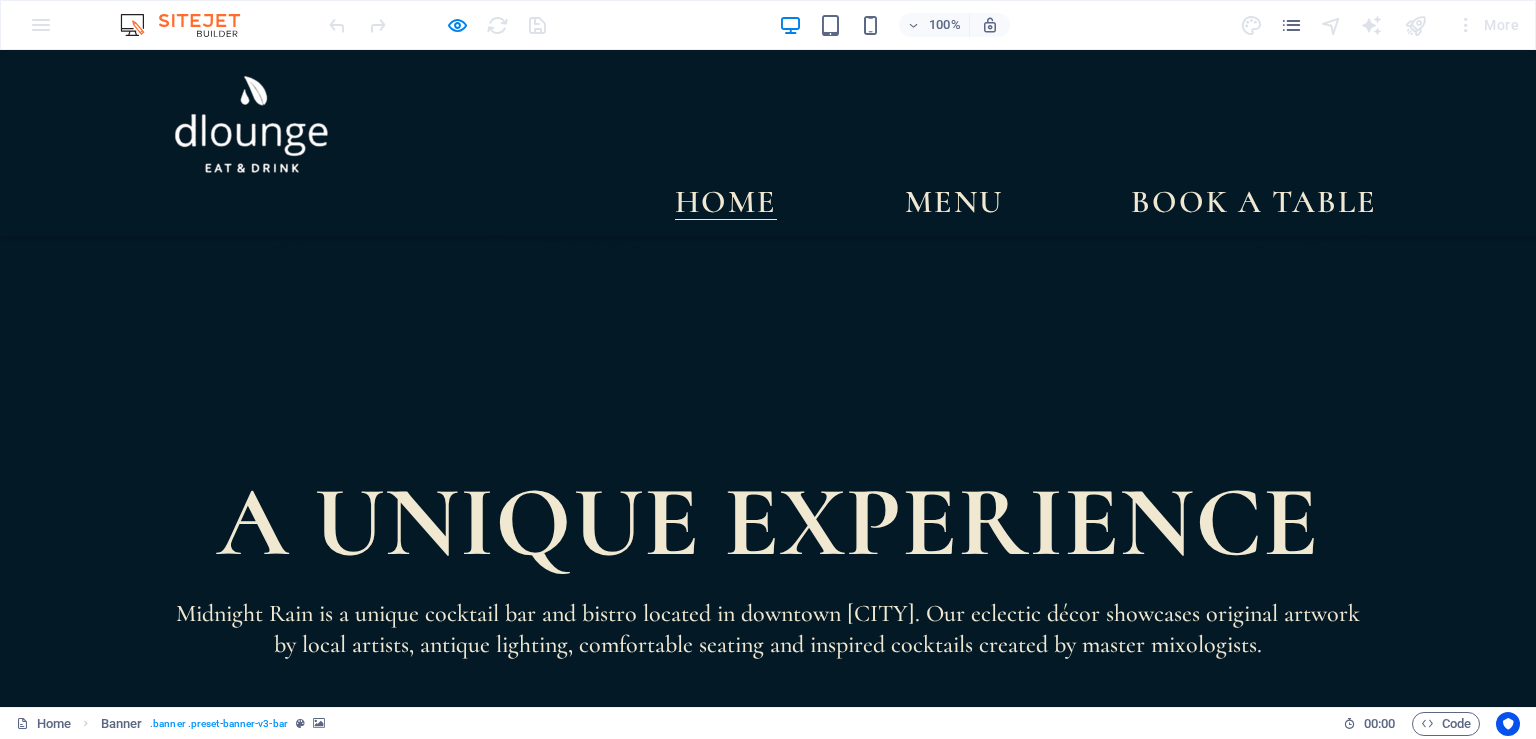 scroll, scrollTop: 0, scrollLeft: 0, axis: both 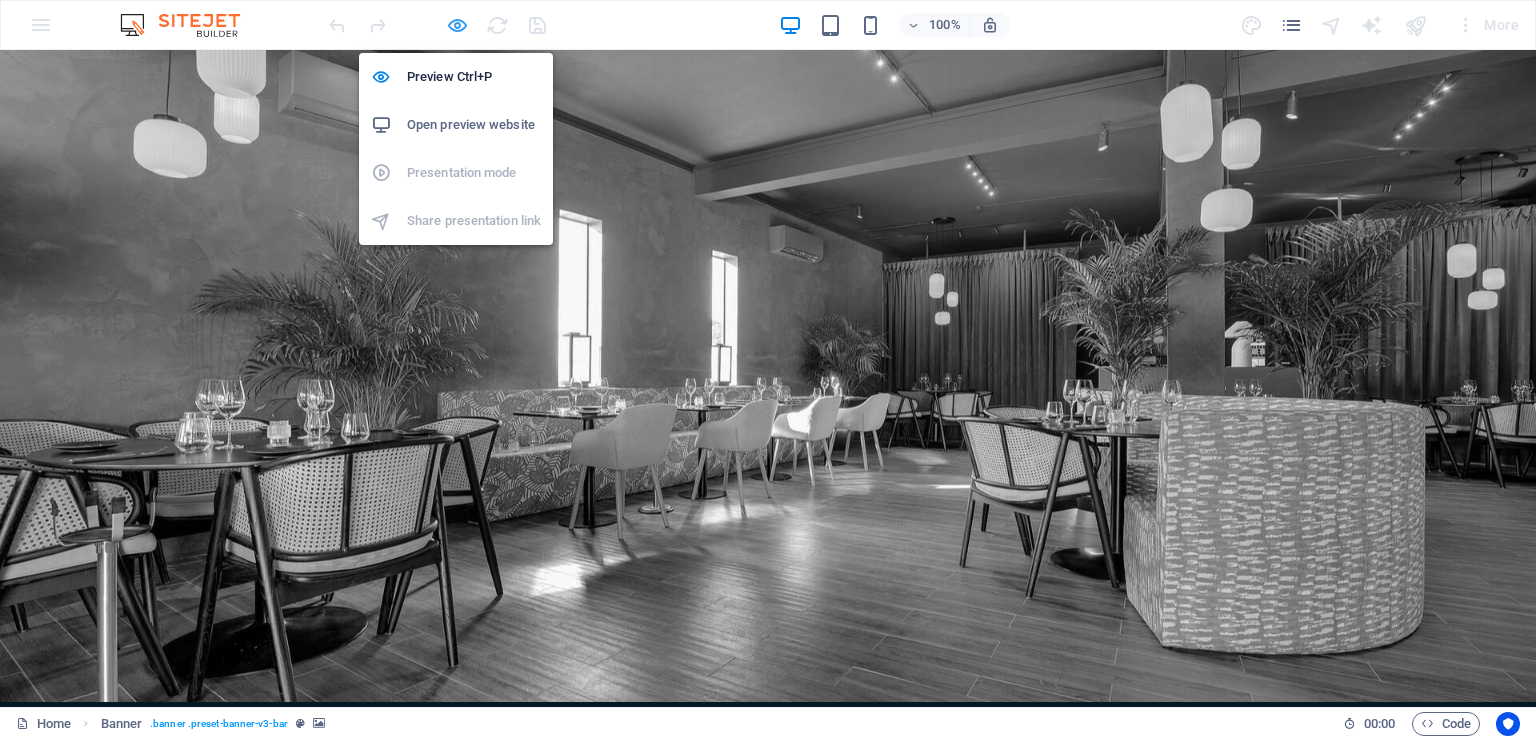 click at bounding box center (457, 25) 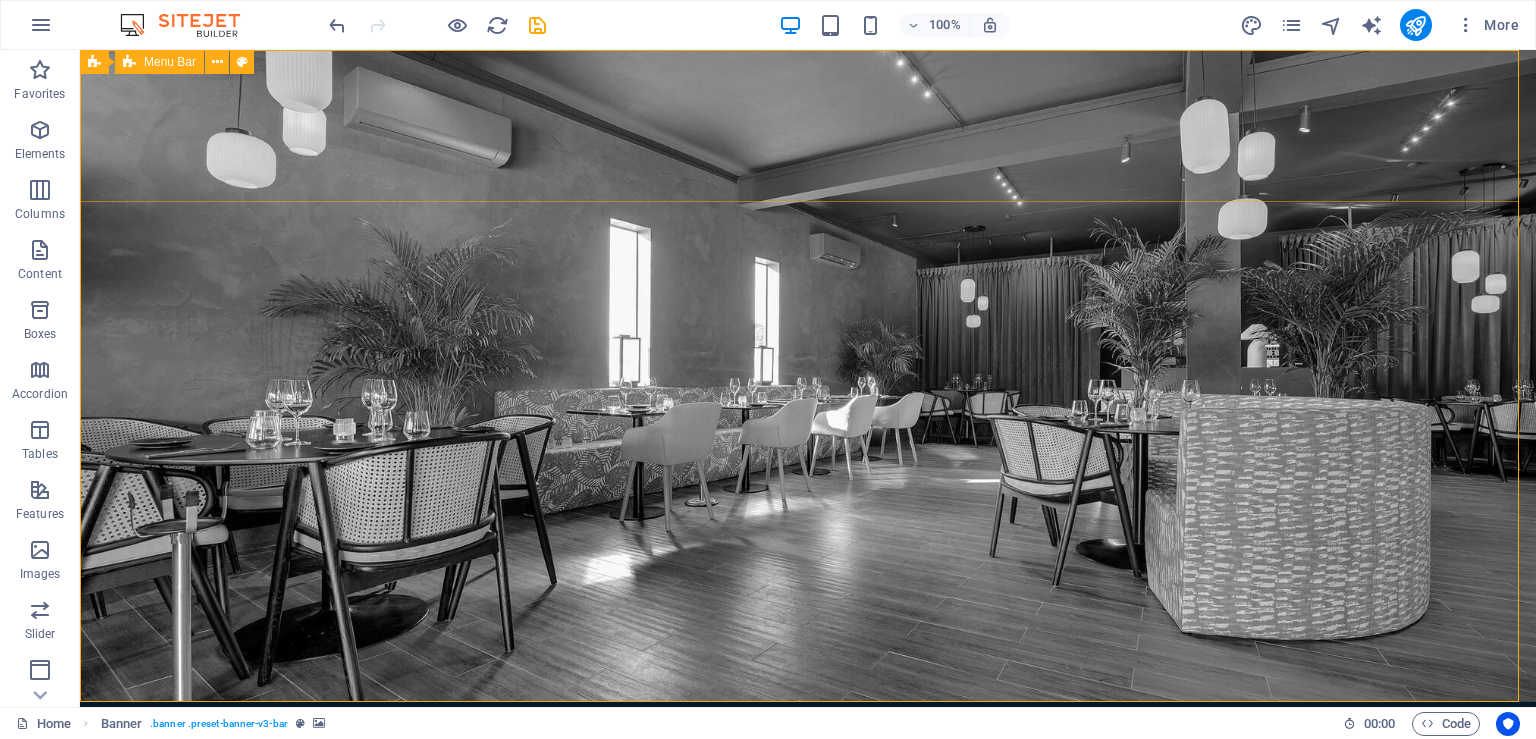 click on "Menu Bar" at bounding box center [170, 62] 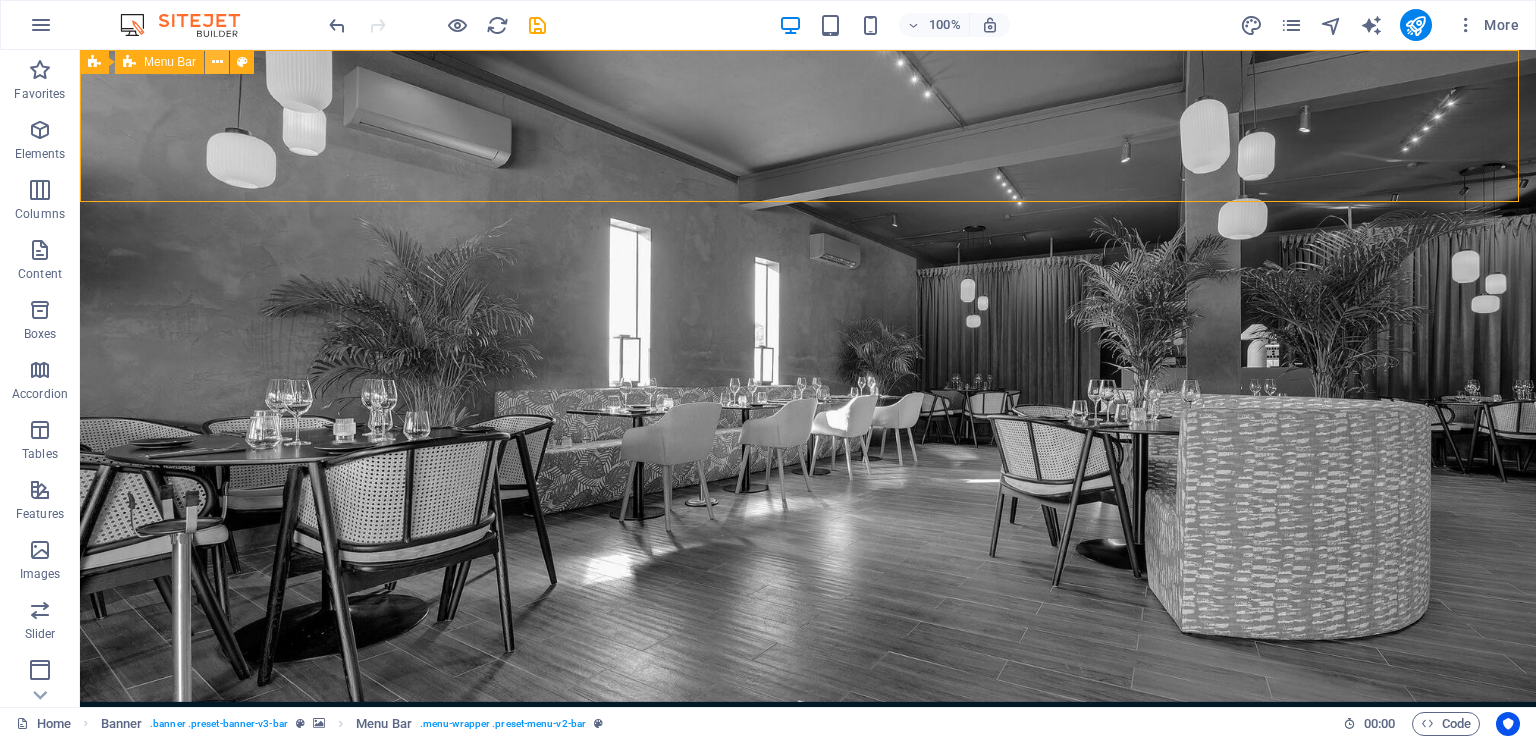 click at bounding box center (217, 62) 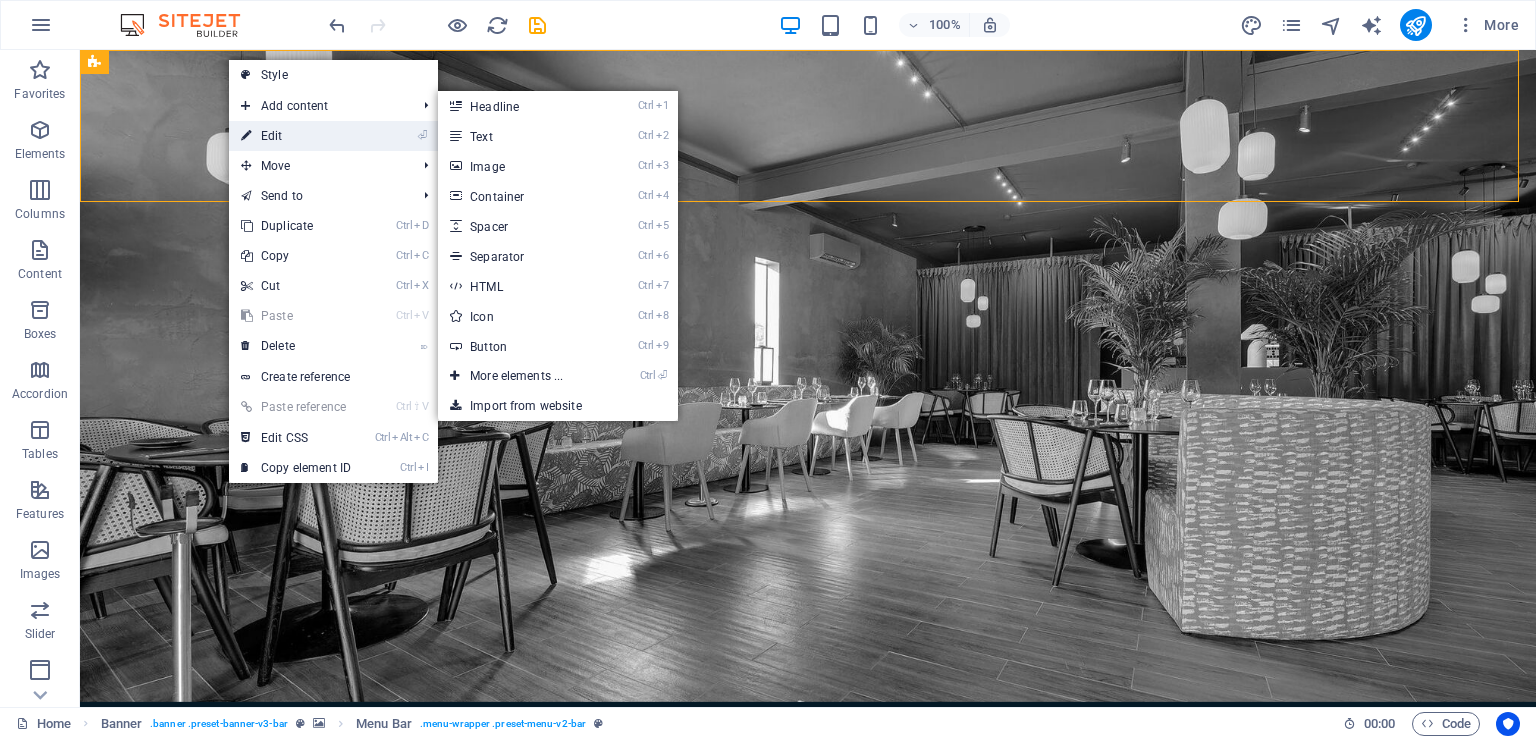 click on "⏎  Edit" at bounding box center (296, 136) 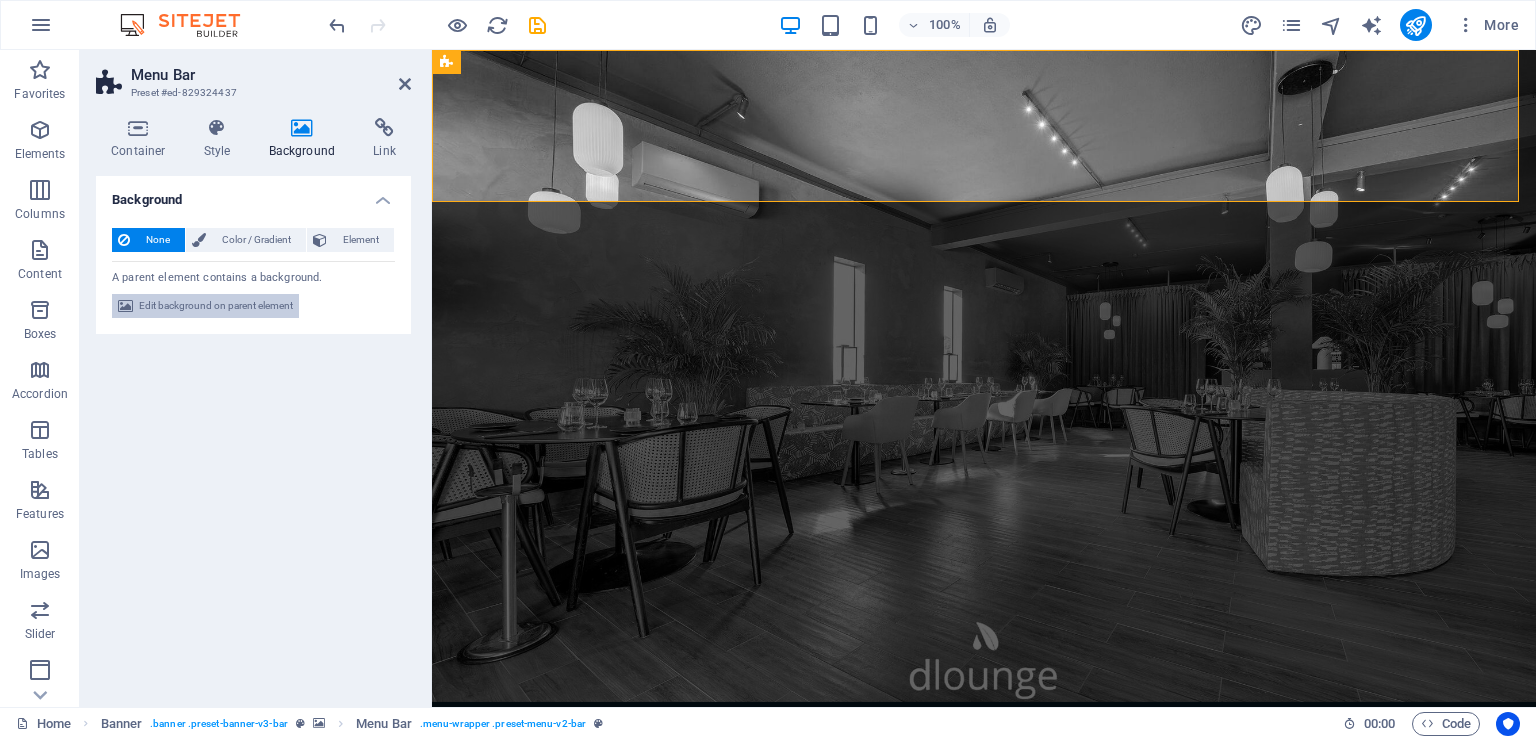 click on "Edit background on parent element" at bounding box center (216, 306) 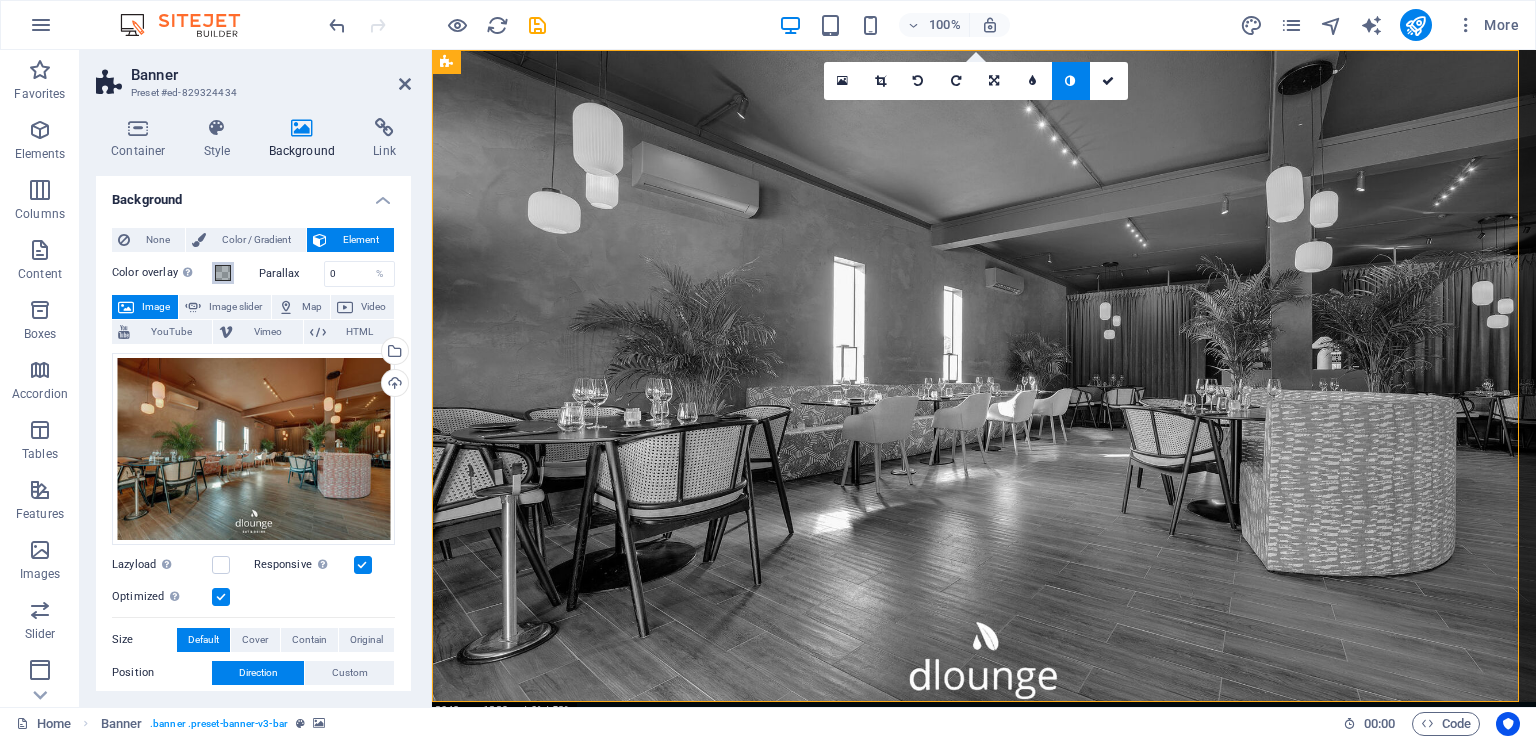click at bounding box center [223, 273] 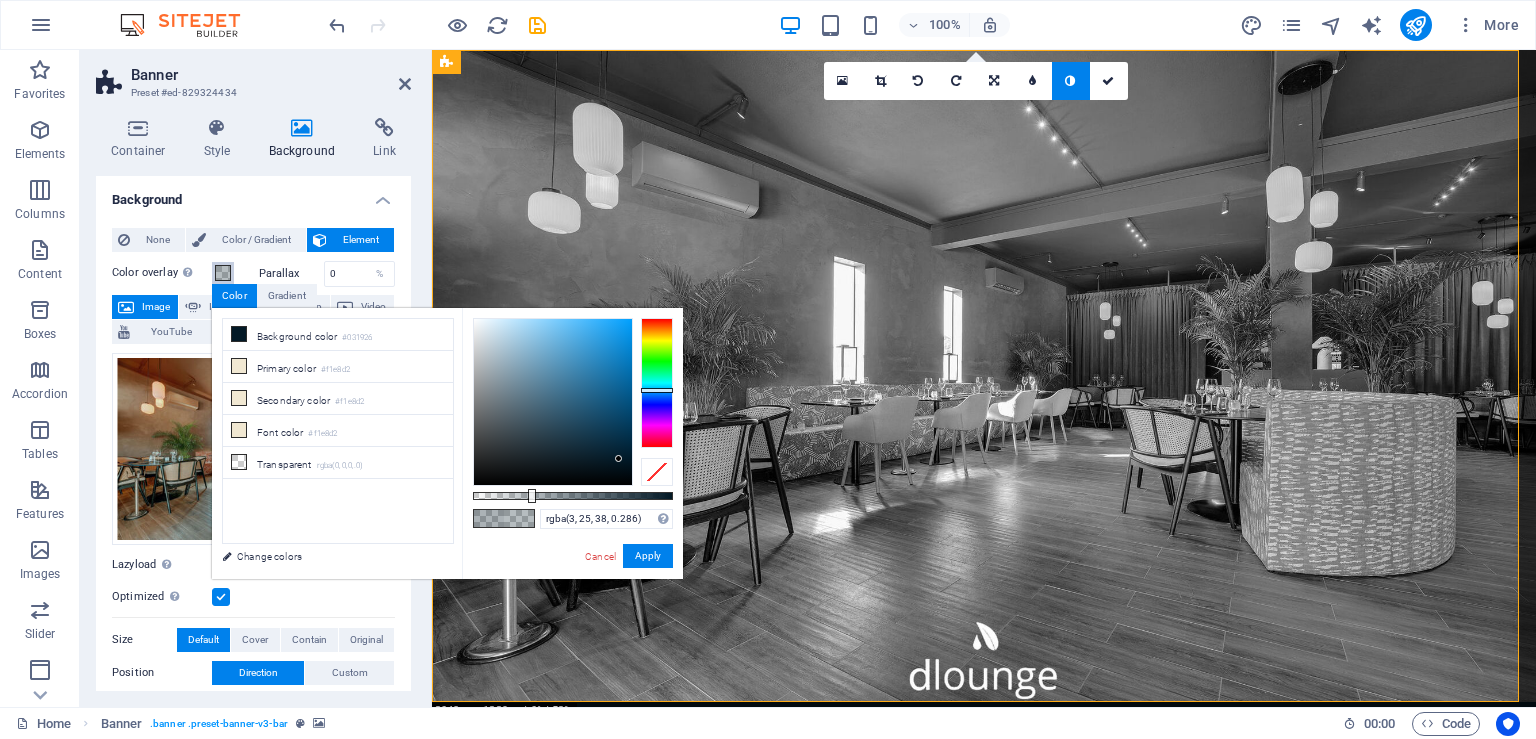 drag, startPoint x: 542, startPoint y: 495, endPoint x: 535, endPoint y: 522, distance: 27.89265 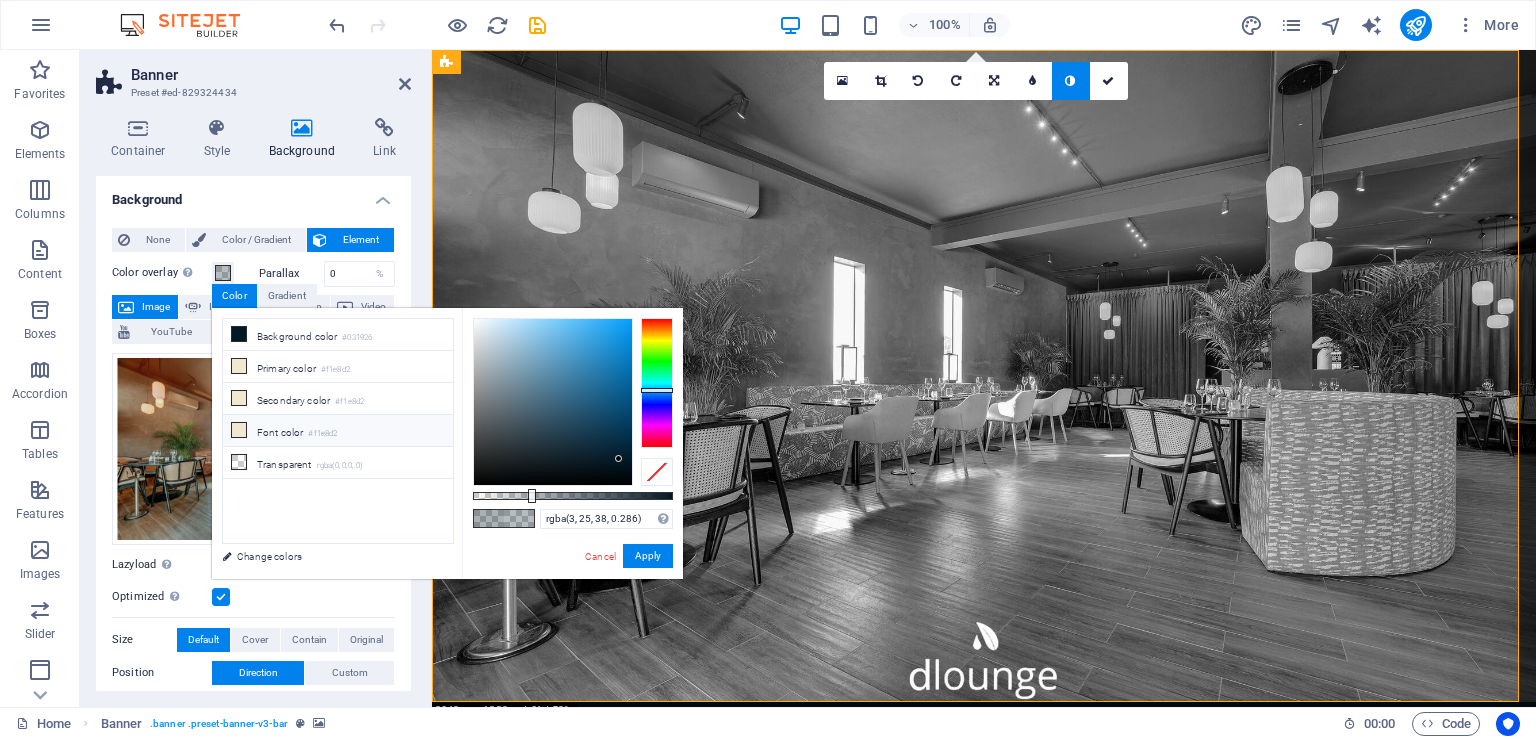 click on "Font color
#f1e8d2" at bounding box center [338, 431] 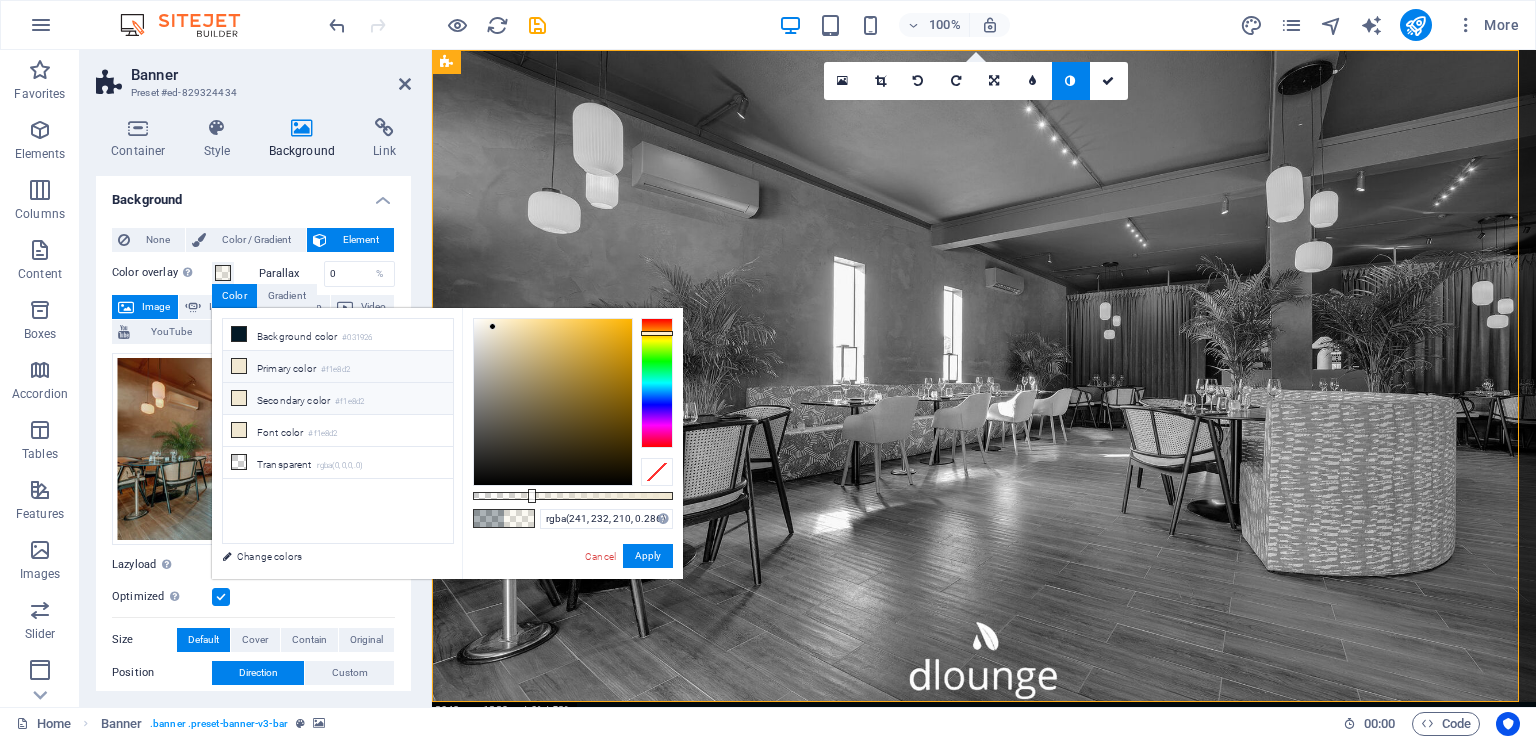 click on "Secondary color
#f1e8d2" at bounding box center (338, 399) 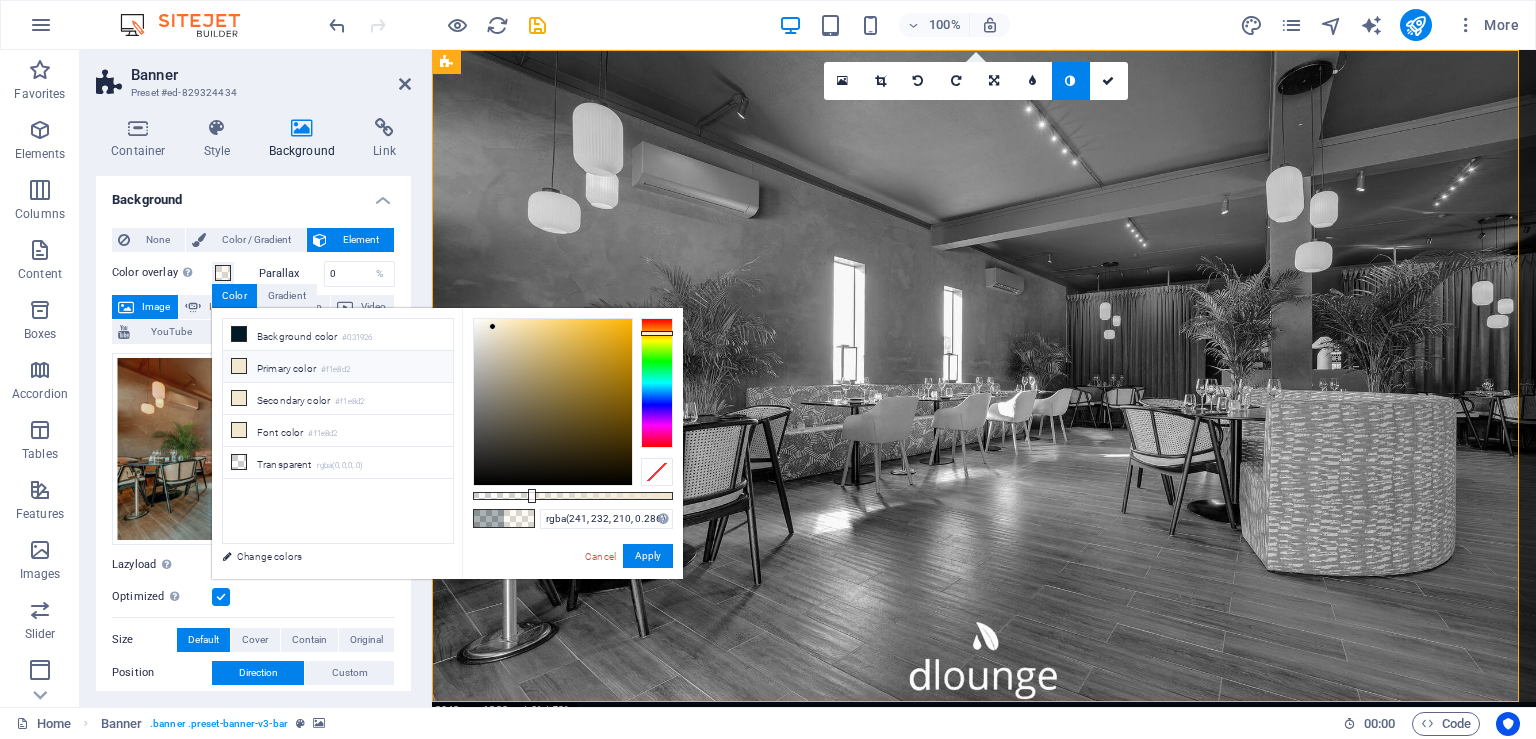 click on "Primary color
#f1e8d2" at bounding box center [338, 367] 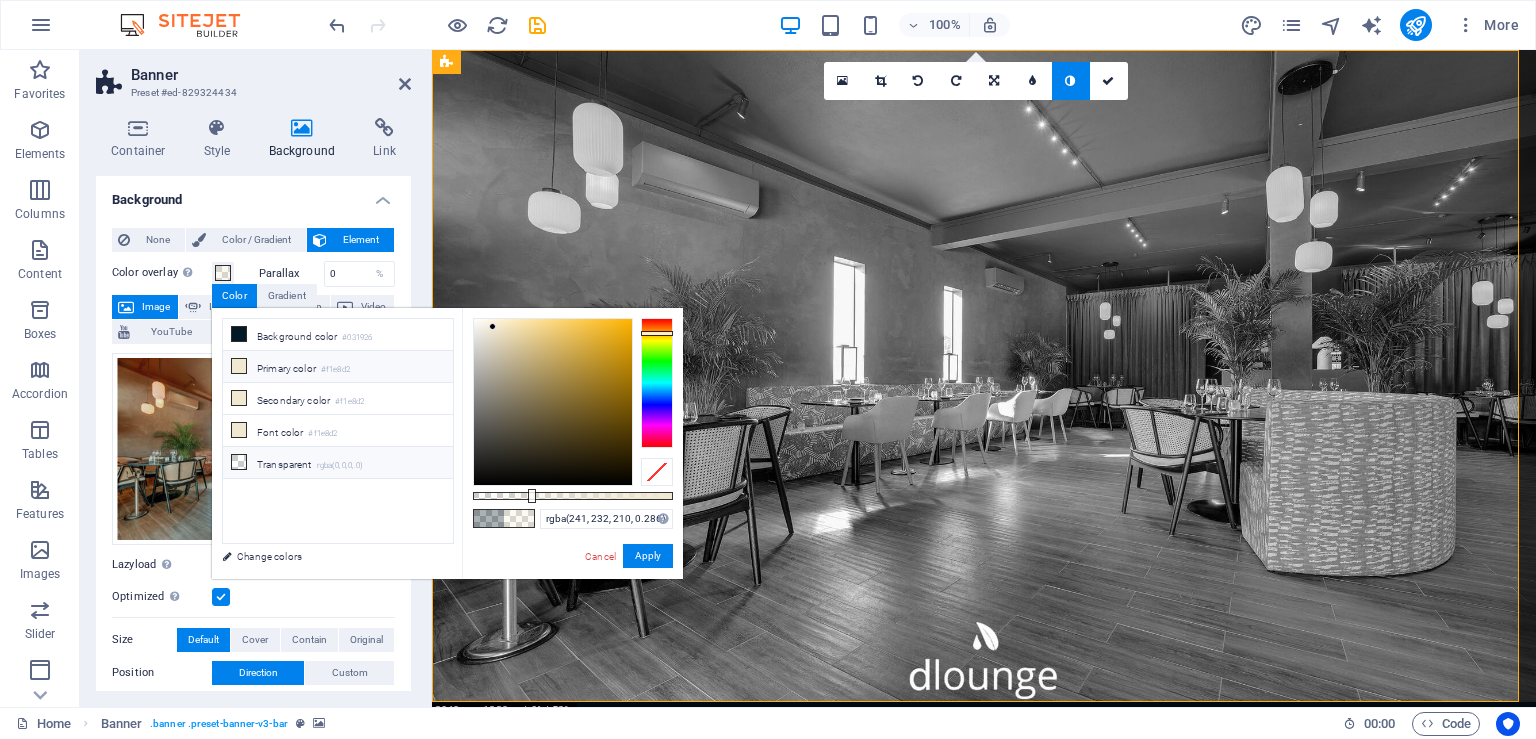 click on "Transparent
rgba(0,0,0,.0)" at bounding box center (338, 463) 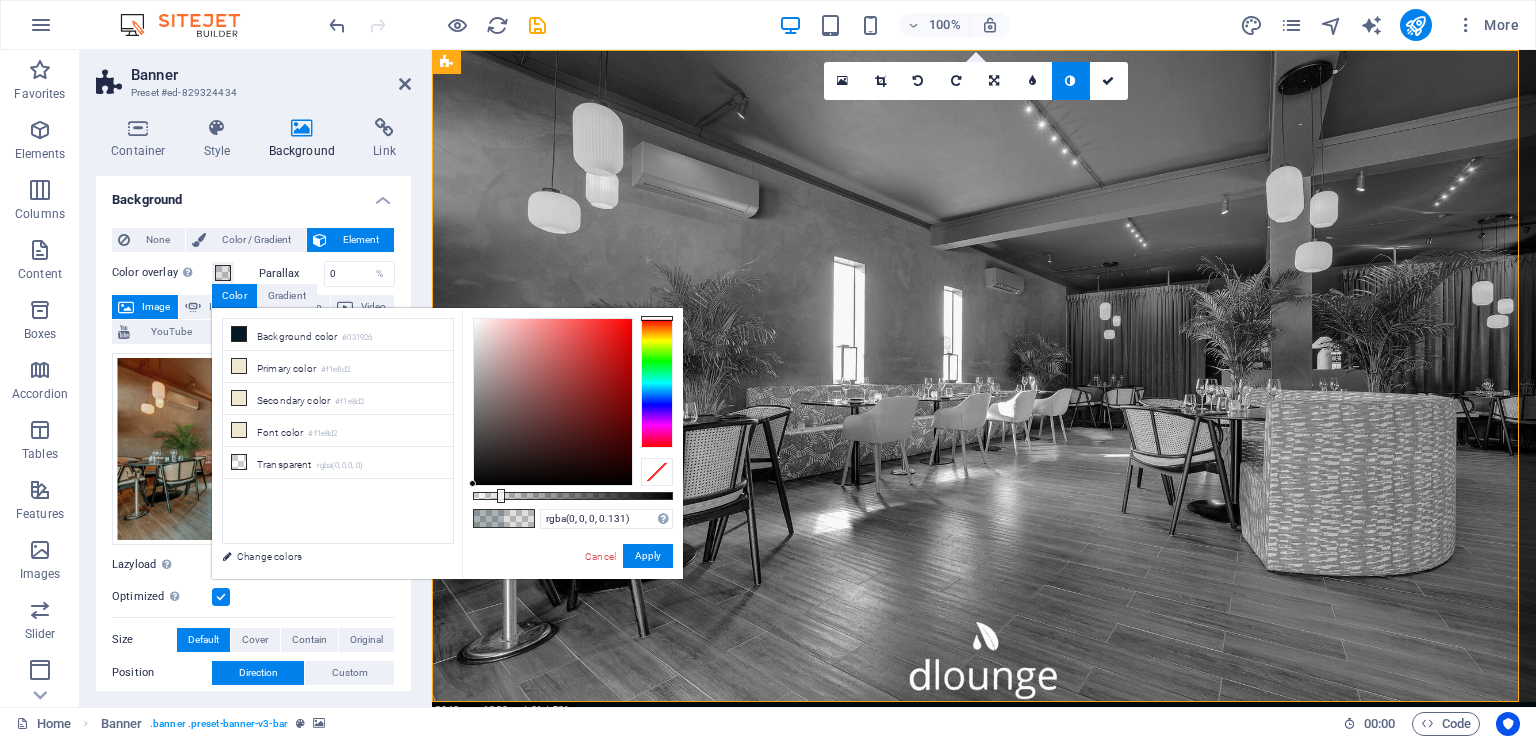 drag, startPoint x: 491, startPoint y: 499, endPoint x: 501, endPoint y: 501, distance: 10.198039 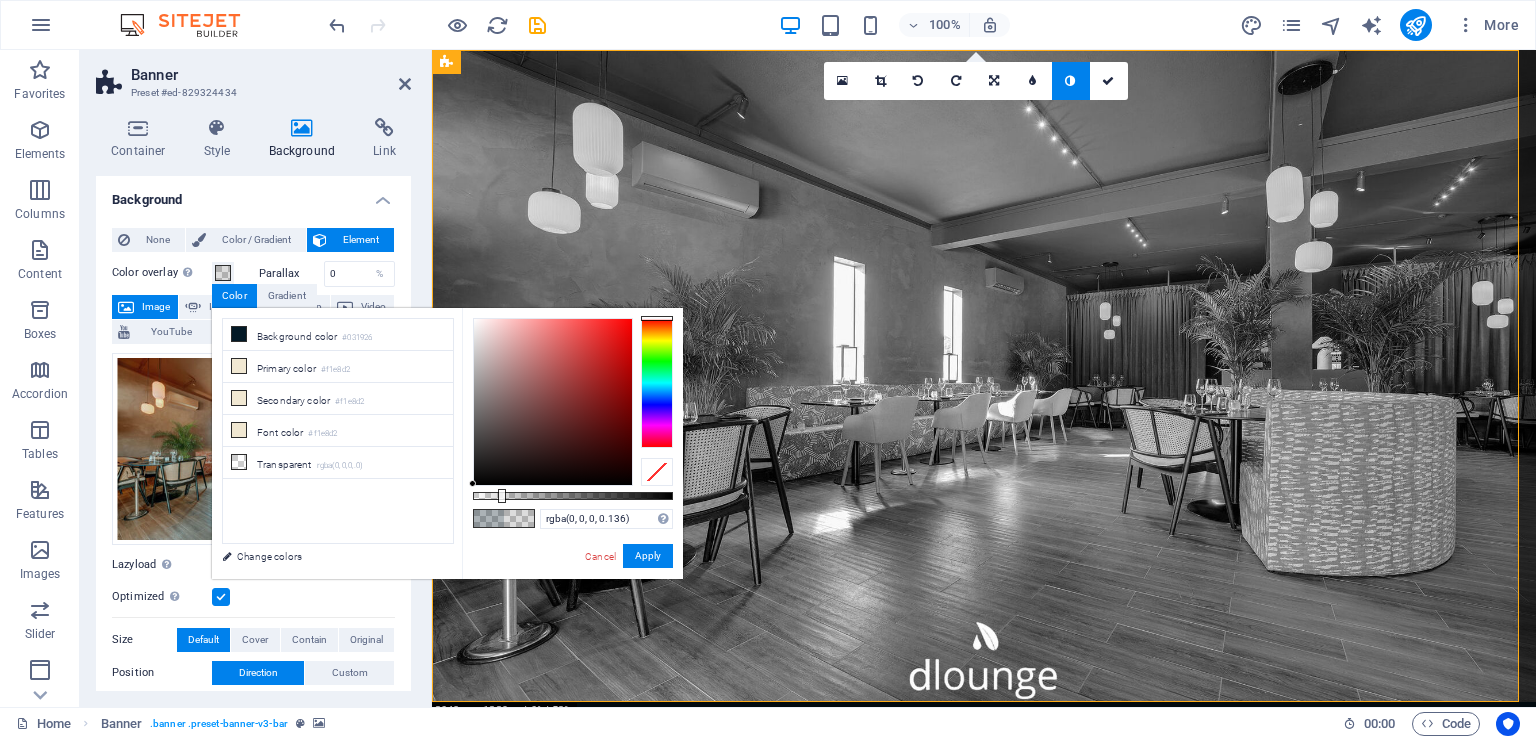 click at bounding box center [519, 518] 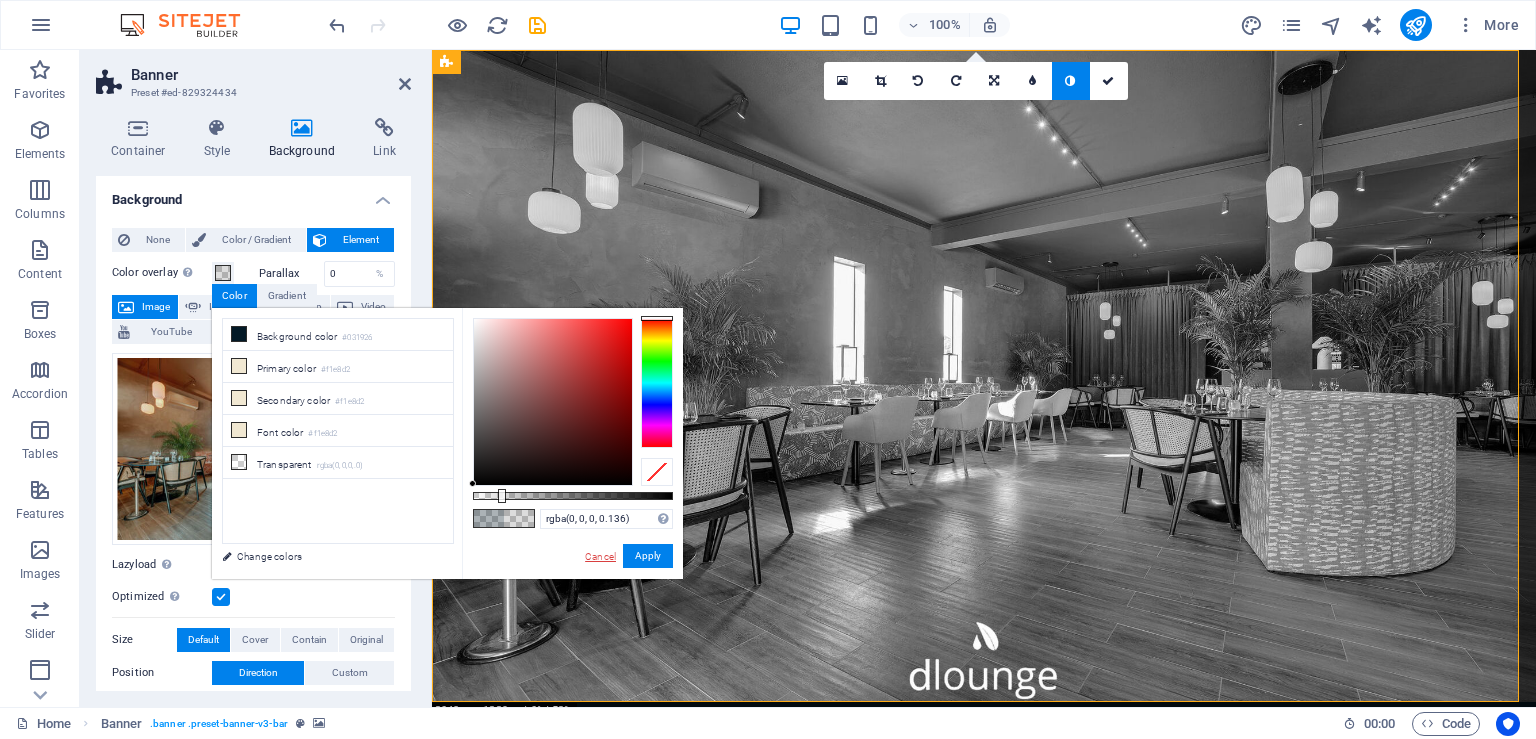 click on "Cancel" at bounding box center [600, 556] 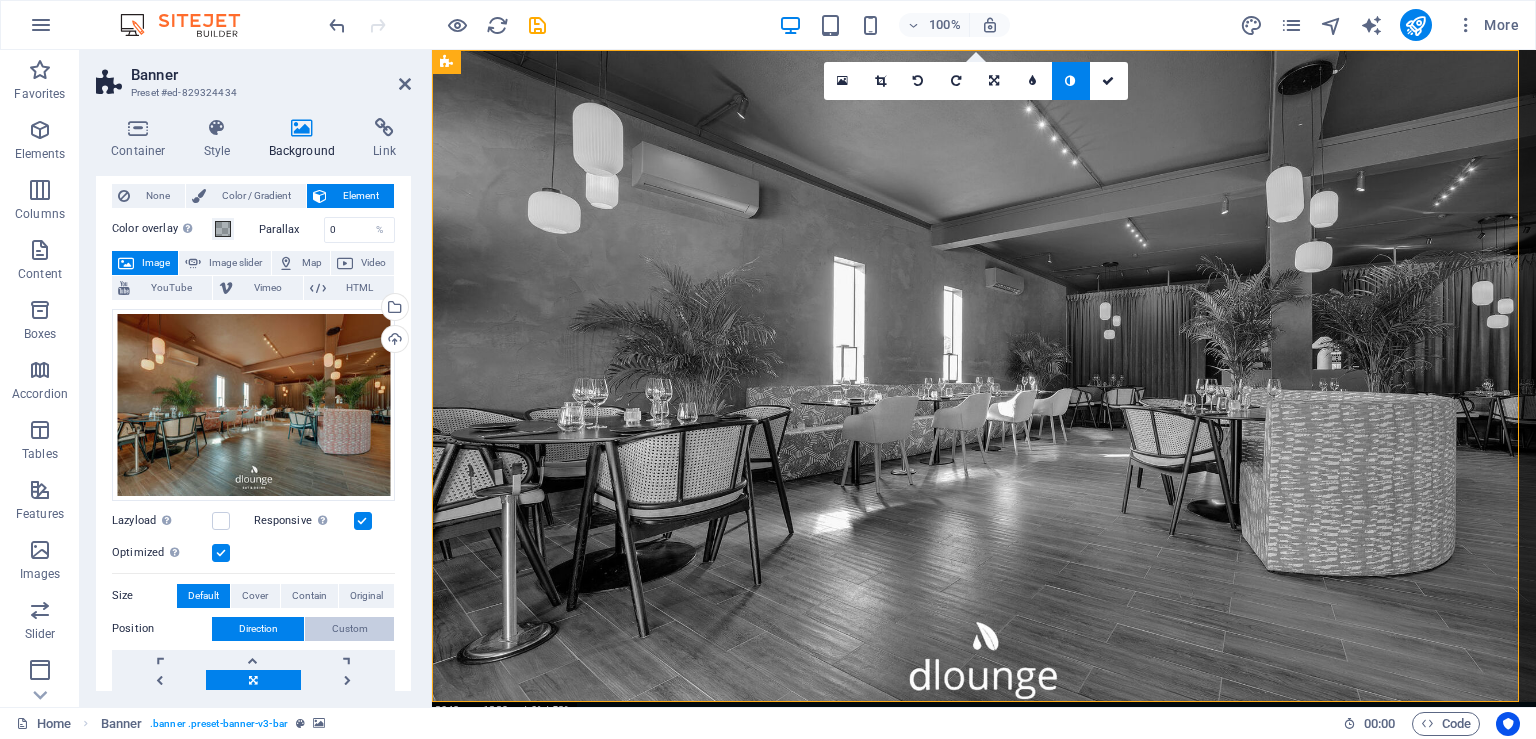 scroll, scrollTop: 0, scrollLeft: 0, axis: both 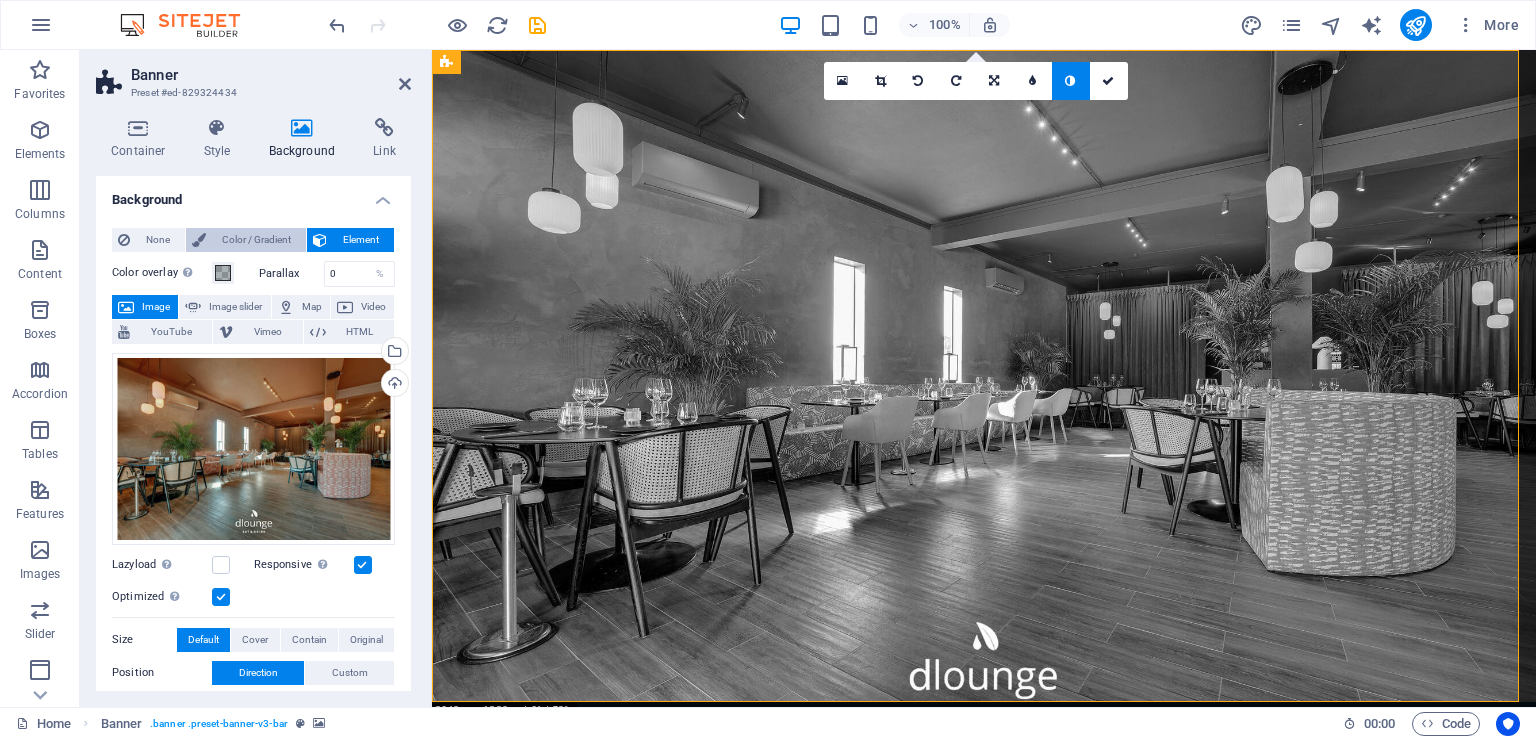 click on "Color / Gradient" at bounding box center [256, 240] 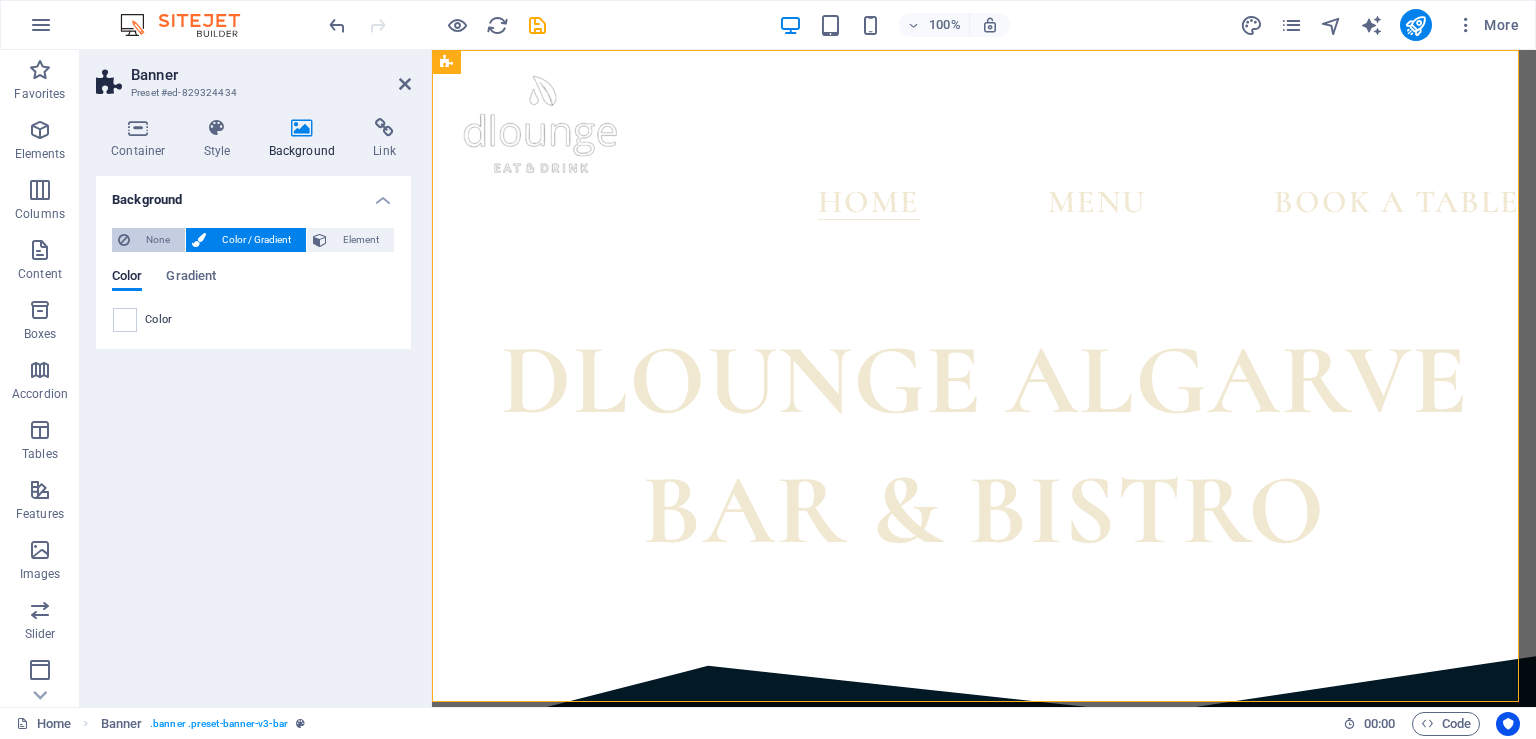 click on "None" at bounding box center (157, 240) 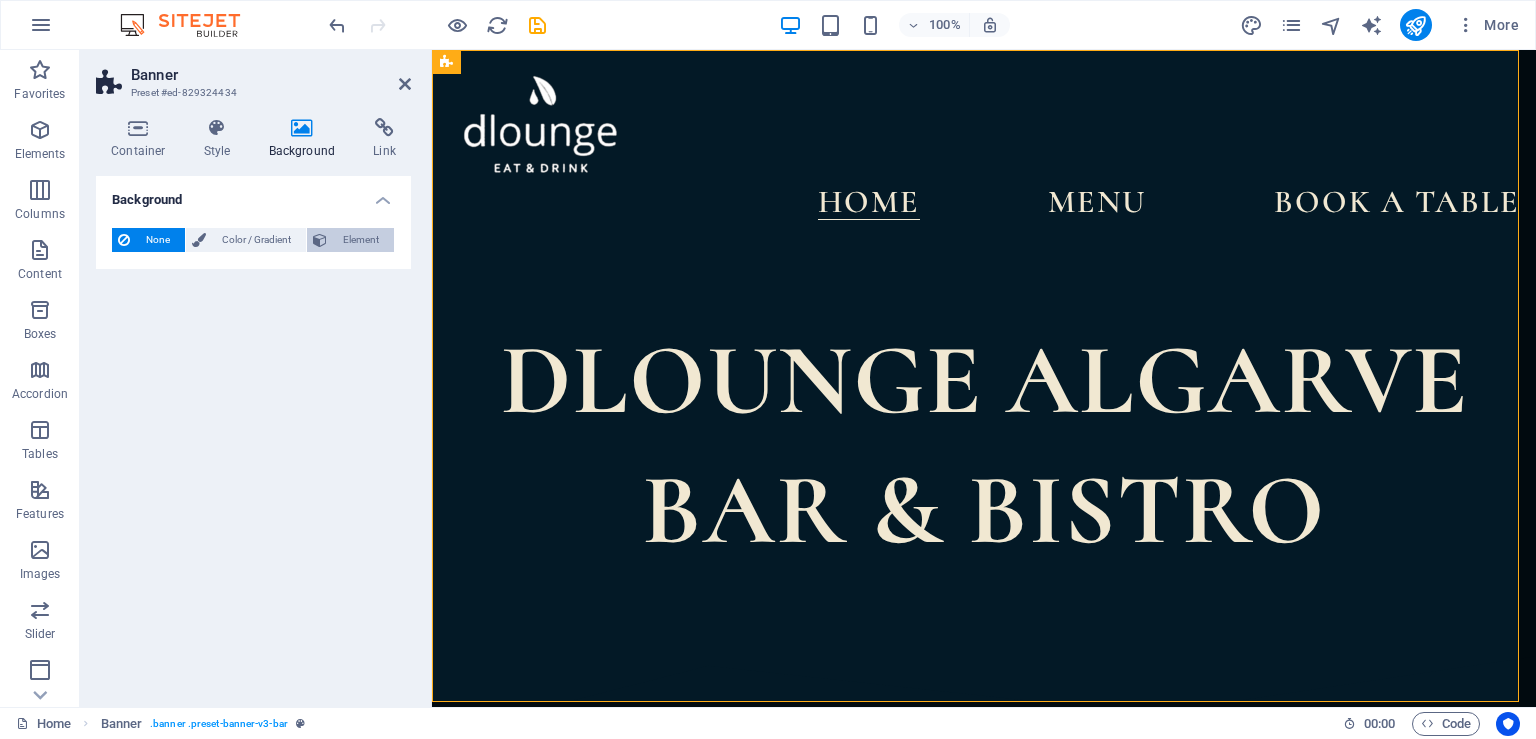 click on "Element" at bounding box center (360, 240) 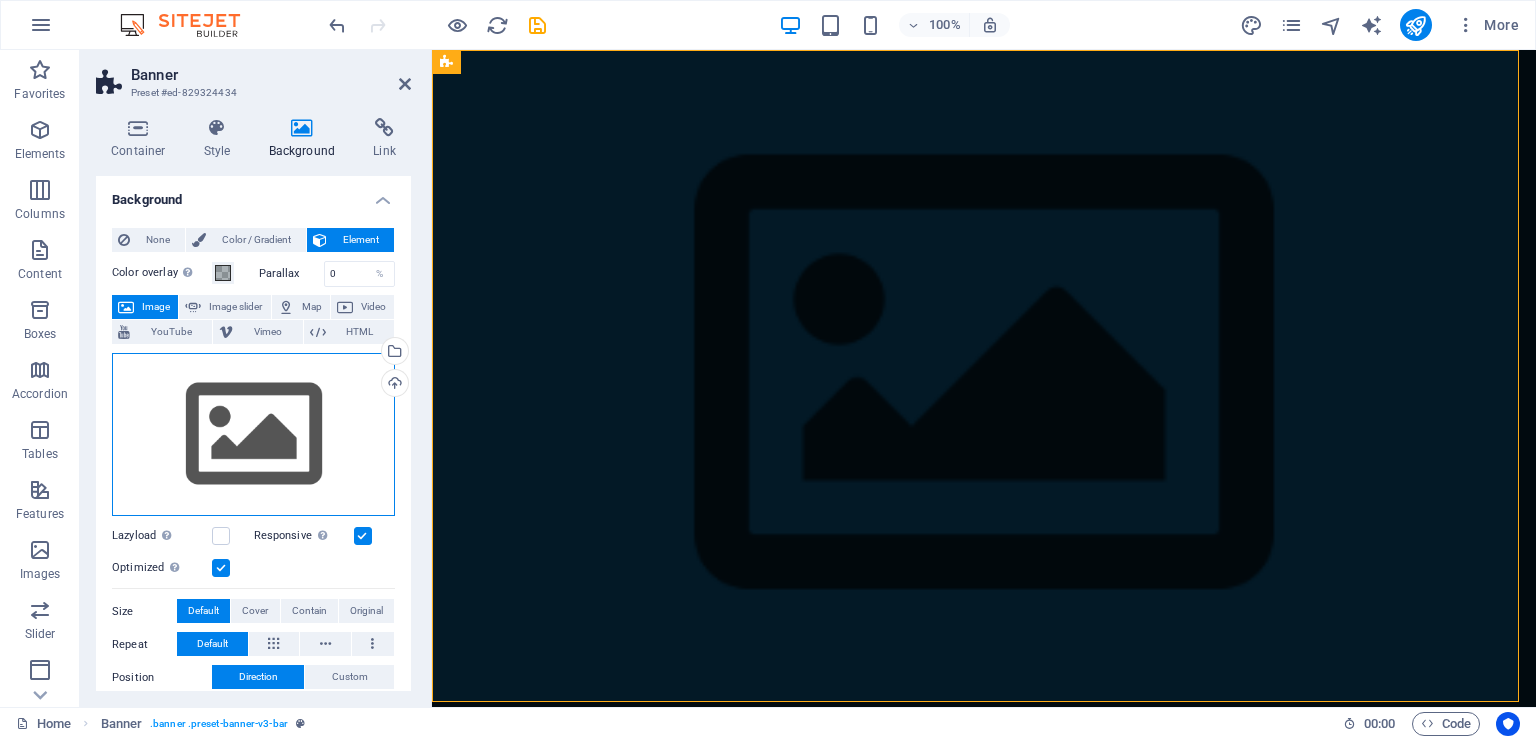 click on "Drag files here, click to choose files or select files from Files or our free stock photos & videos" at bounding box center (253, 435) 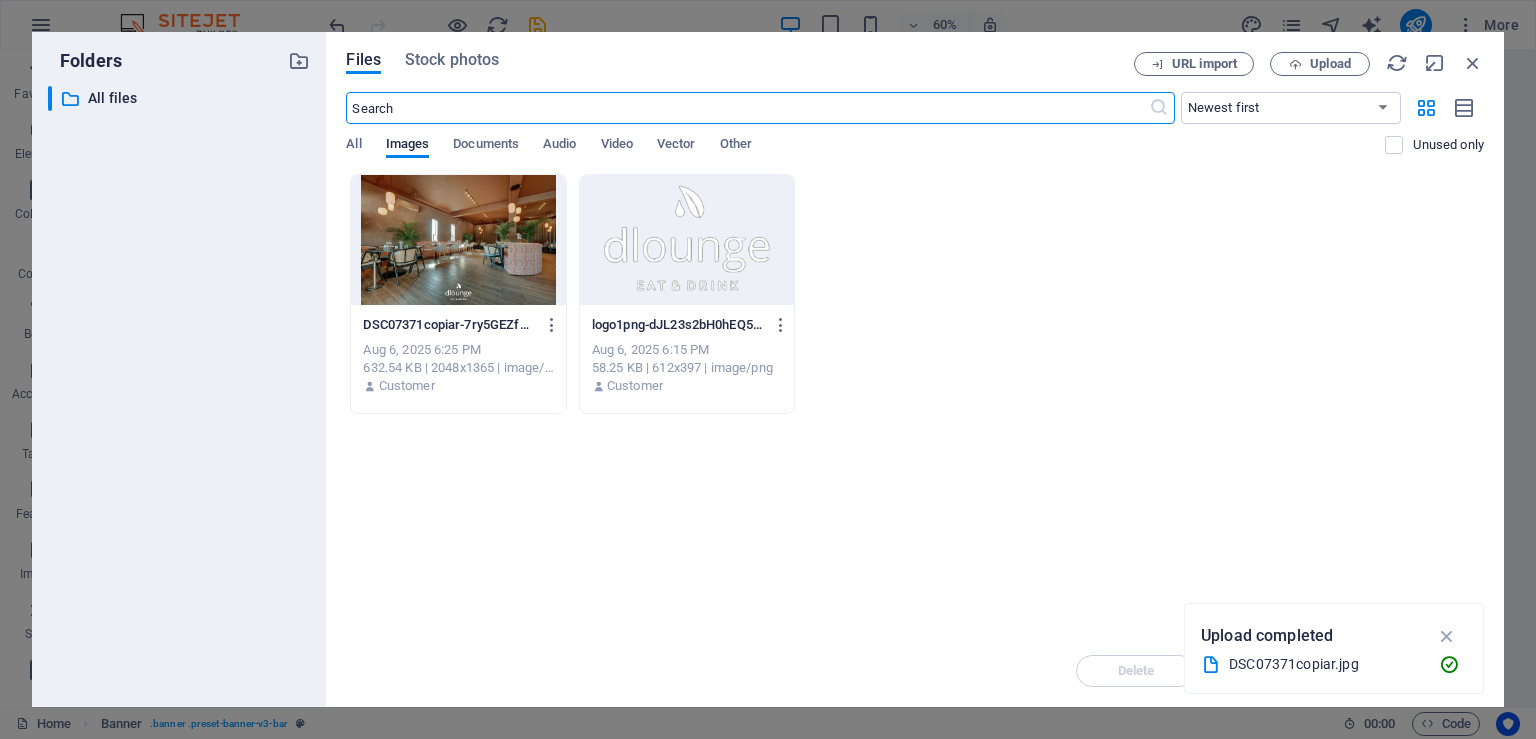 click at bounding box center (687, 240) 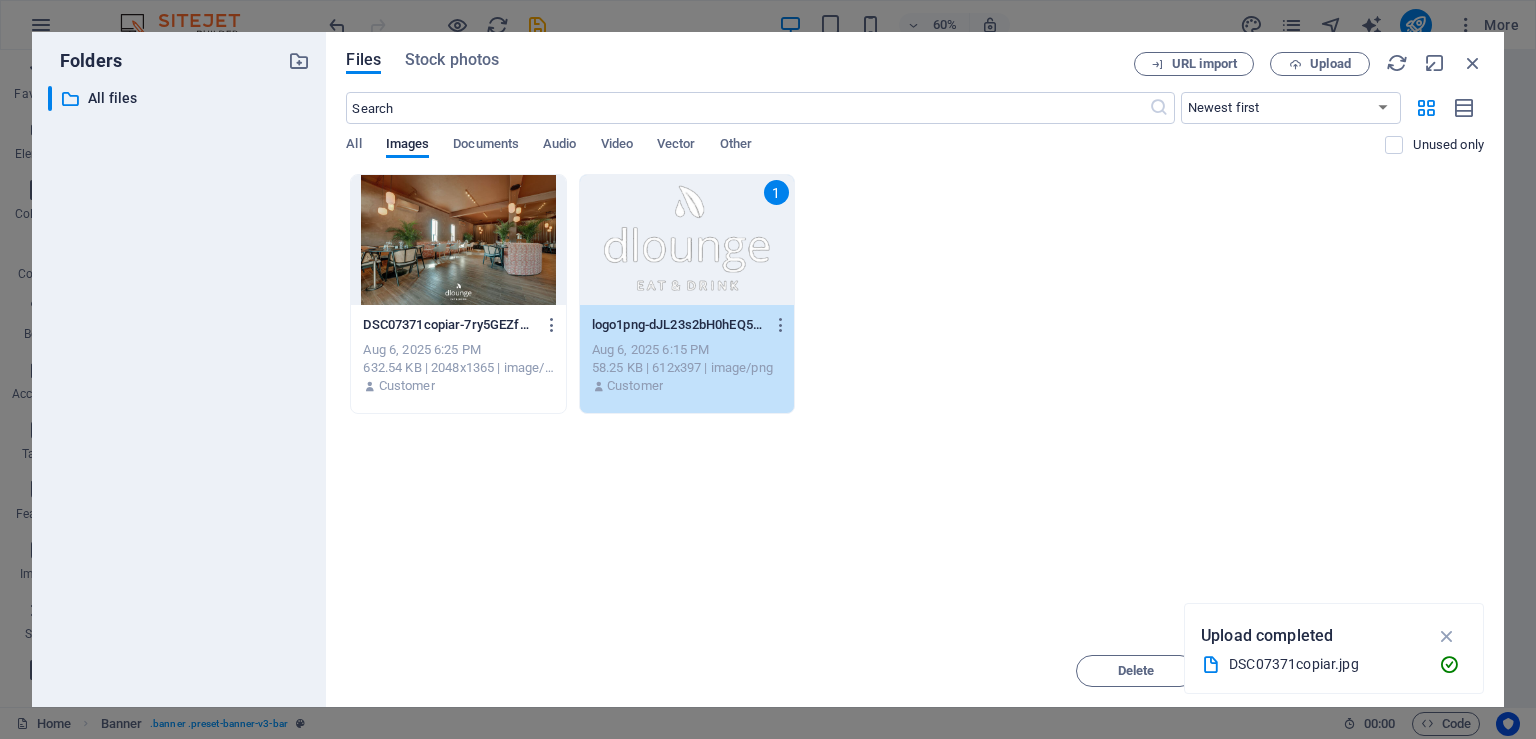 click at bounding box center [458, 240] 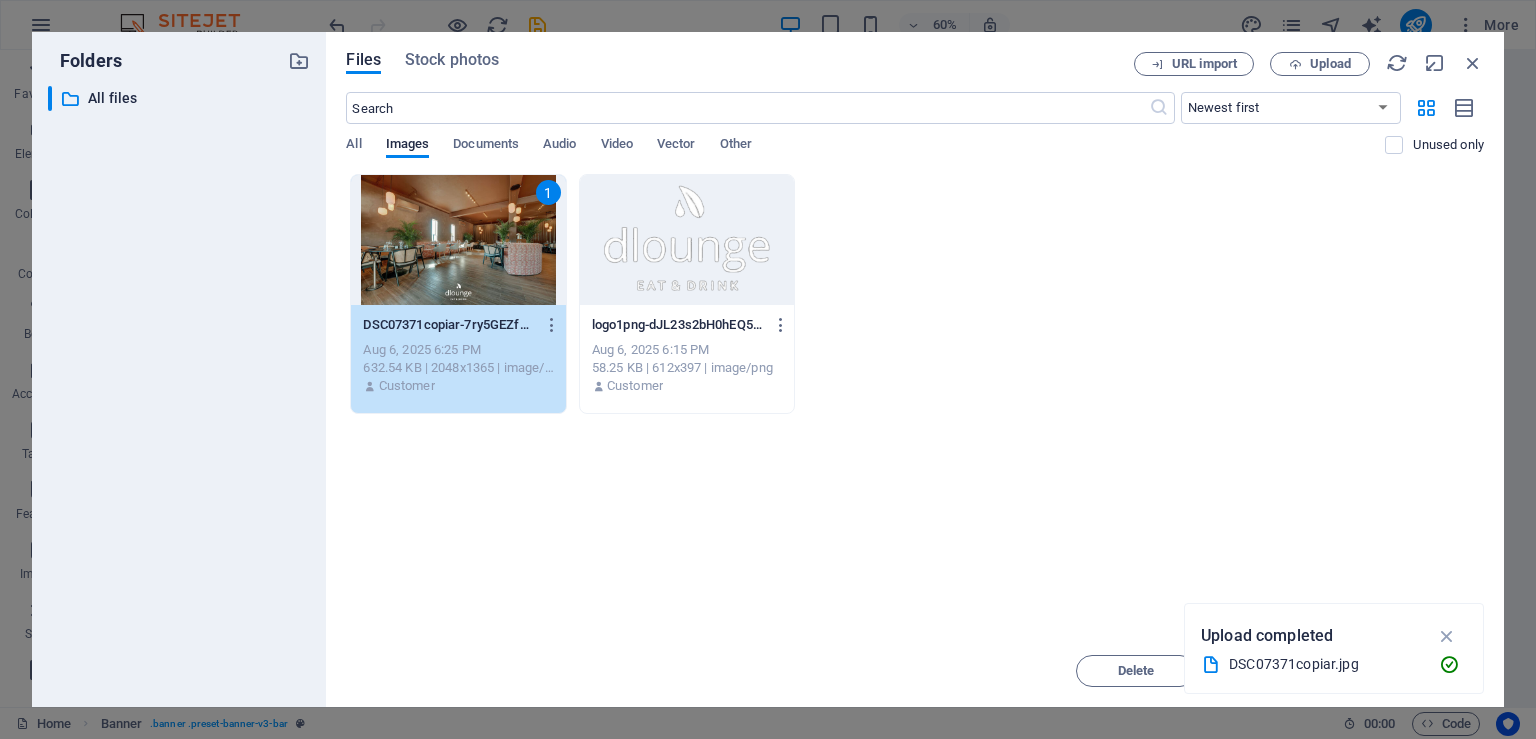 click on "1" at bounding box center (458, 240) 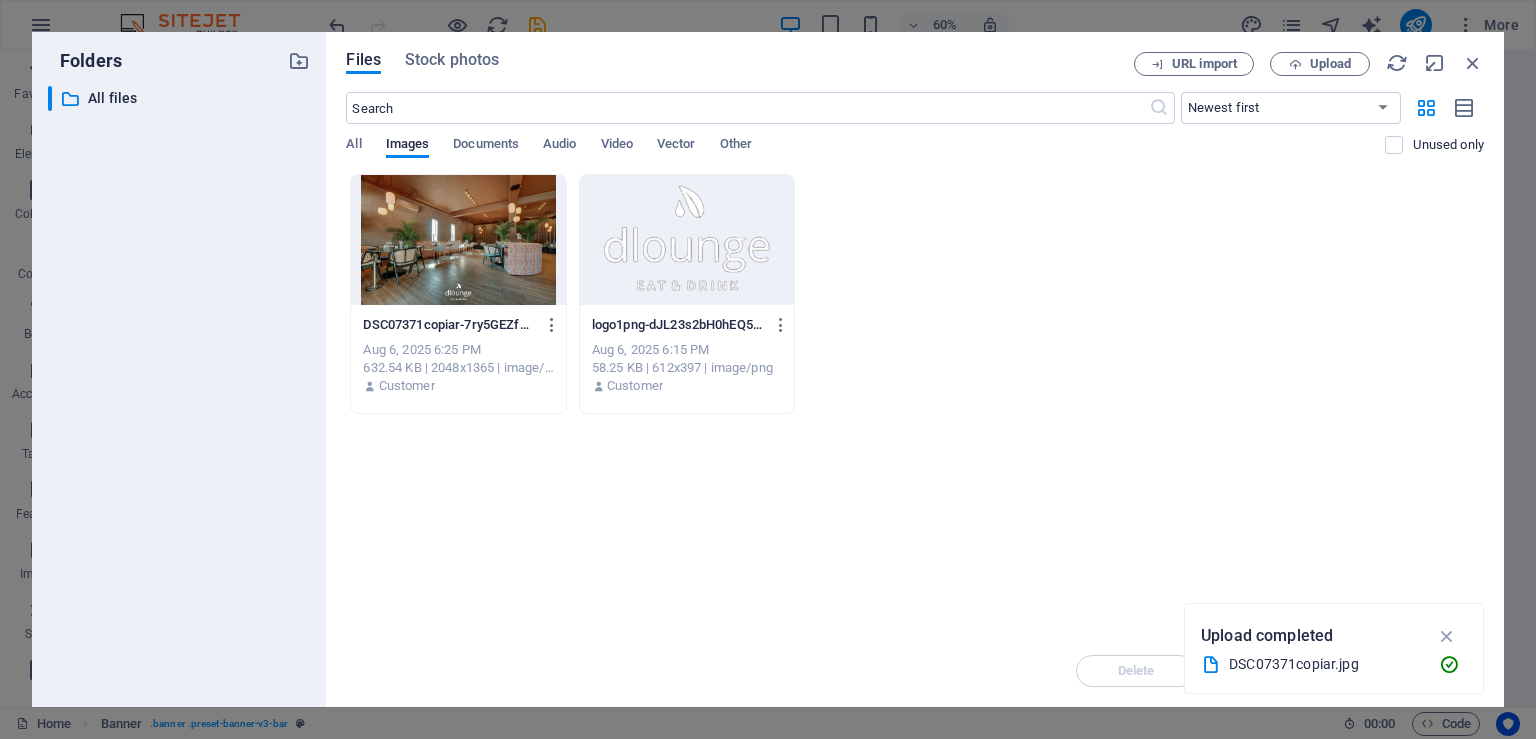 click at bounding box center (458, 240) 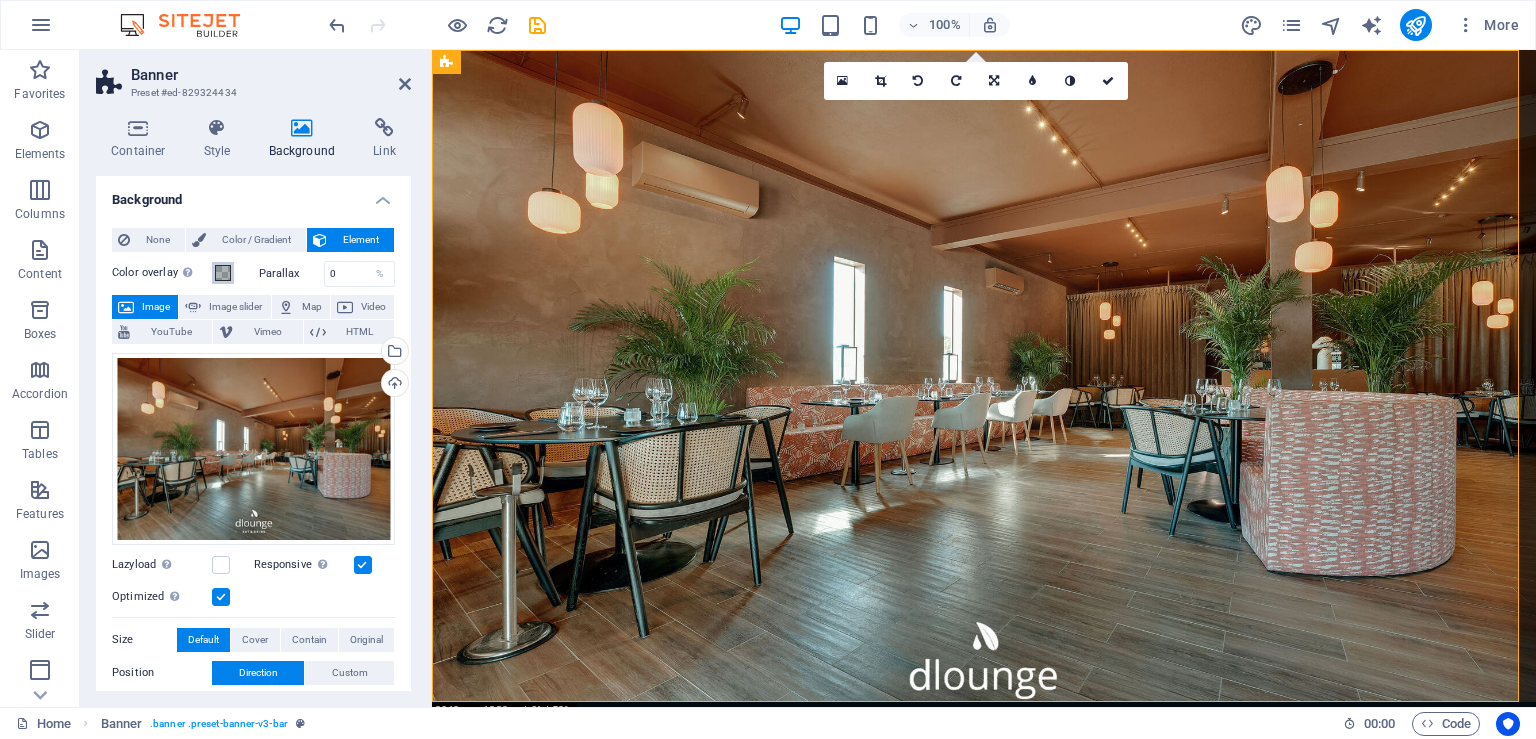 click at bounding box center (223, 273) 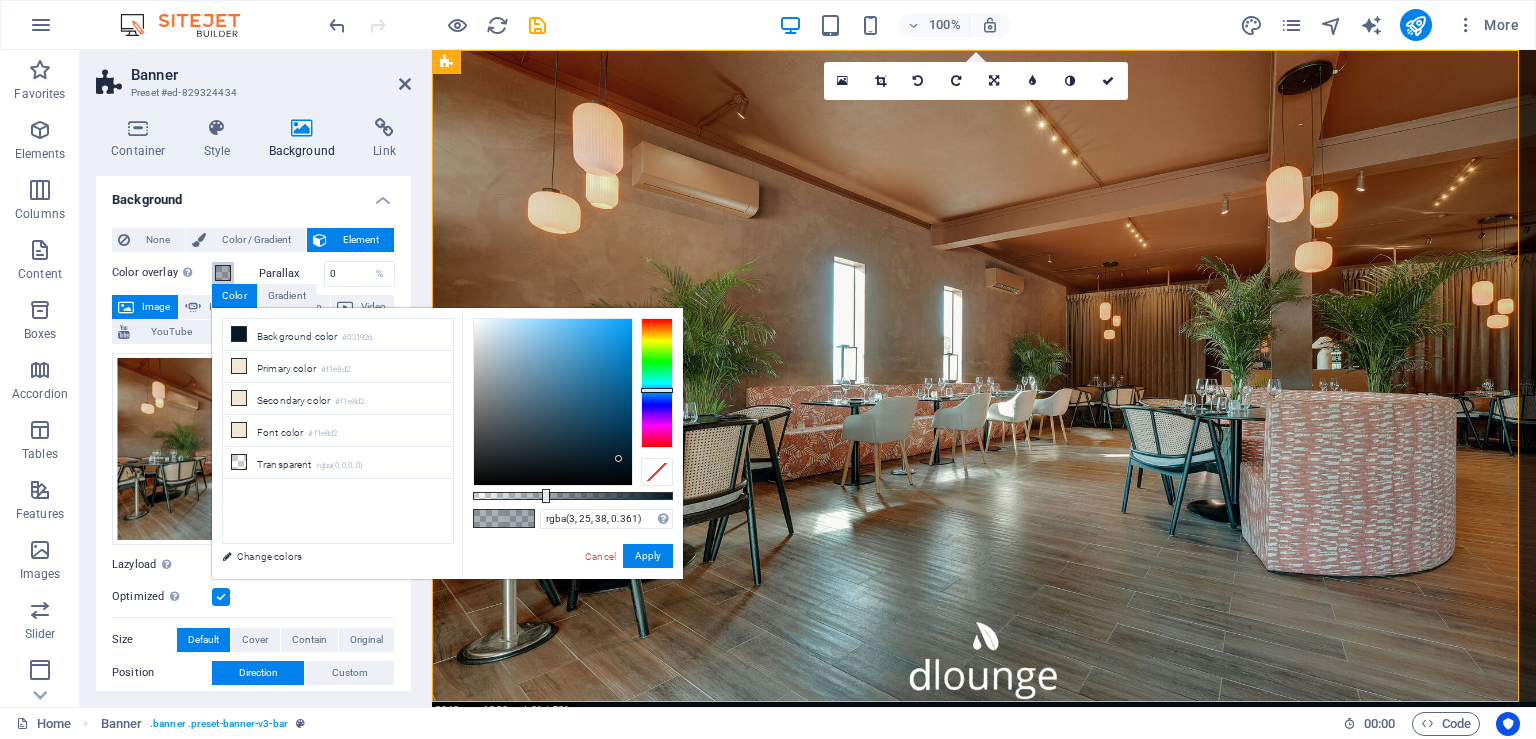 type on "rgba(3, 25, 38, 0.391)" 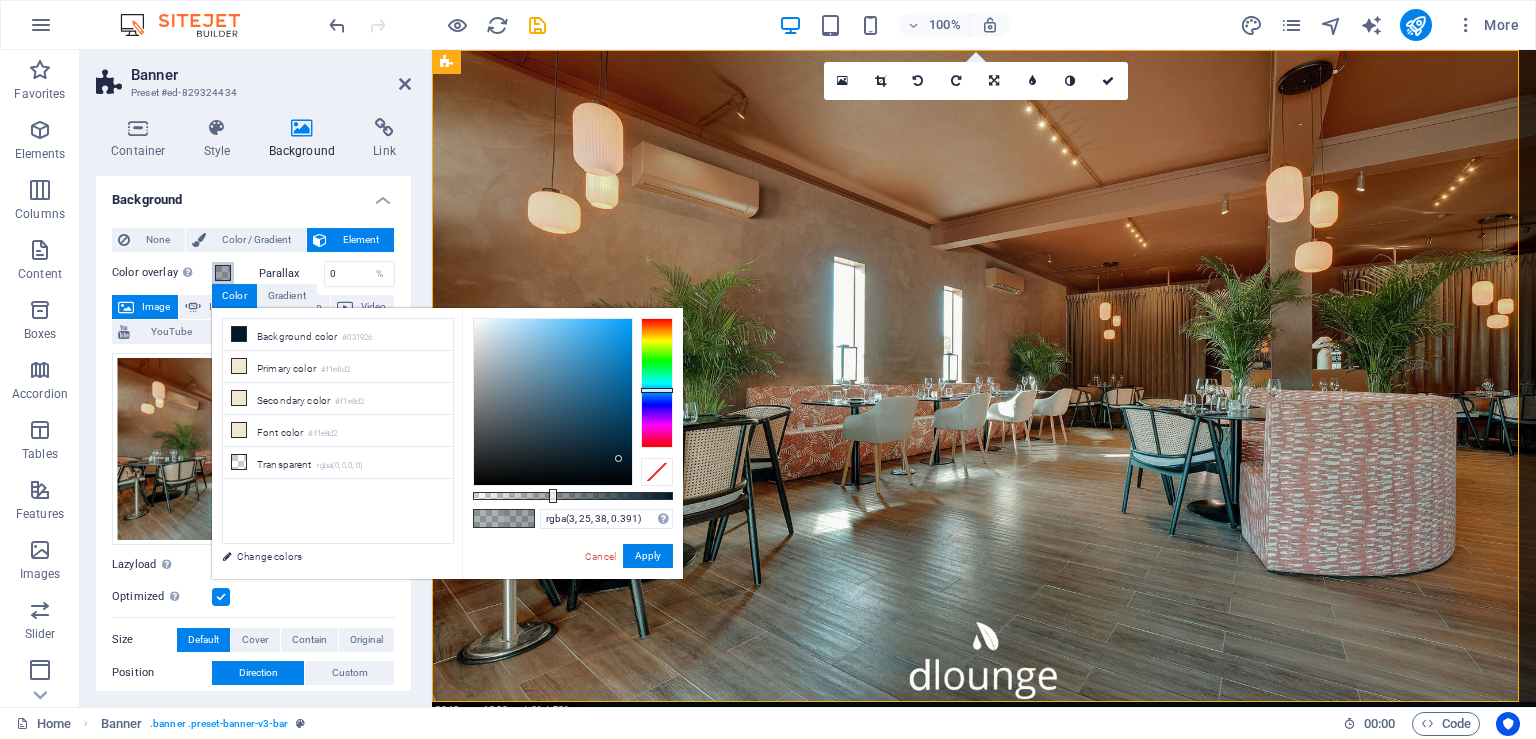 click on "rgba(3, 25, 38, 0.391) Supported formats #0852ed rgb(8, 82, 237) rgba(8, 82, 237, 90%) hsv(221,97,93) hsl(221, 93%, 48%) Cancel Apply" at bounding box center (572, 588) 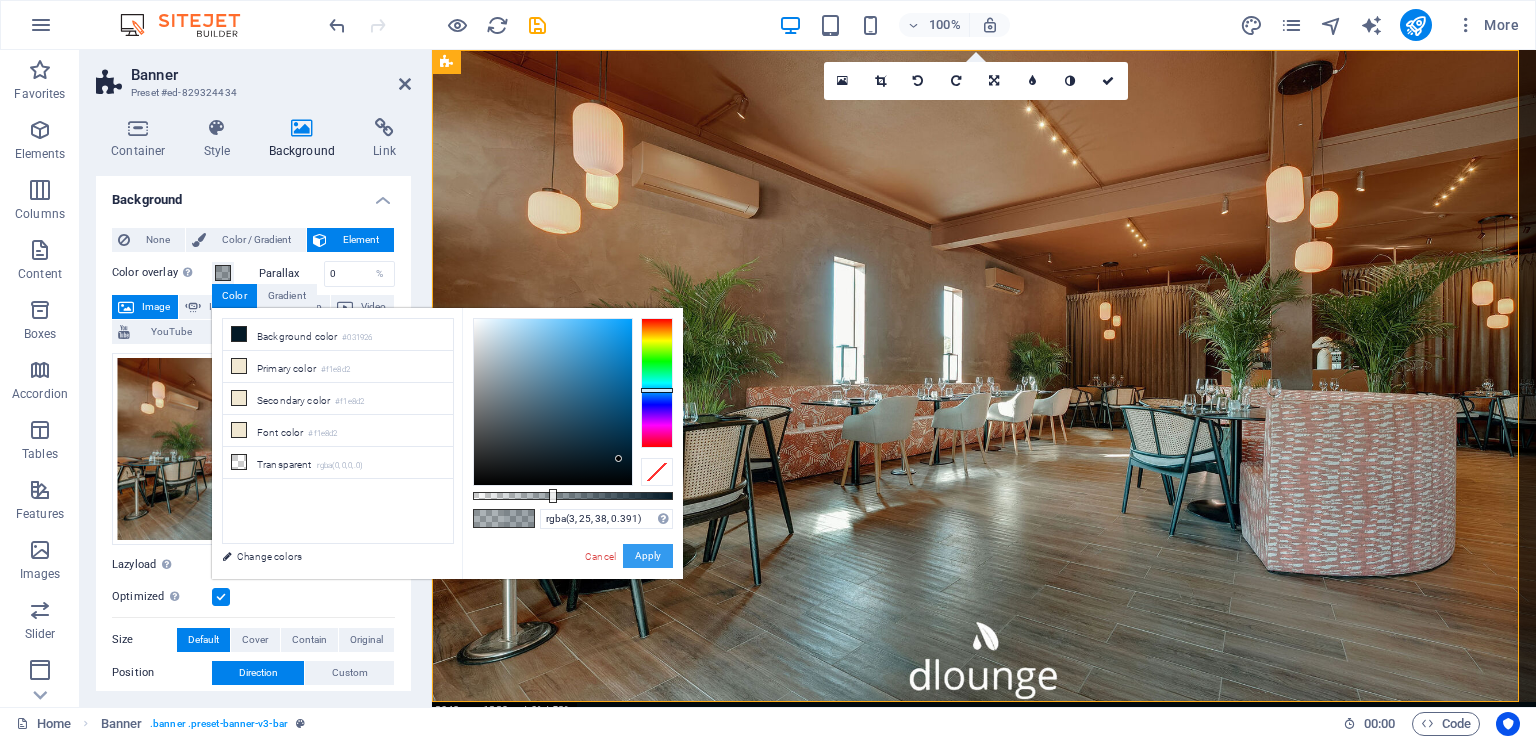 click on "Apply" at bounding box center [648, 556] 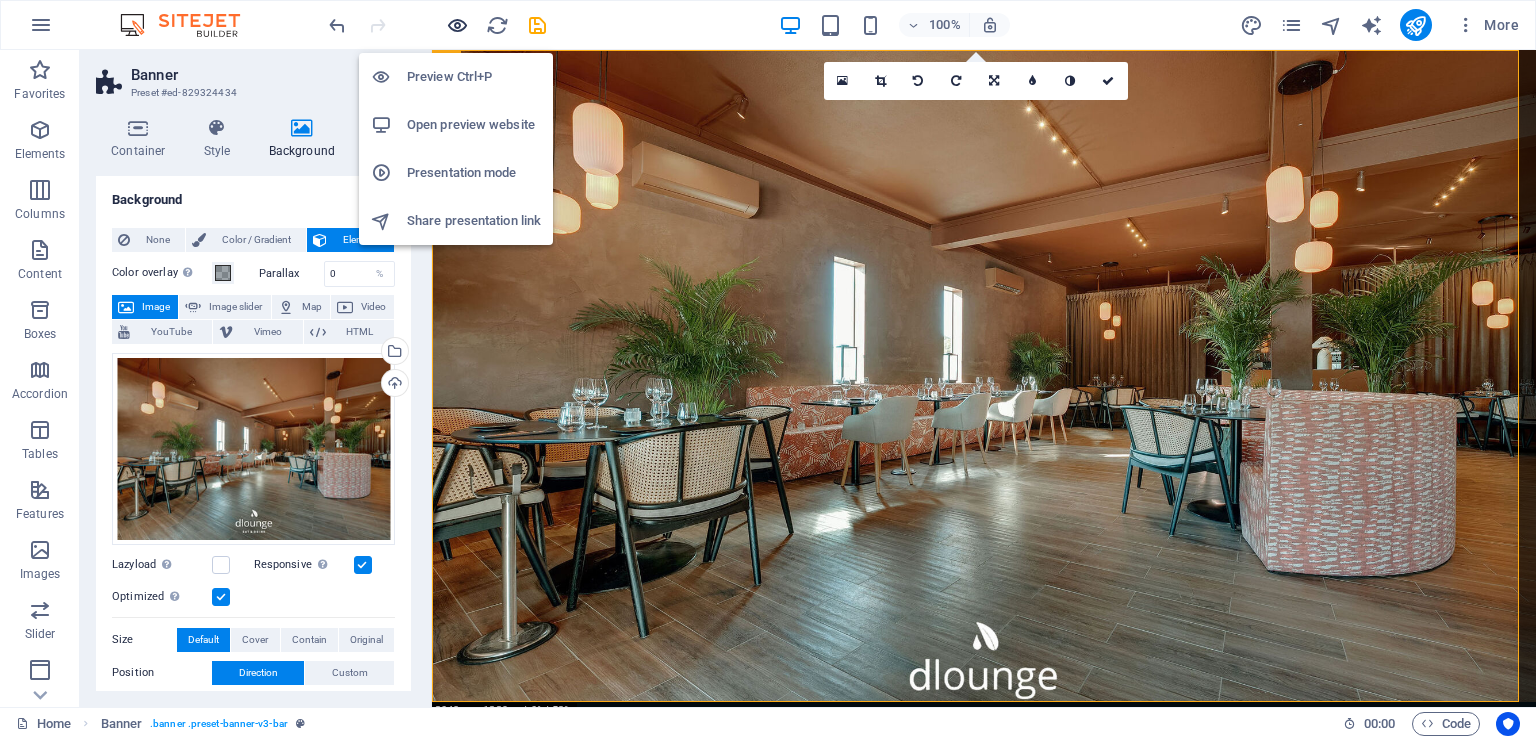 click at bounding box center (457, 25) 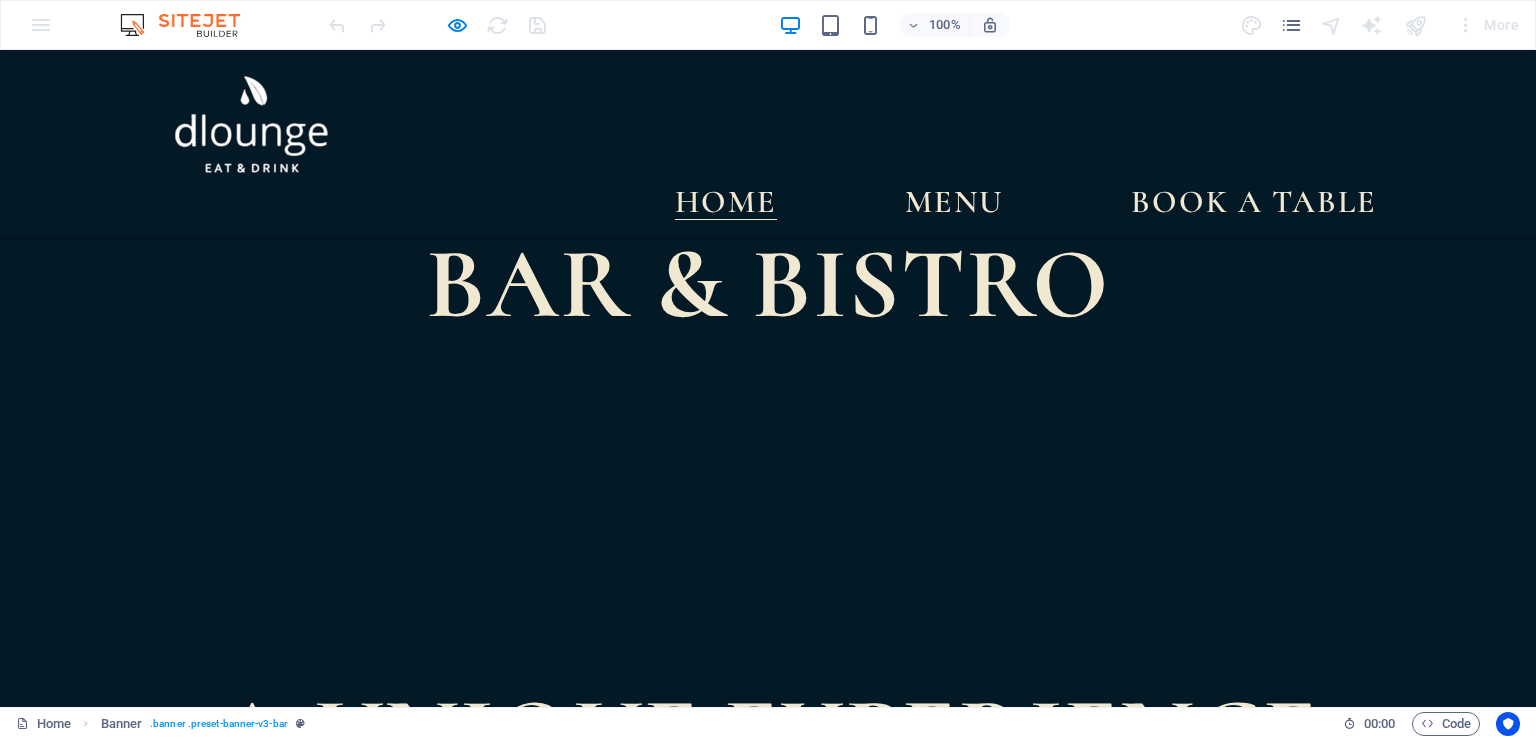 scroll, scrollTop: 0, scrollLeft: 0, axis: both 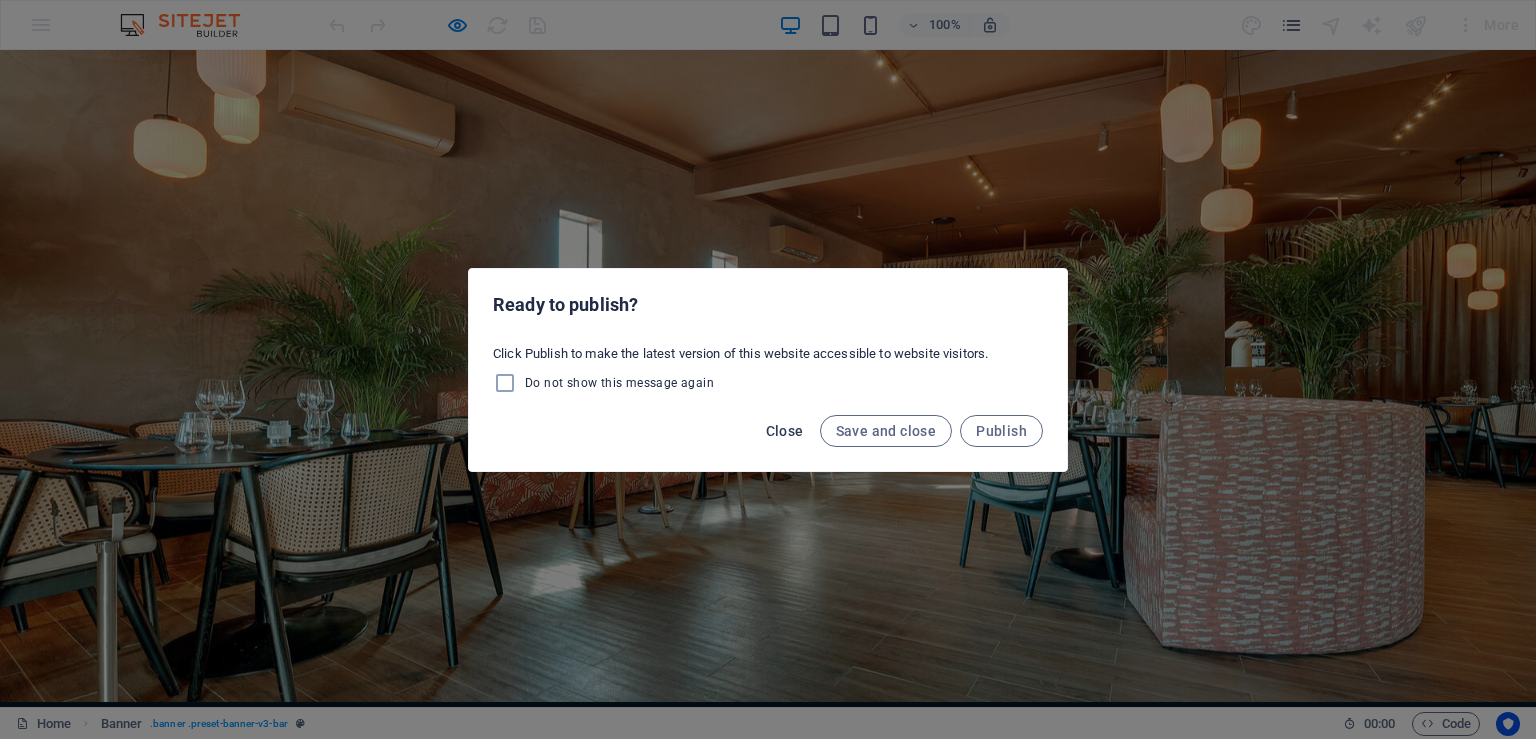 click on "Close" at bounding box center (785, 431) 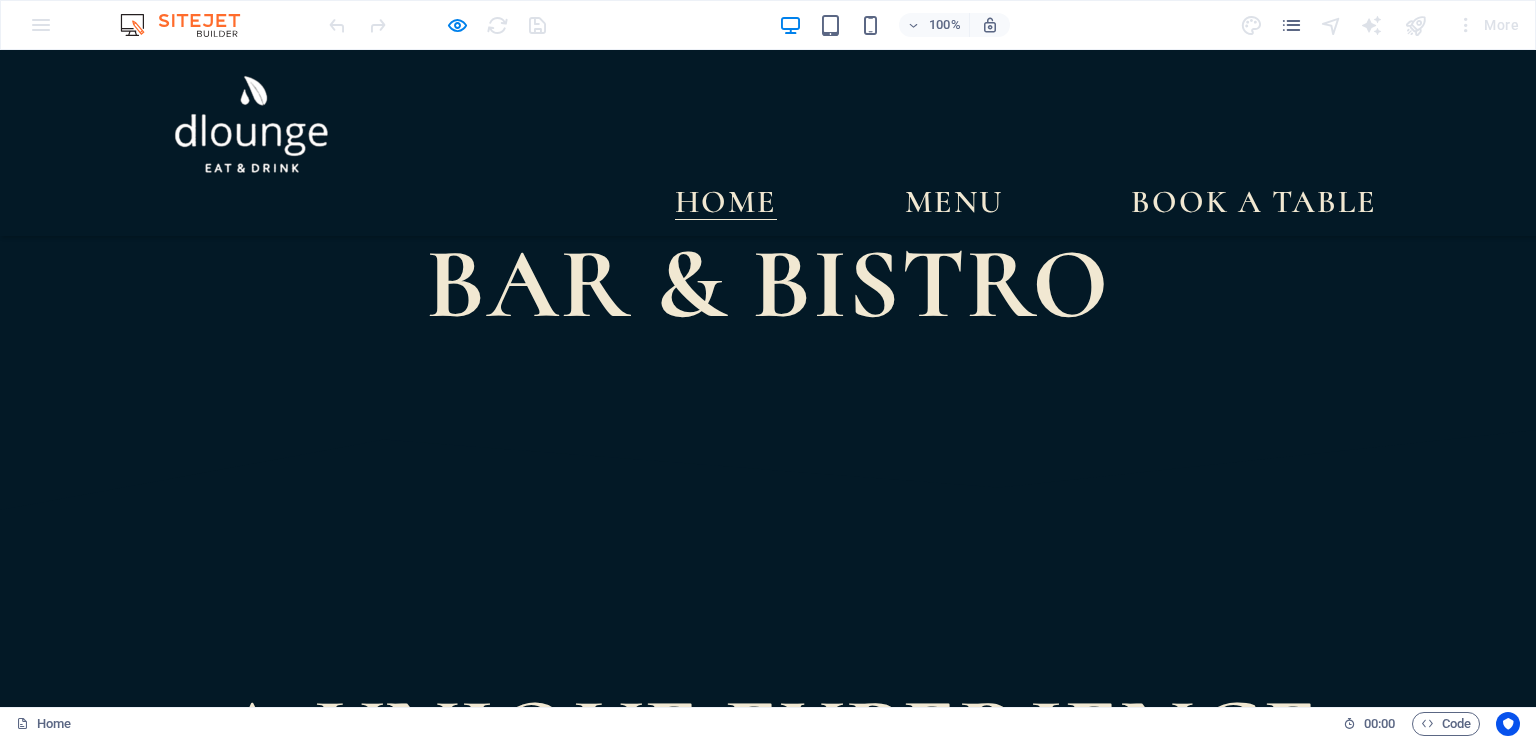 scroll, scrollTop: 0, scrollLeft: 0, axis: both 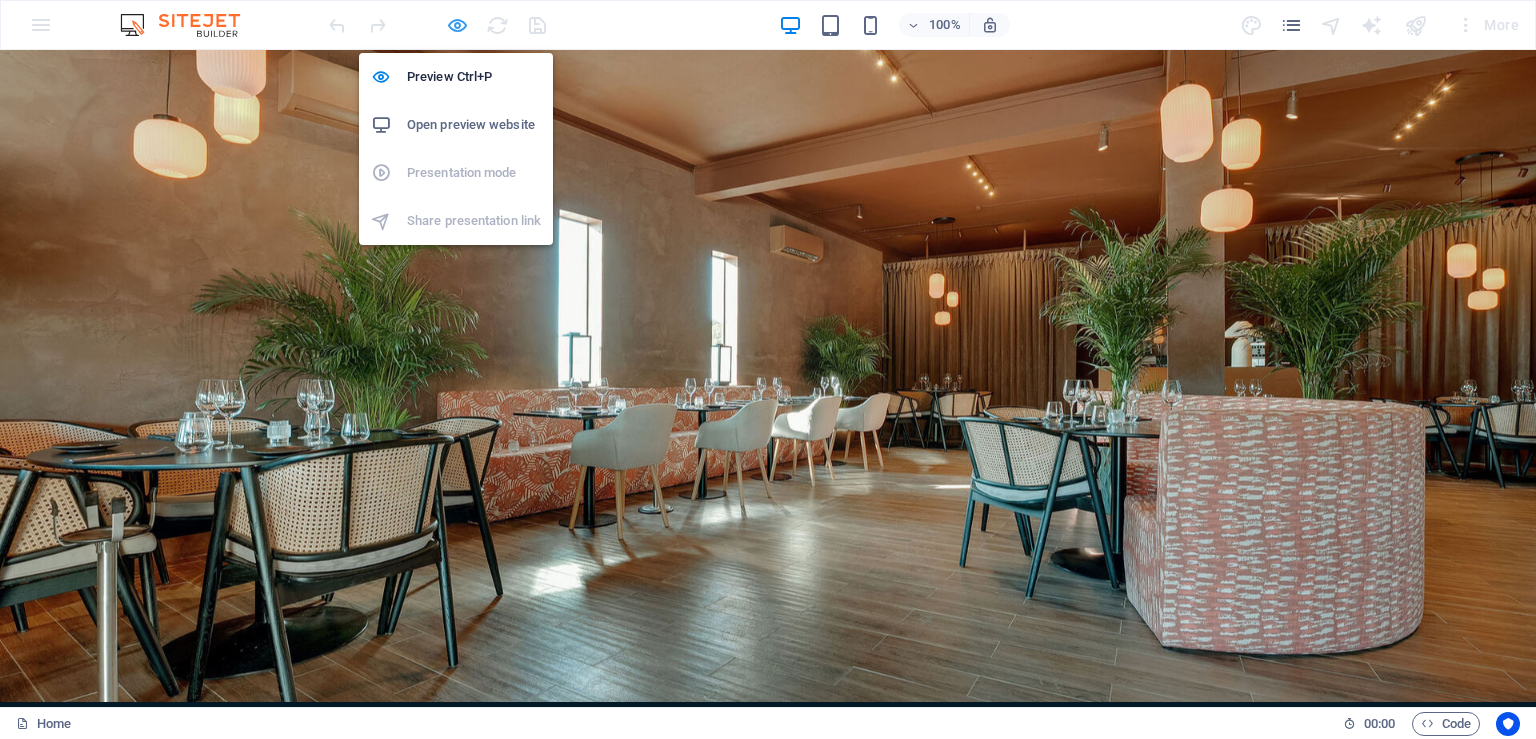 click at bounding box center [457, 25] 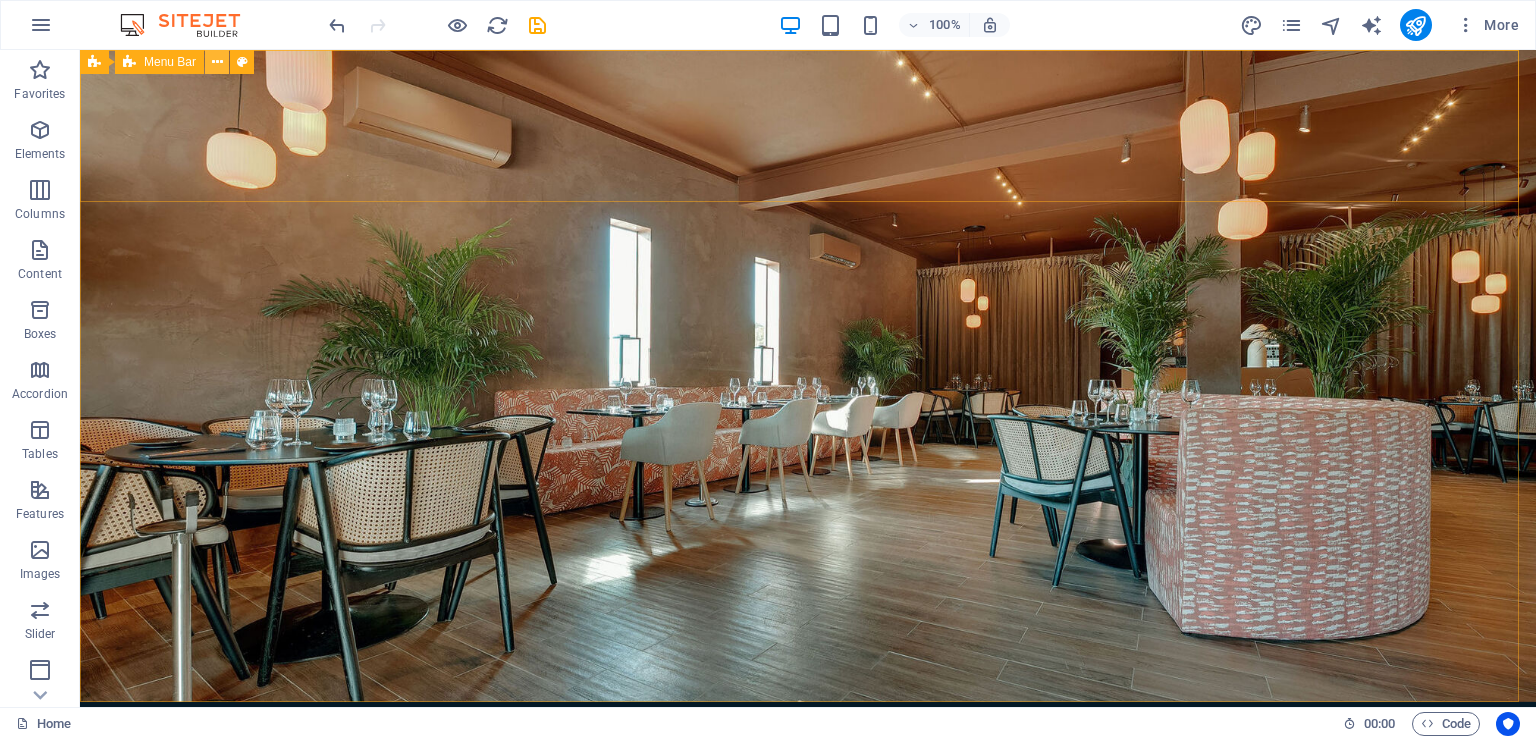 click at bounding box center (217, 62) 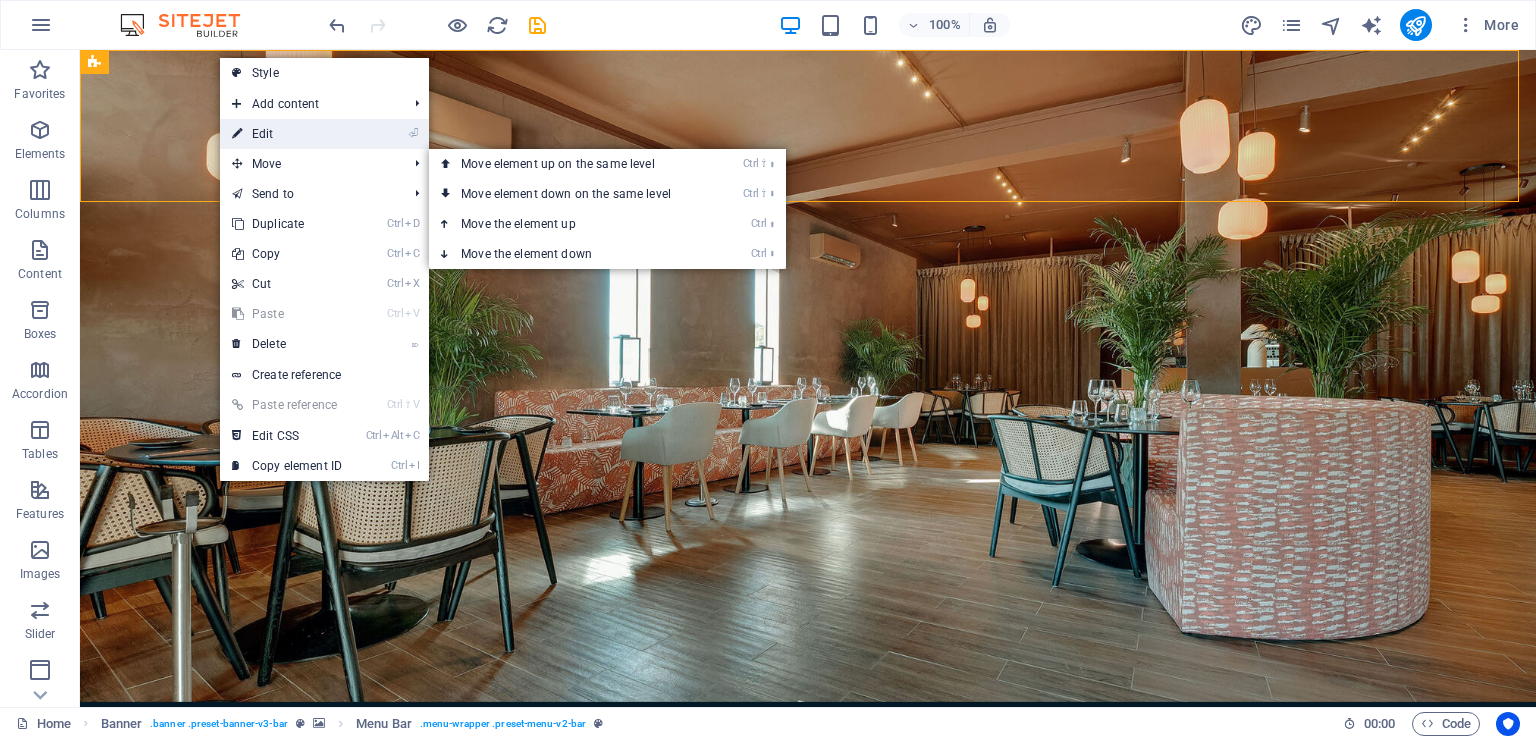 click on "⏎  Edit" at bounding box center [287, 134] 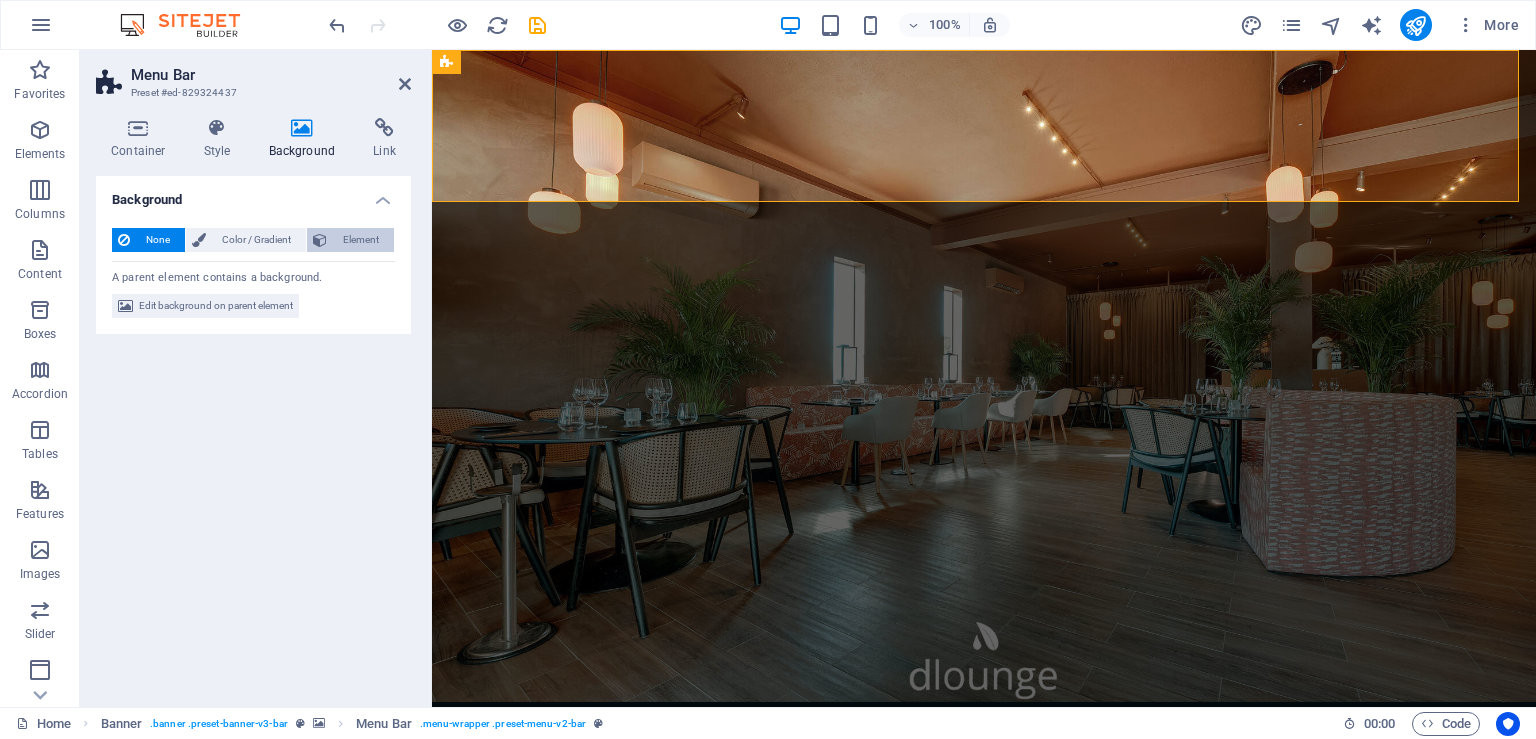 click on "Element" at bounding box center (350, 240) 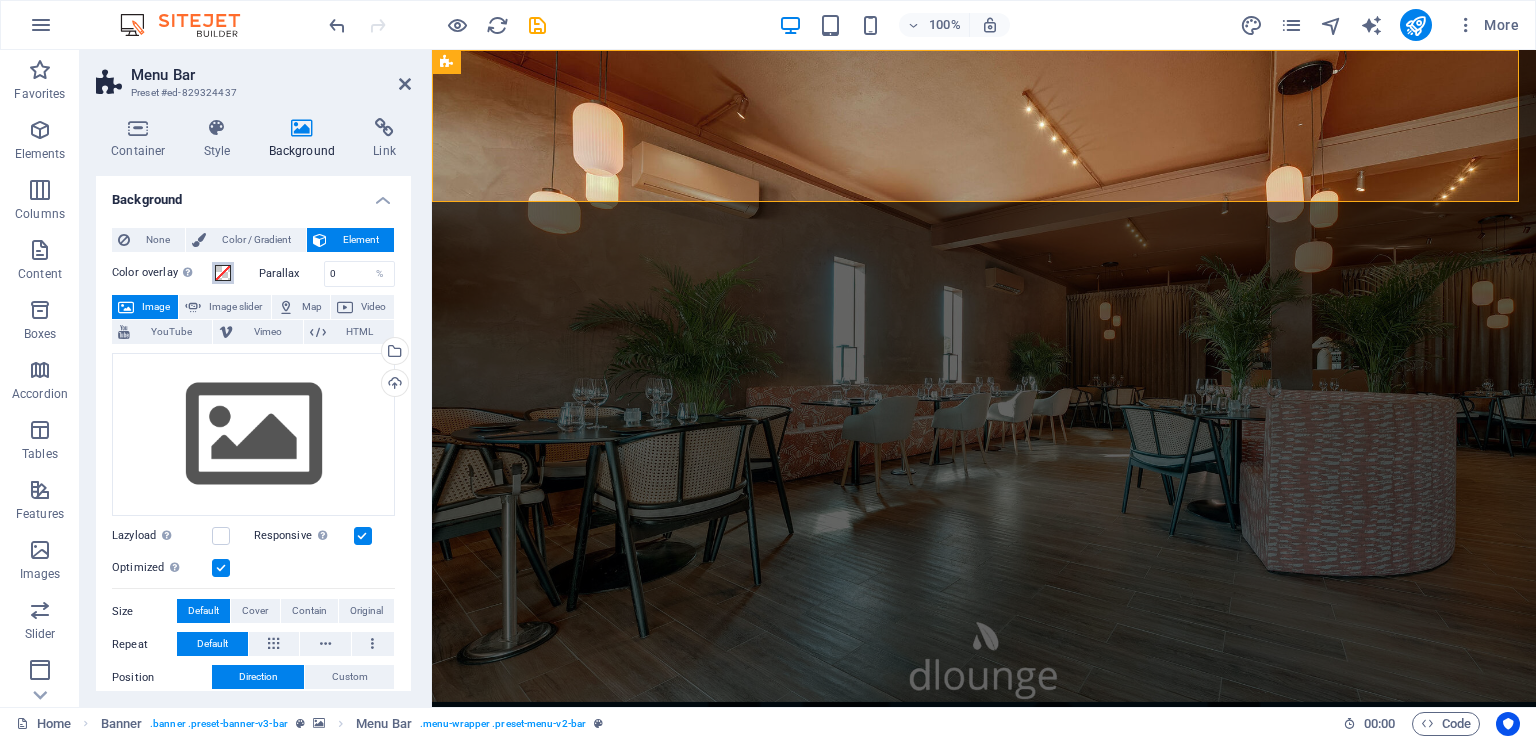 click at bounding box center [223, 273] 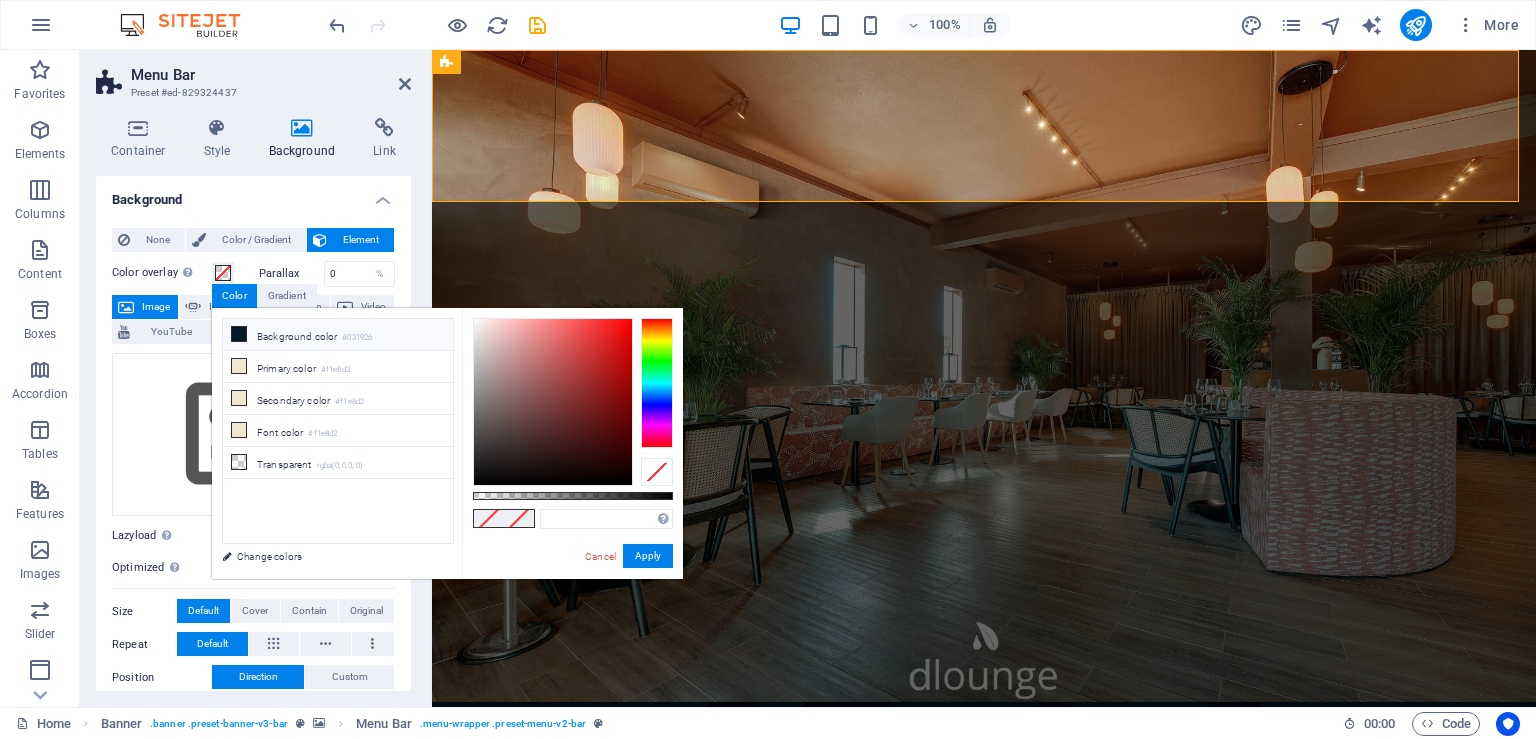 click on "Background color
#031926" at bounding box center (338, 335) 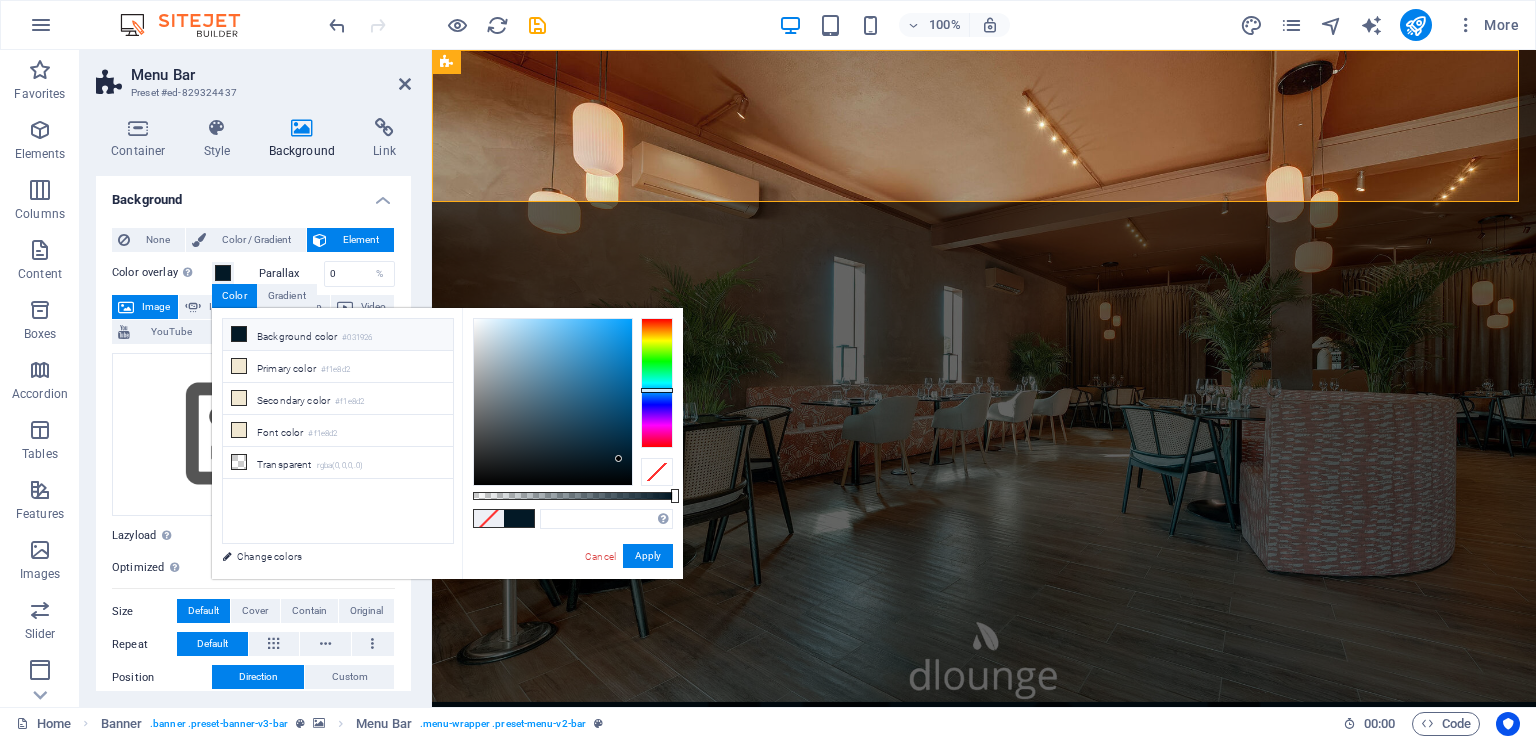 type on "#031926" 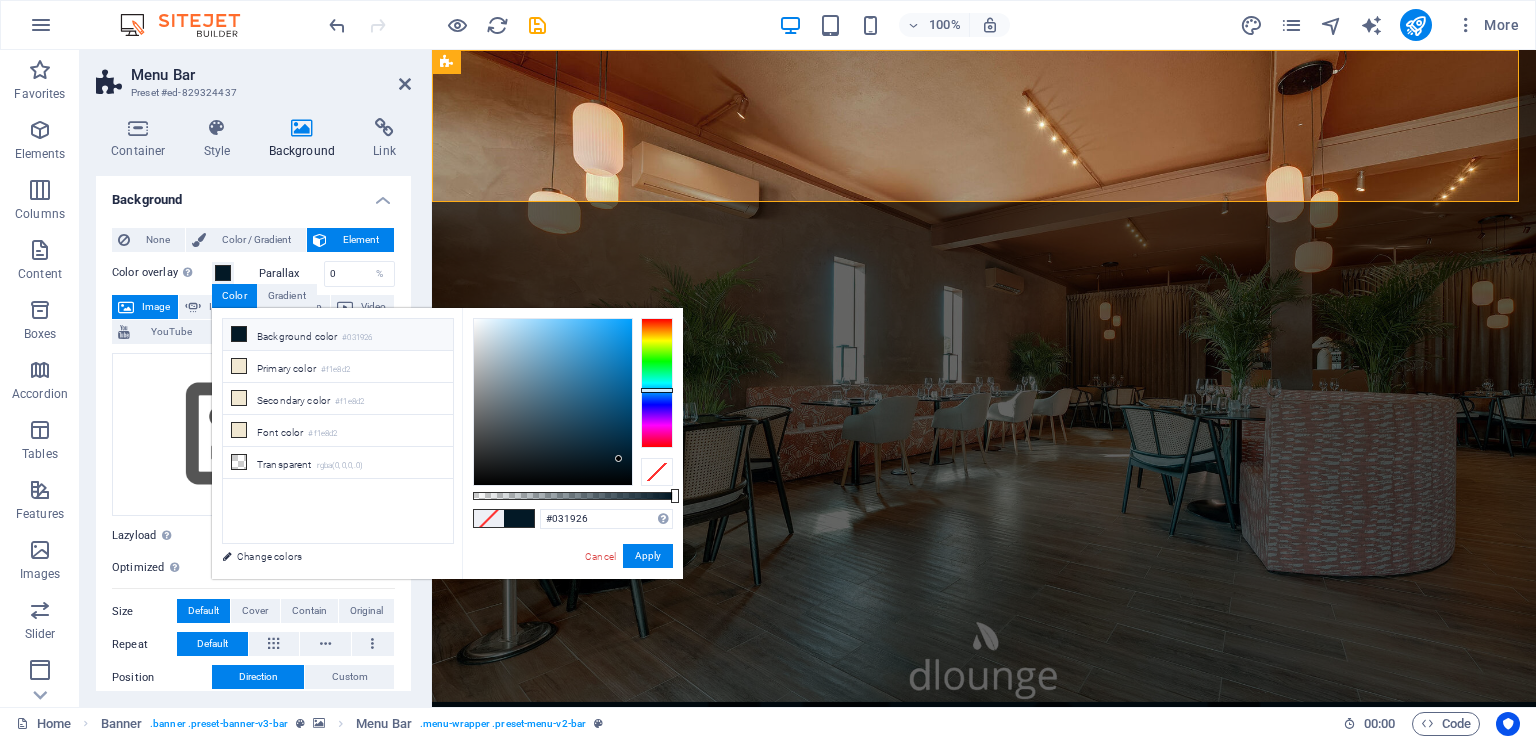 click on "Background color
#031926" at bounding box center (338, 335) 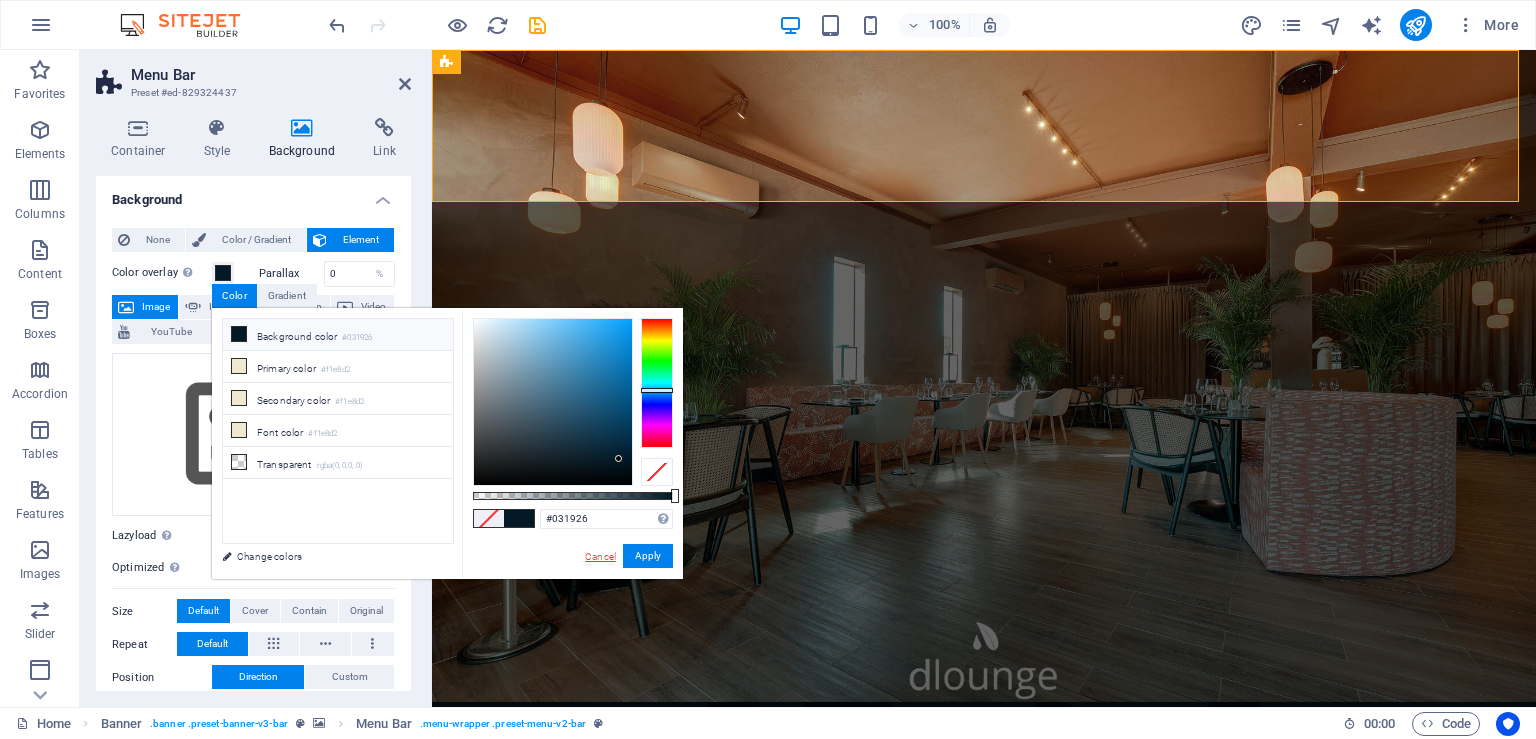 click on "Cancel" at bounding box center [600, 556] 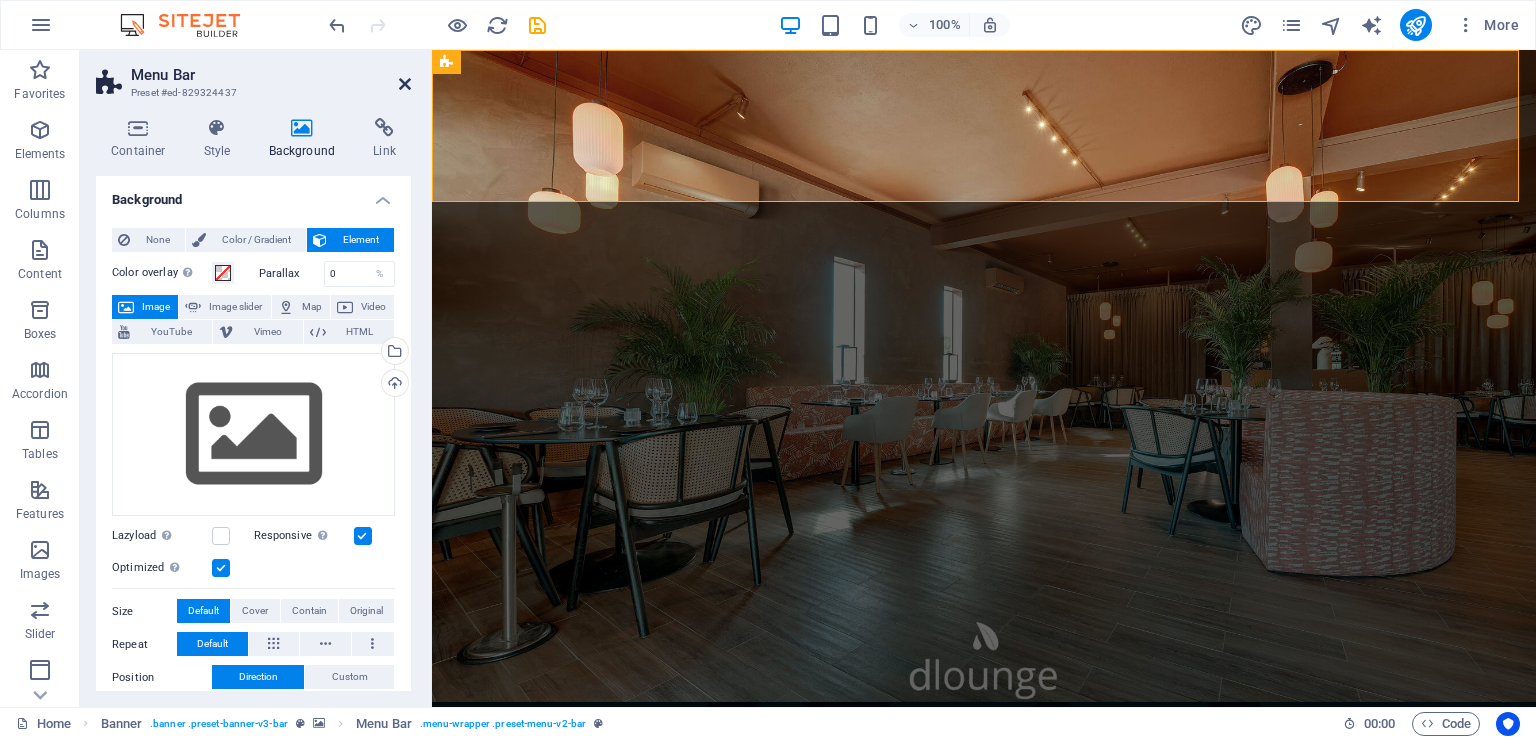 click at bounding box center (405, 84) 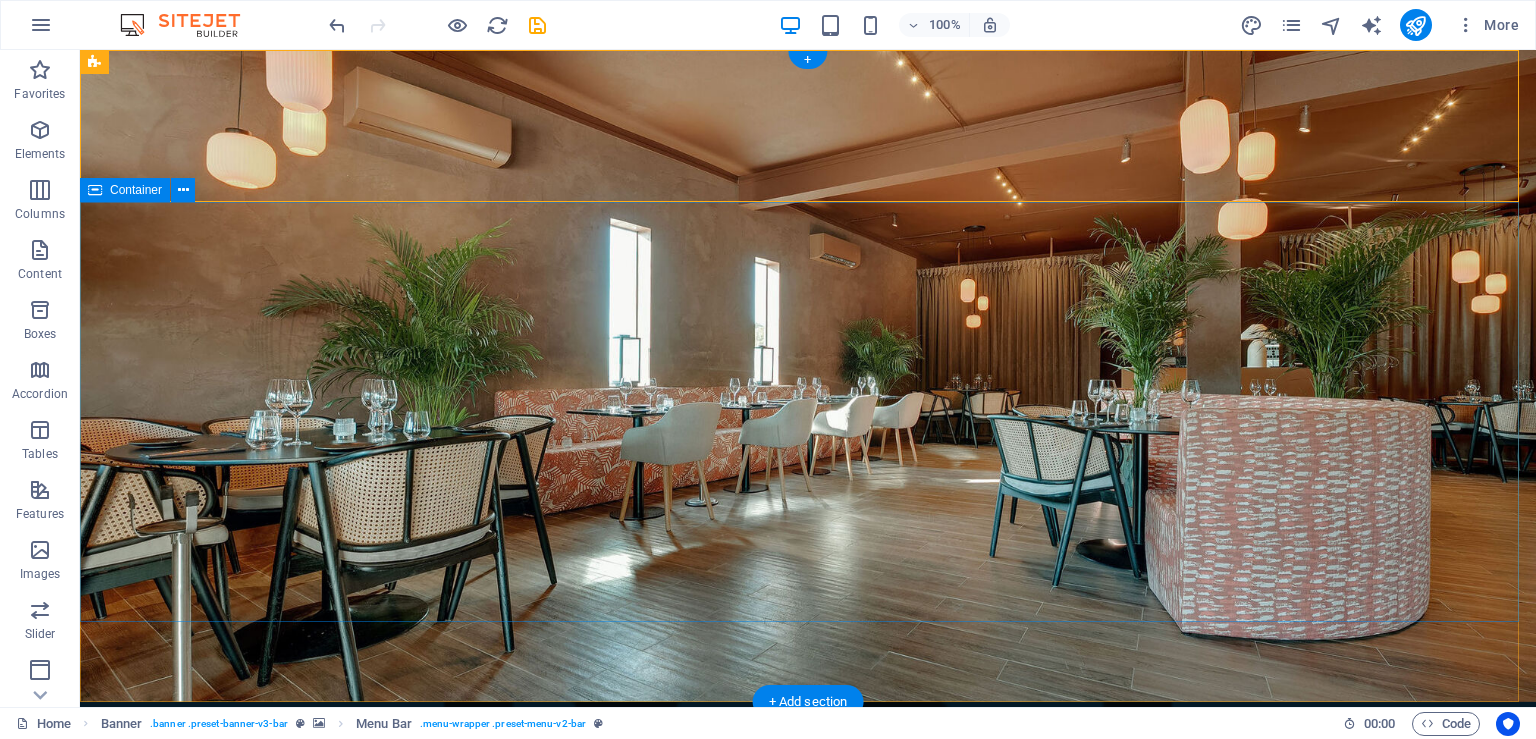 click on "Dlounge algarve bar & bistro" at bounding box center (808, 1250) 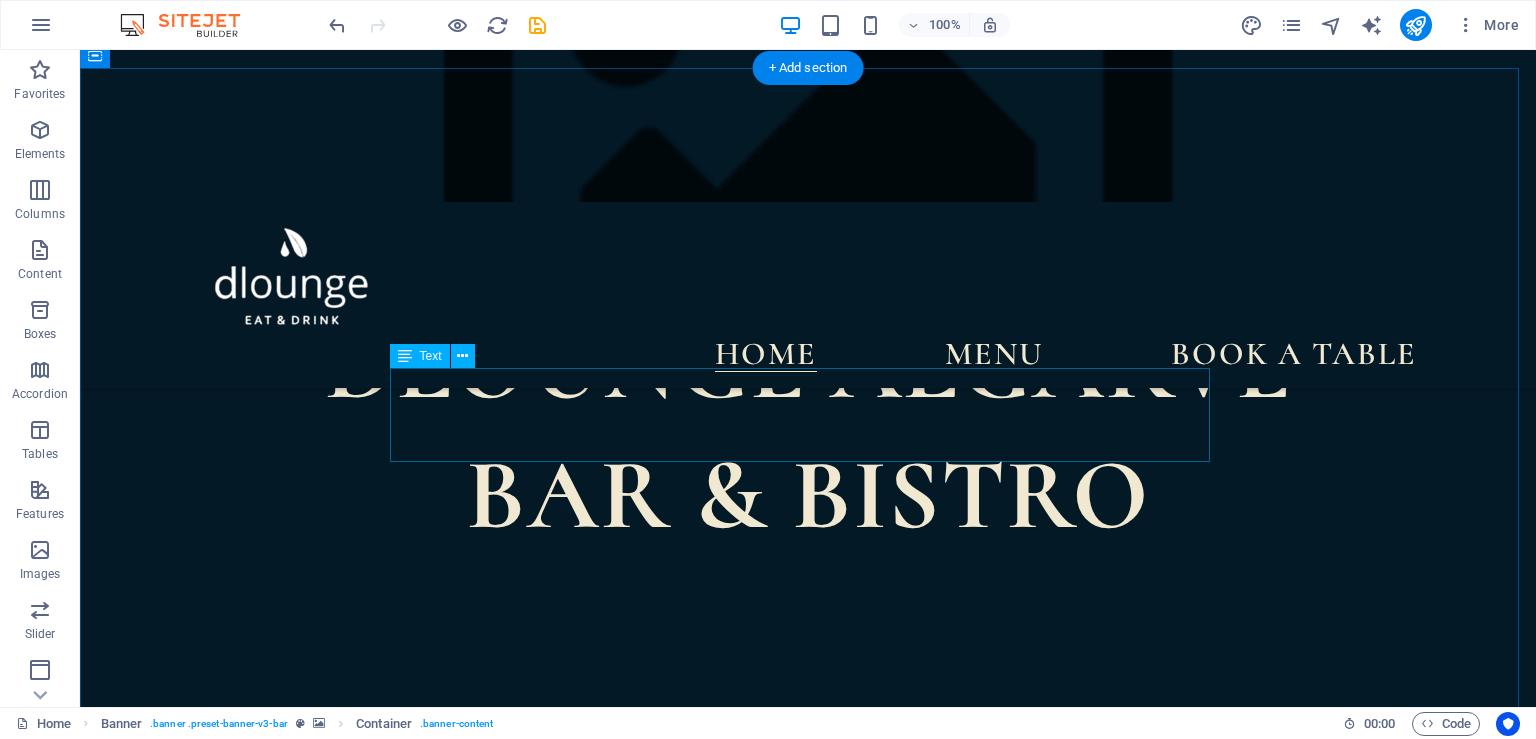 scroll, scrollTop: 0, scrollLeft: 0, axis: both 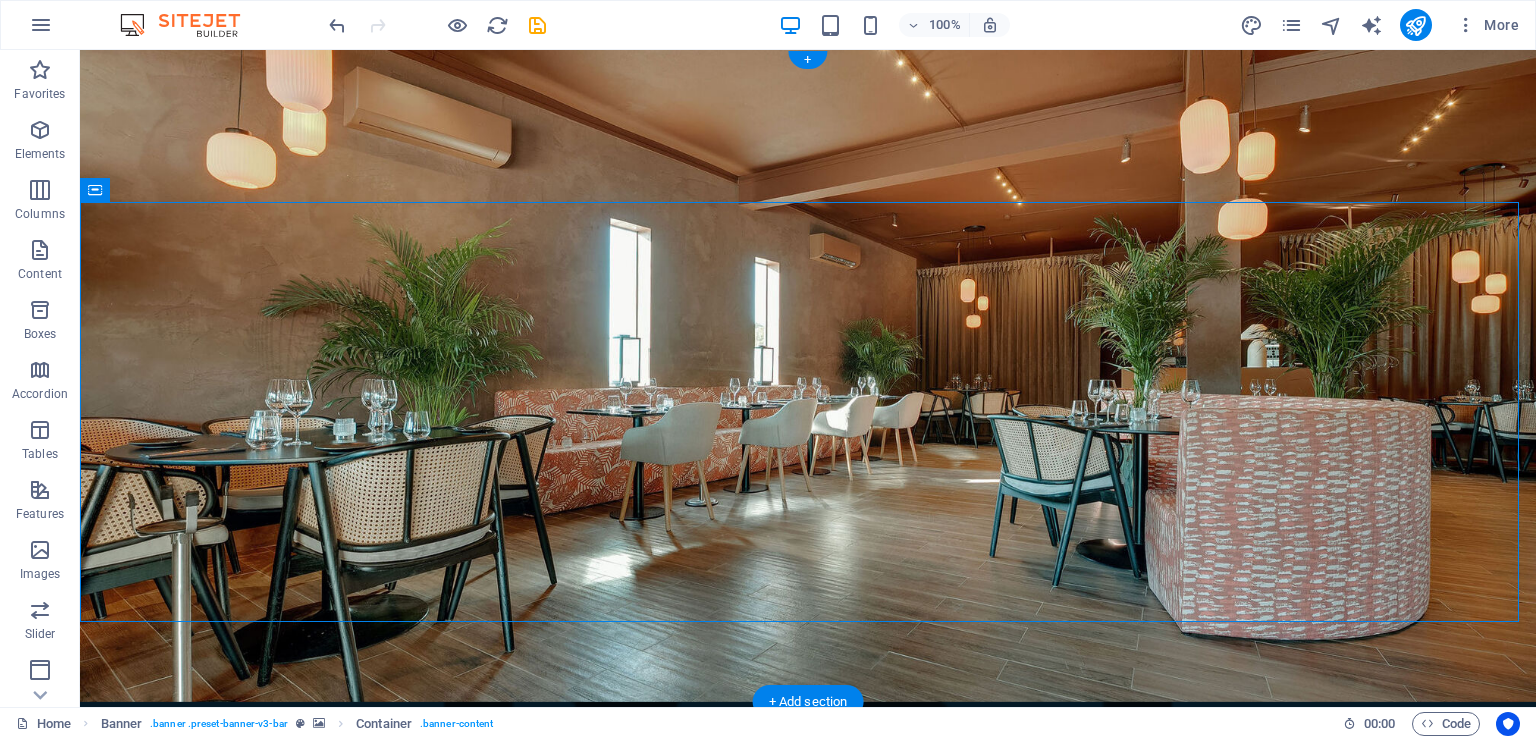 click at bounding box center (808, 778) 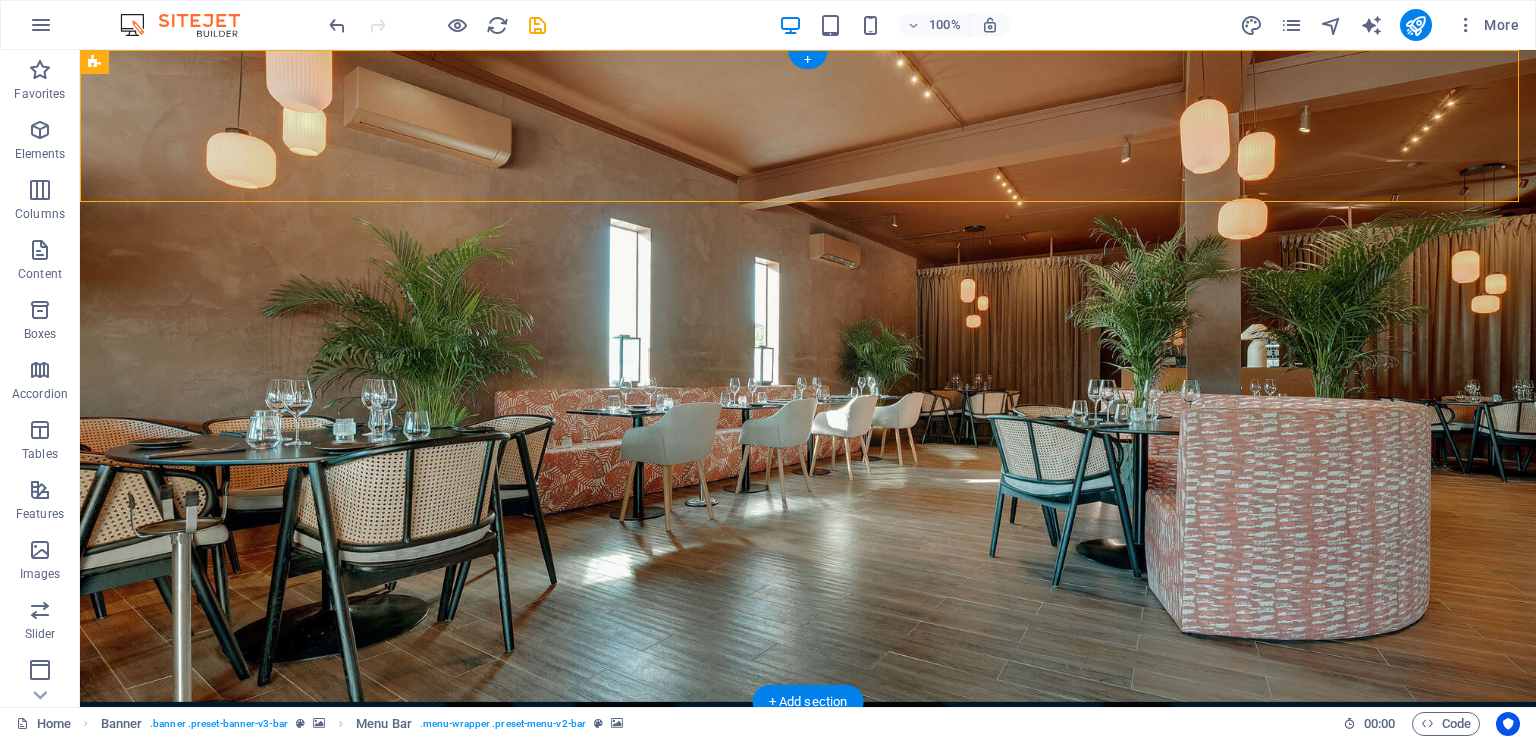 click at bounding box center [808, 778] 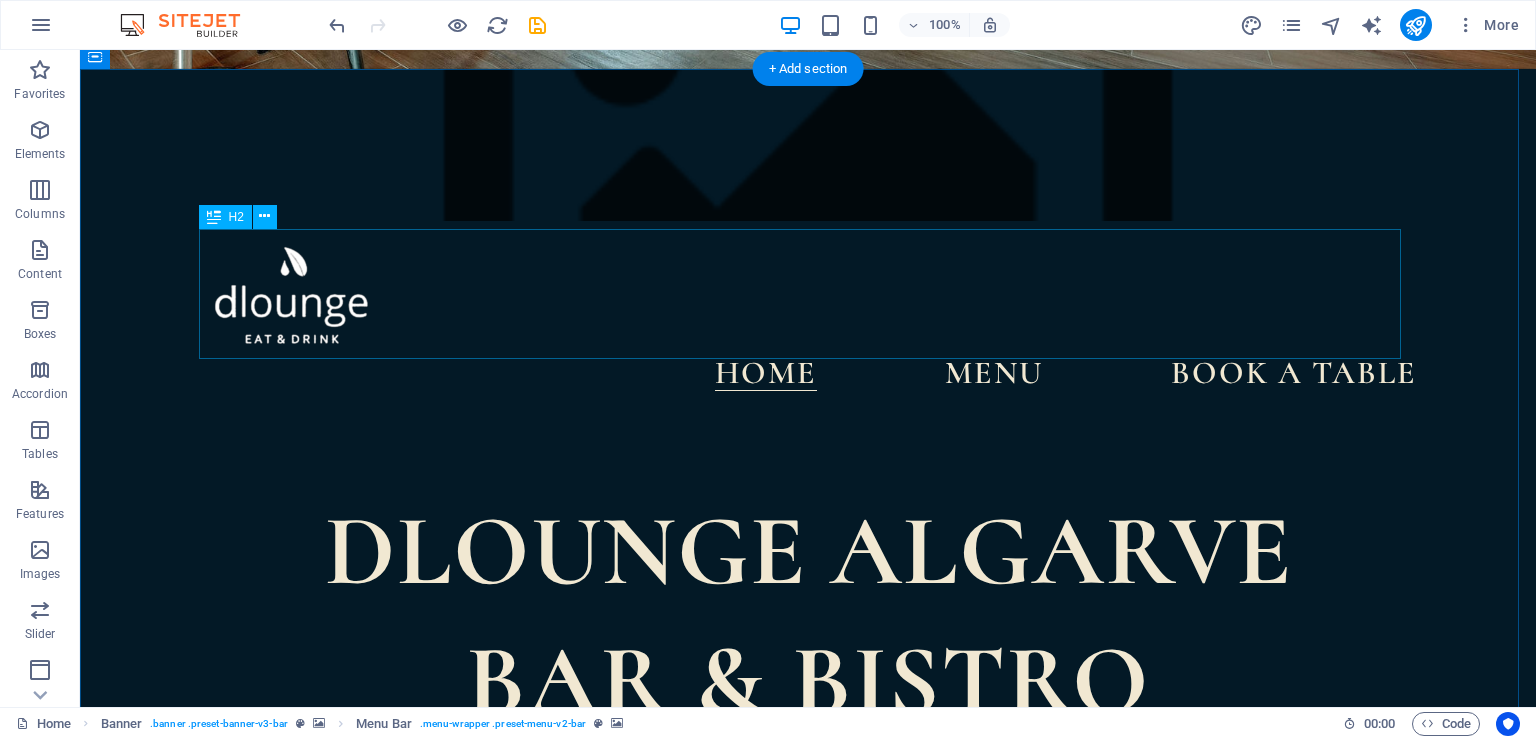 scroll, scrollTop: 0, scrollLeft: 0, axis: both 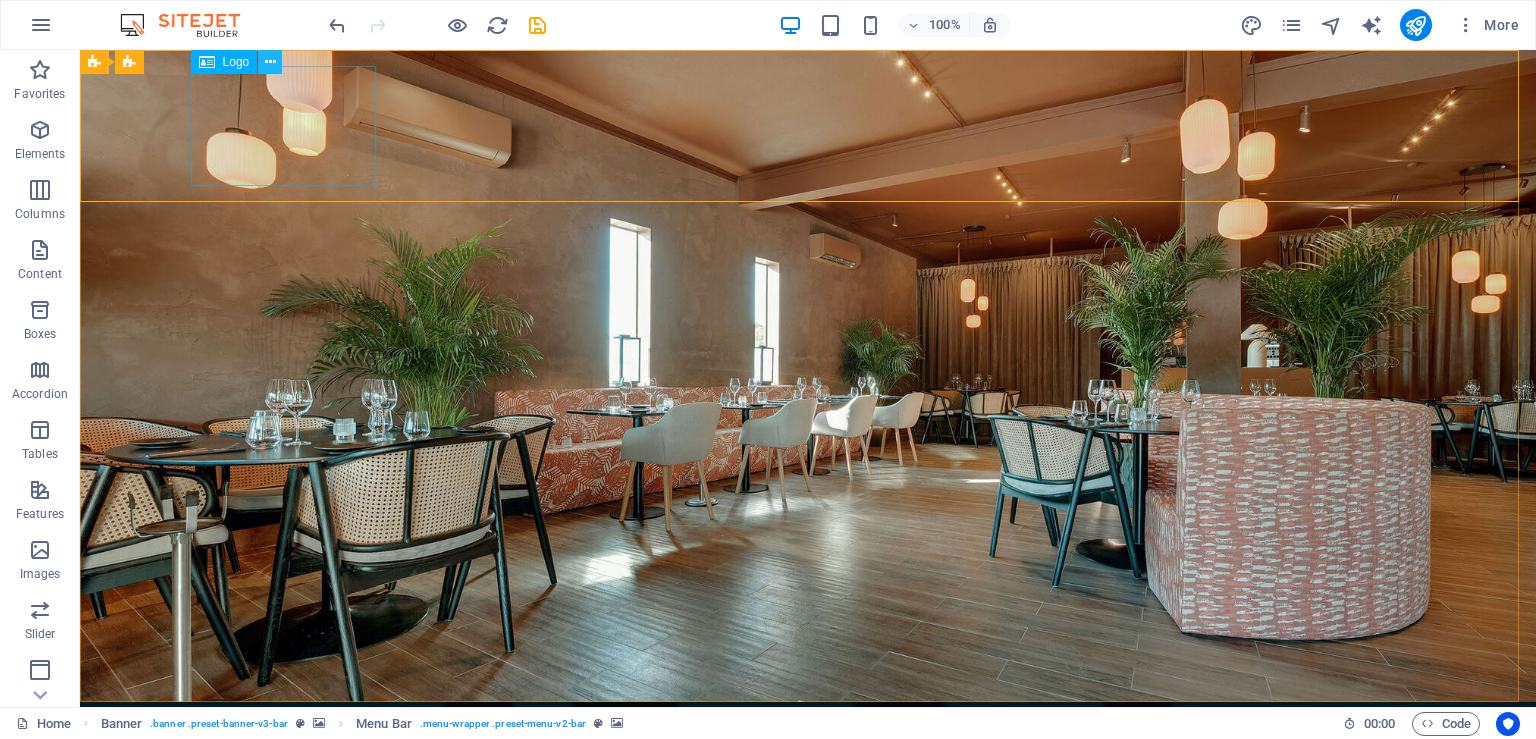 click at bounding box center [270, 62] 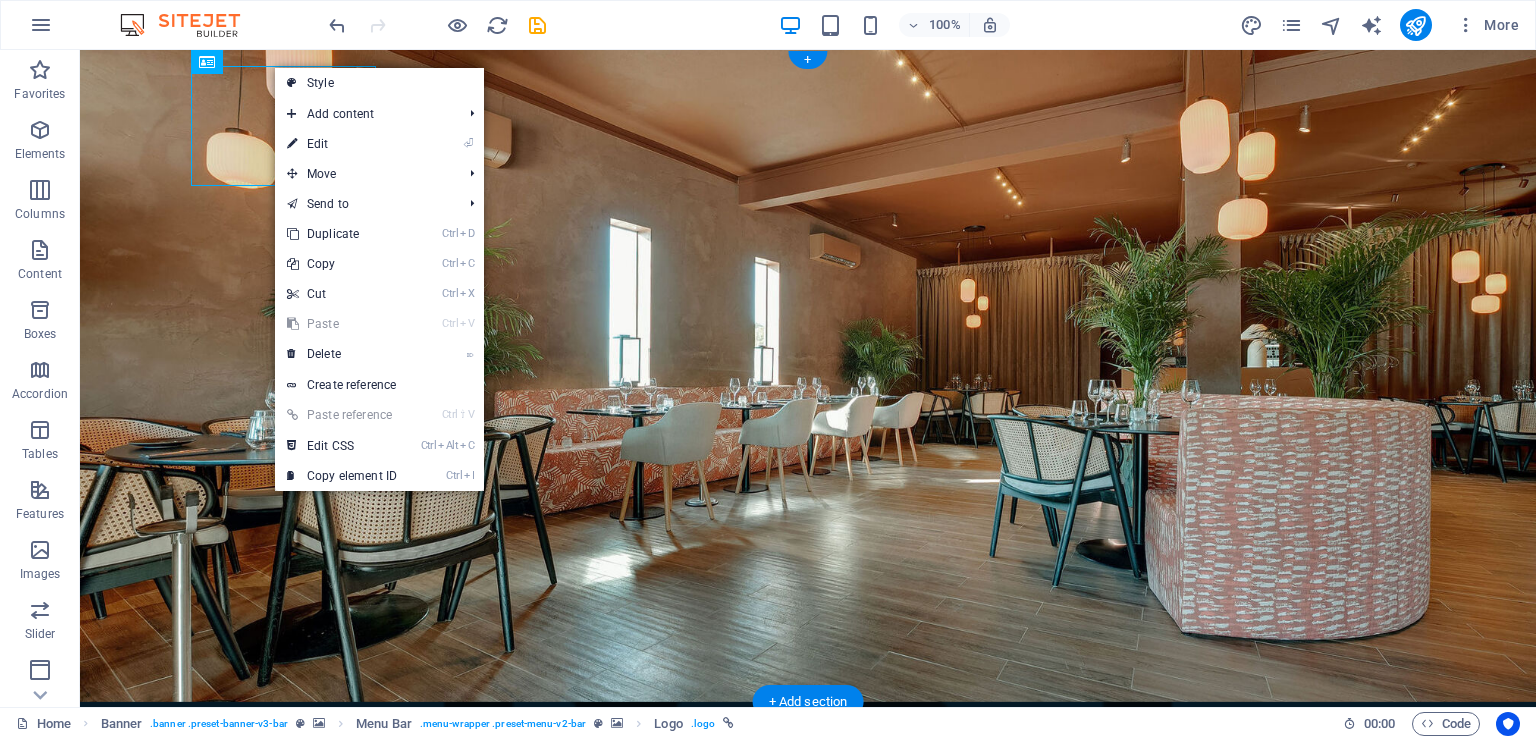 click at bounding box center [808, 778] 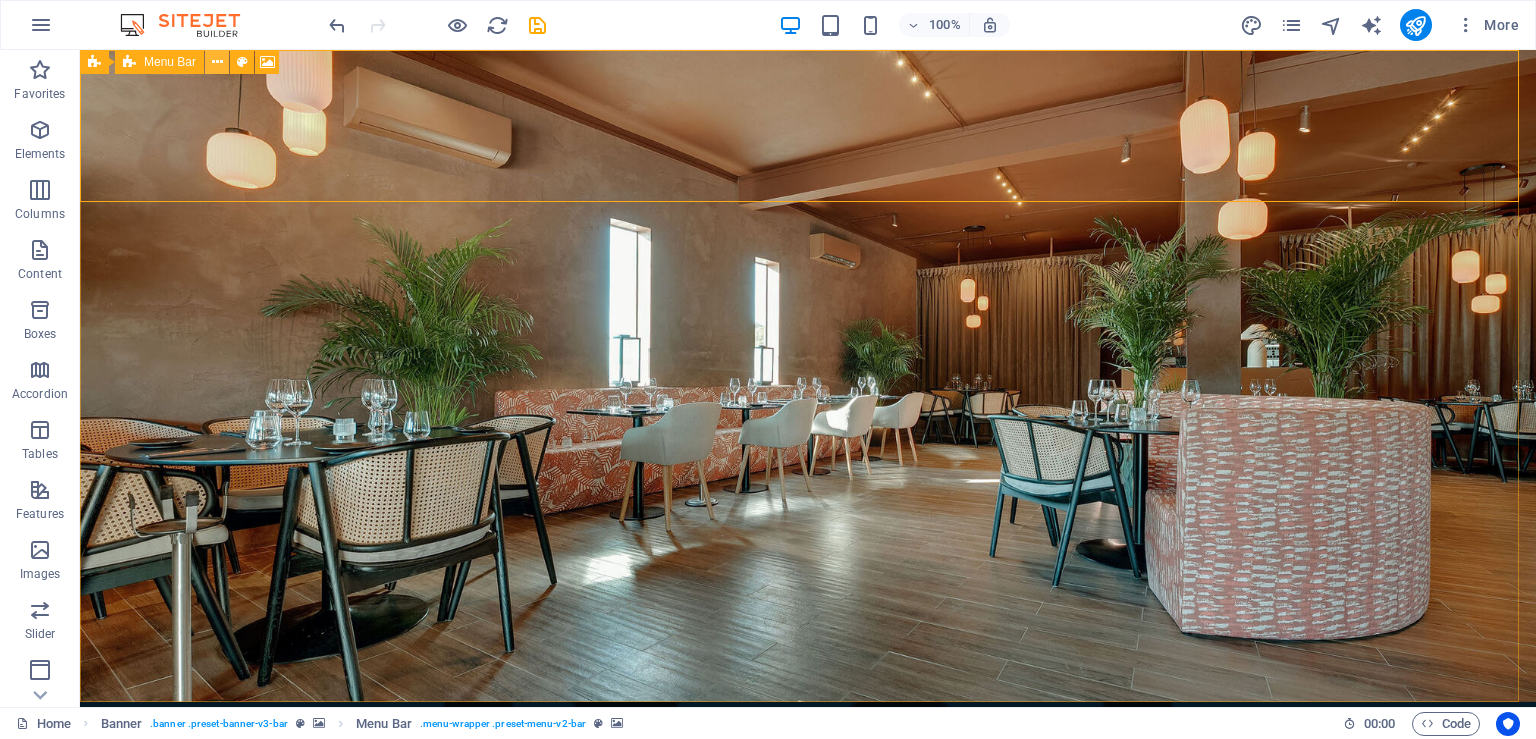 click at bounding box center (217, 62) 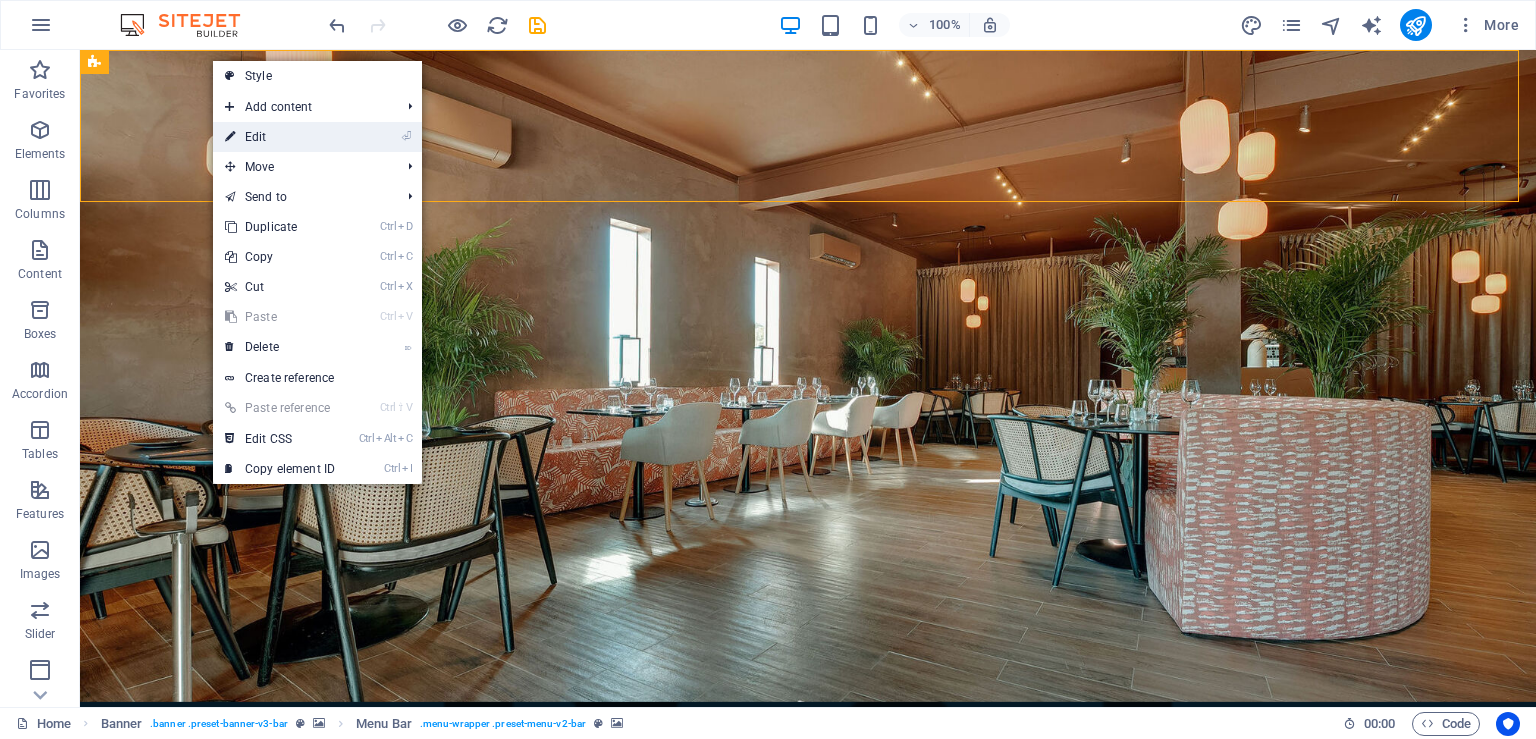 click on "⏎  Edit" at bounding box center (280, 137) 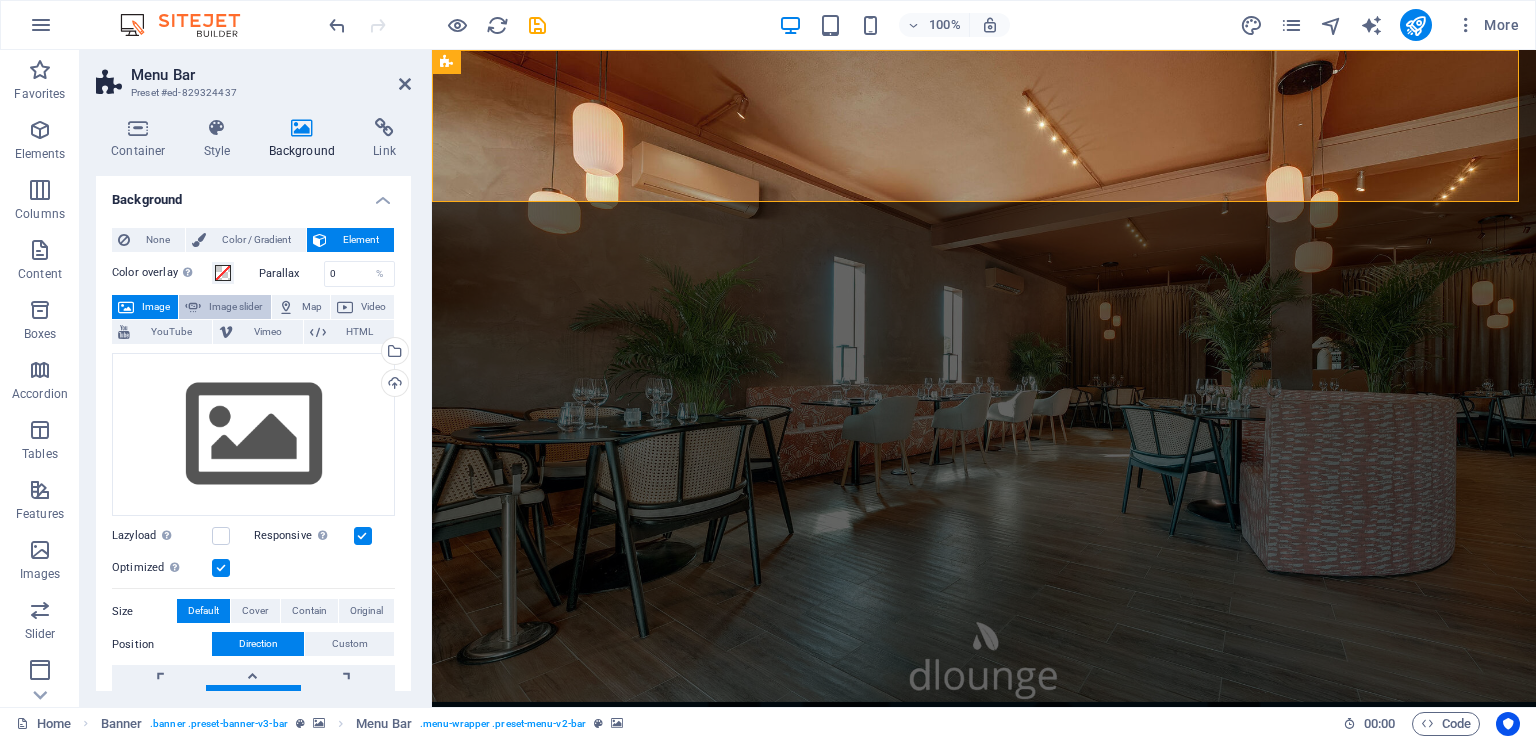 click at bounding box center (193, 307) 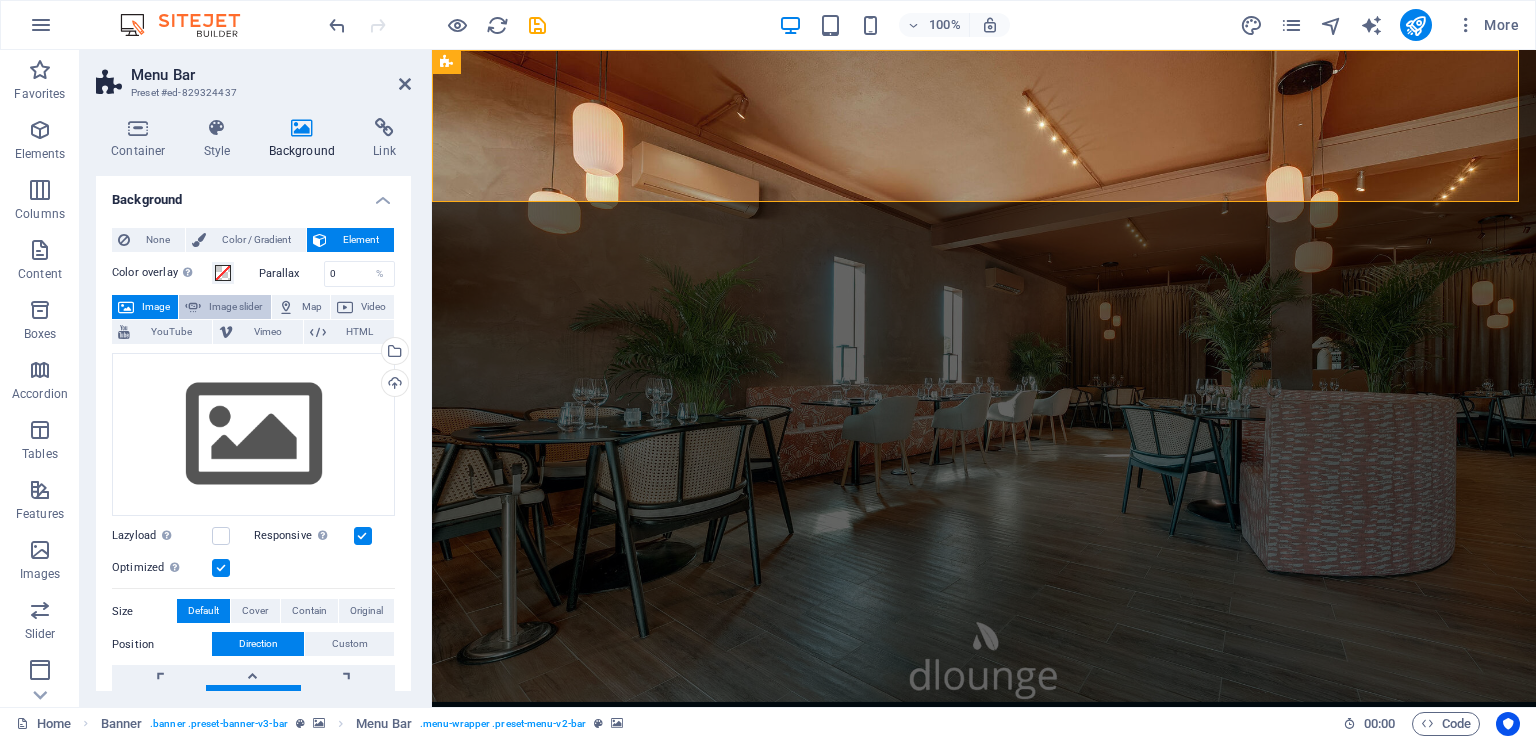 select on "ms" 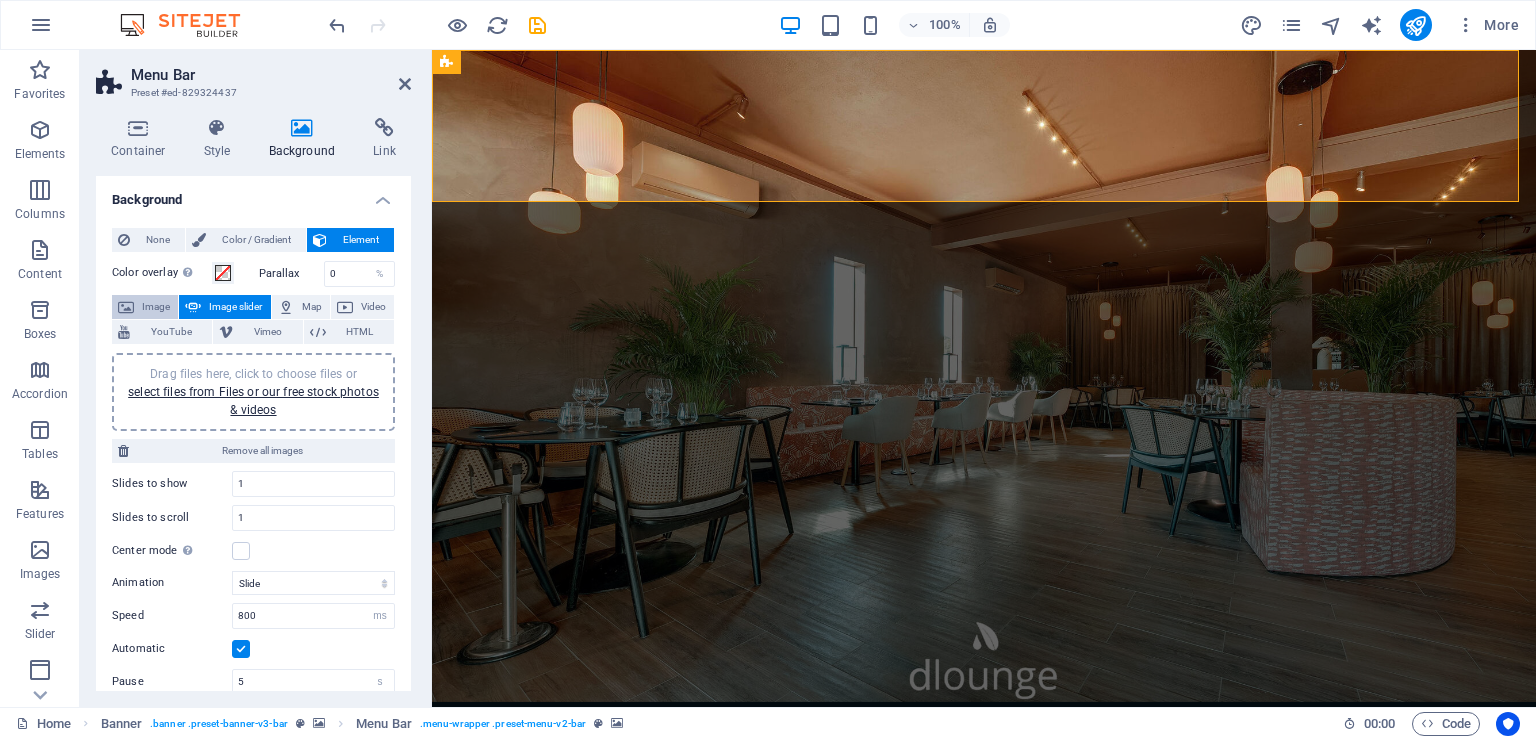 click on "Image" at bounding box center [156, 307] 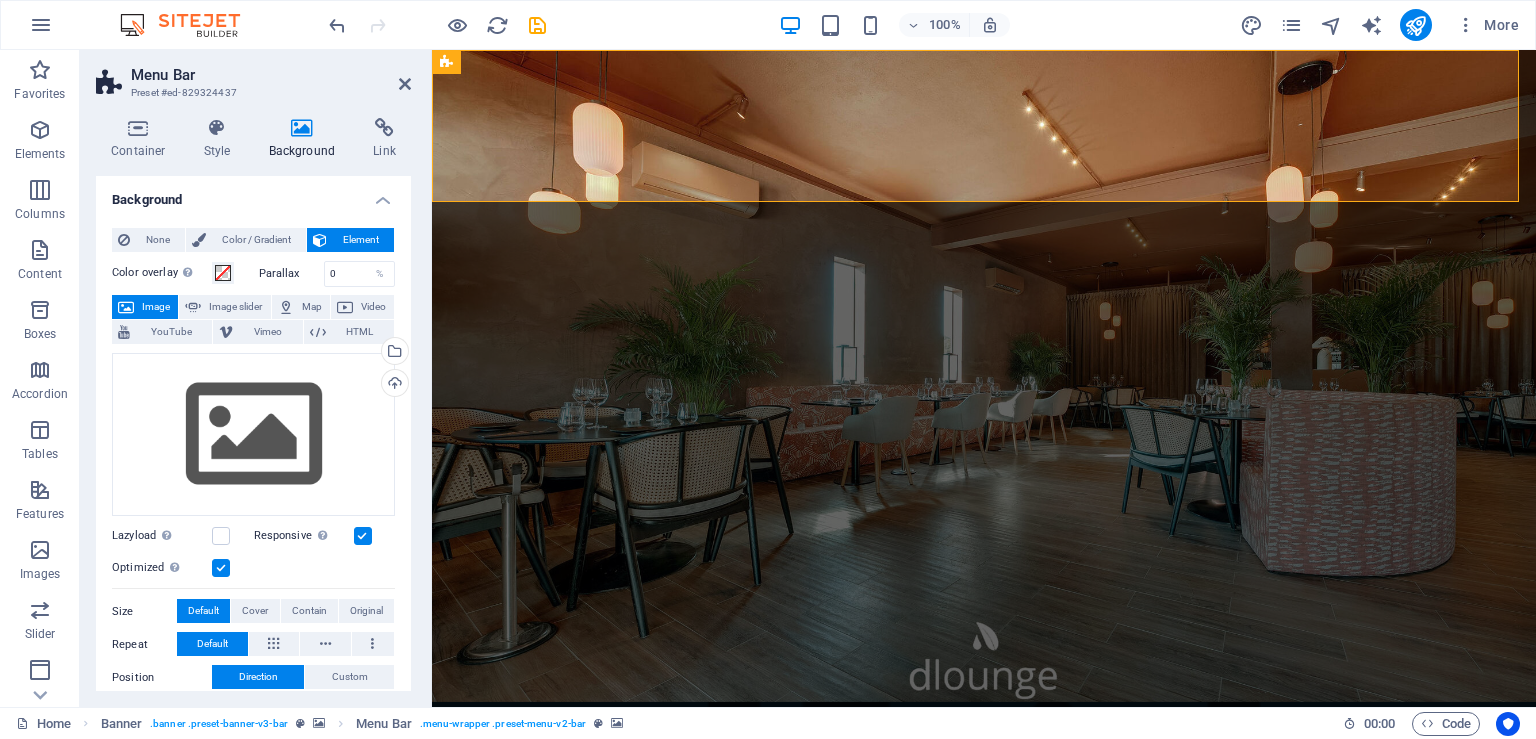 click on "Image" at bounding box center (156, 307) 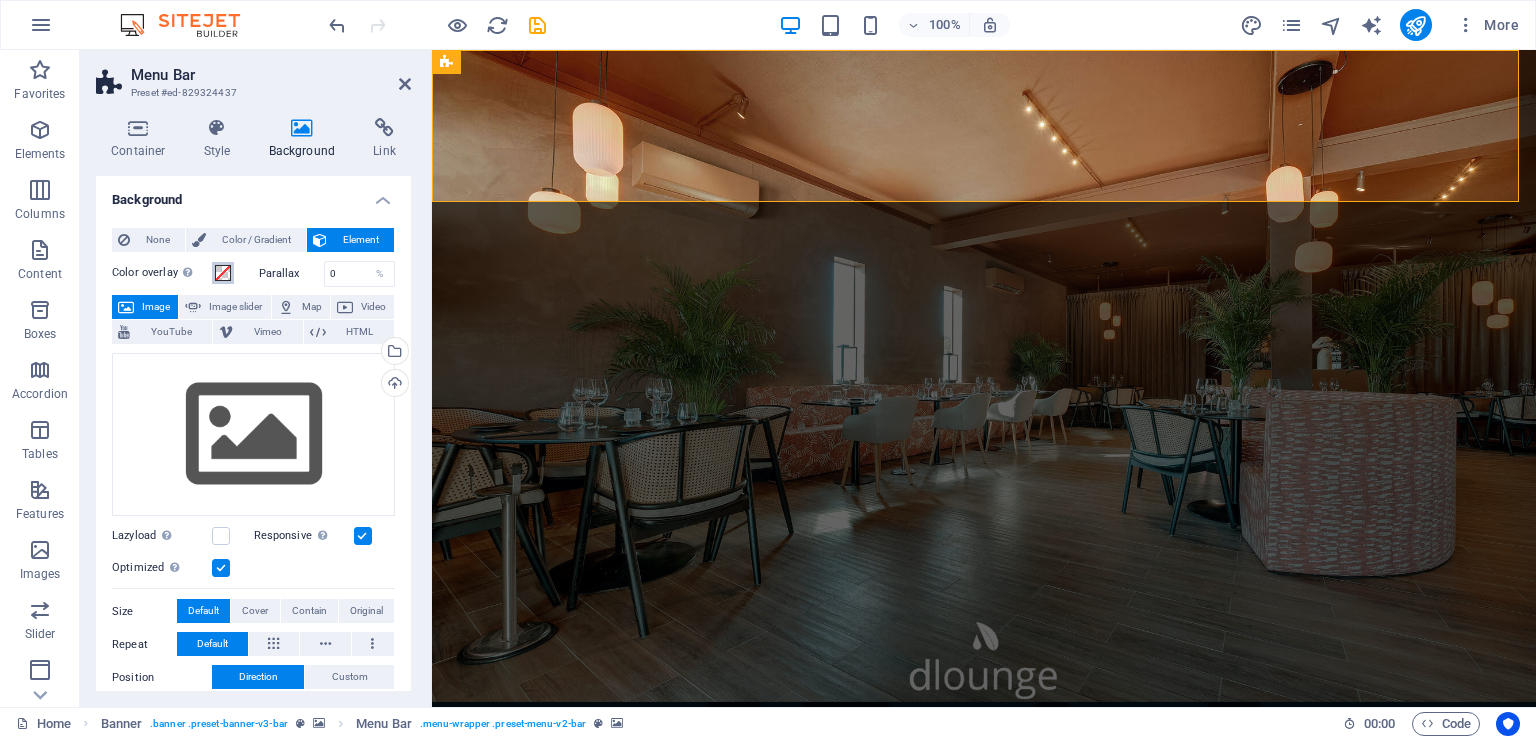 click at bounding box center (223, 273) 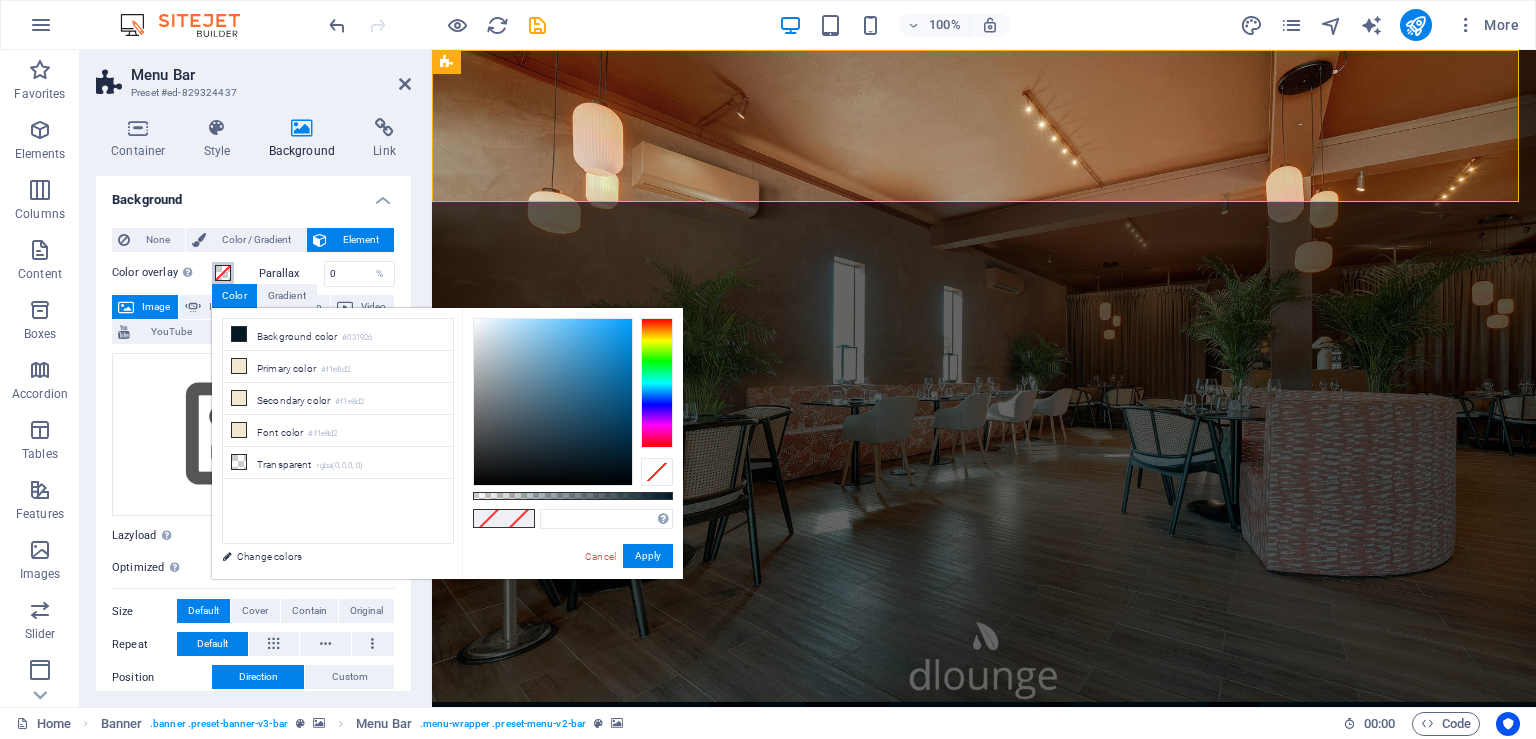 click at bounding box center (223, 273) 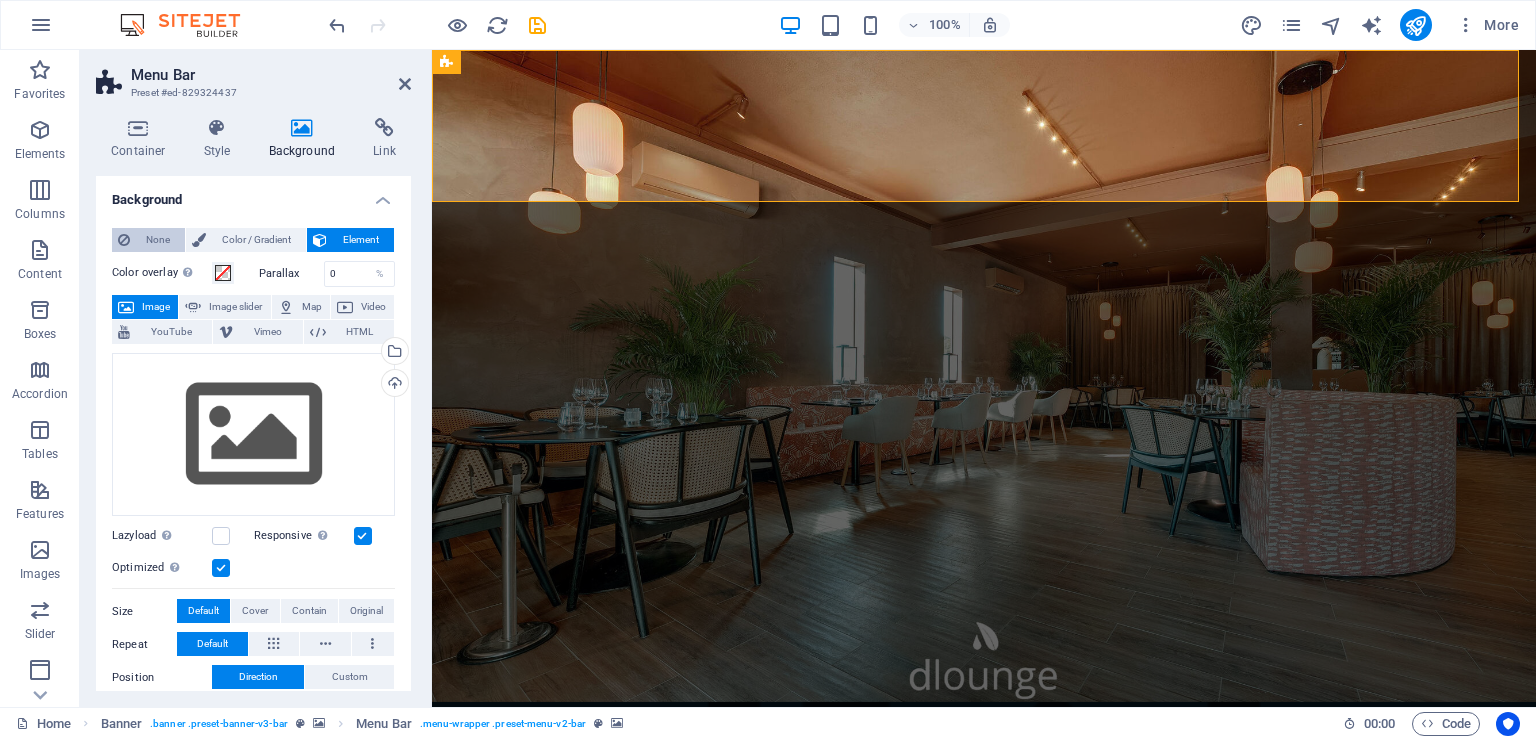 click on "None" at bounding box center [157, 240] 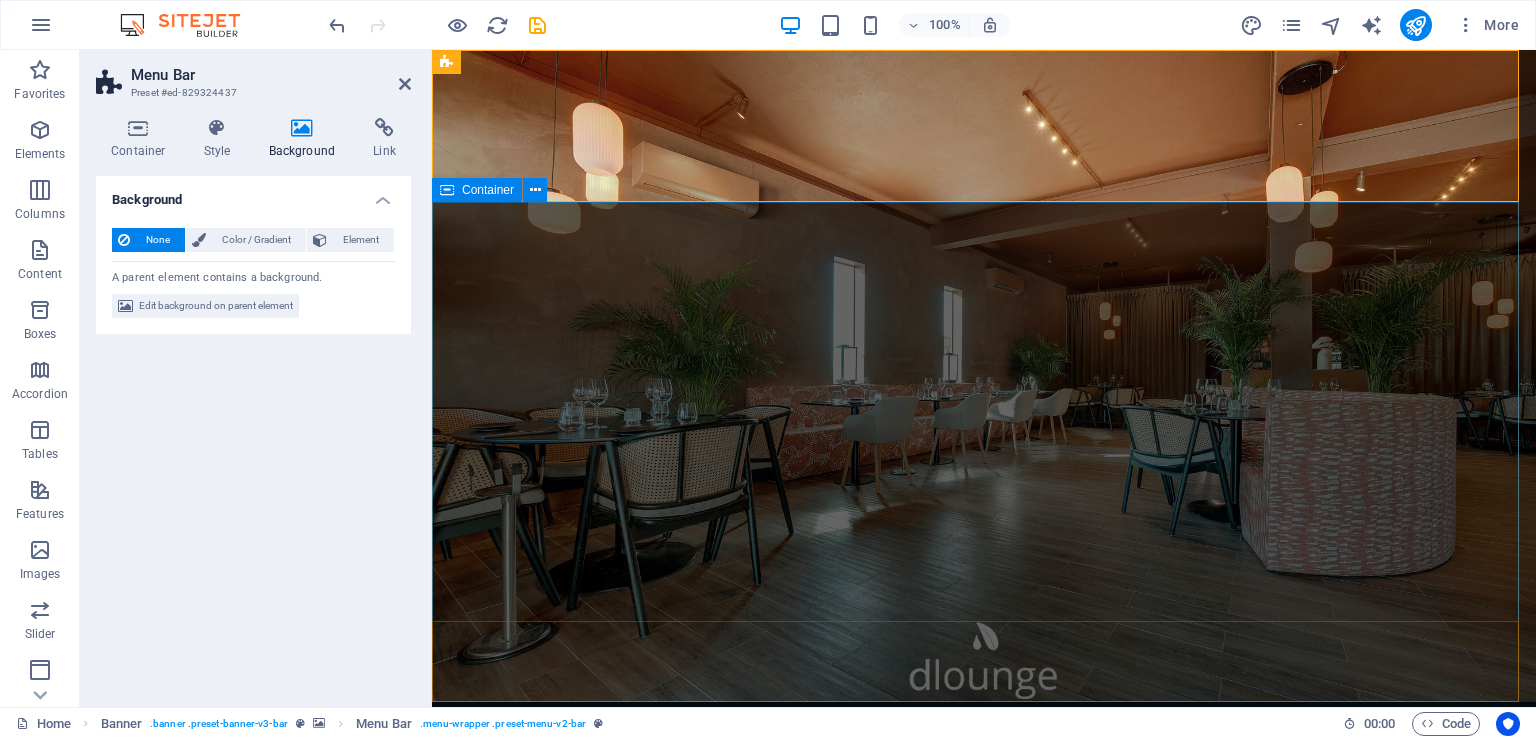 click on "Dlounge algarve bar & bistro" at bounding box center (984, 1098) 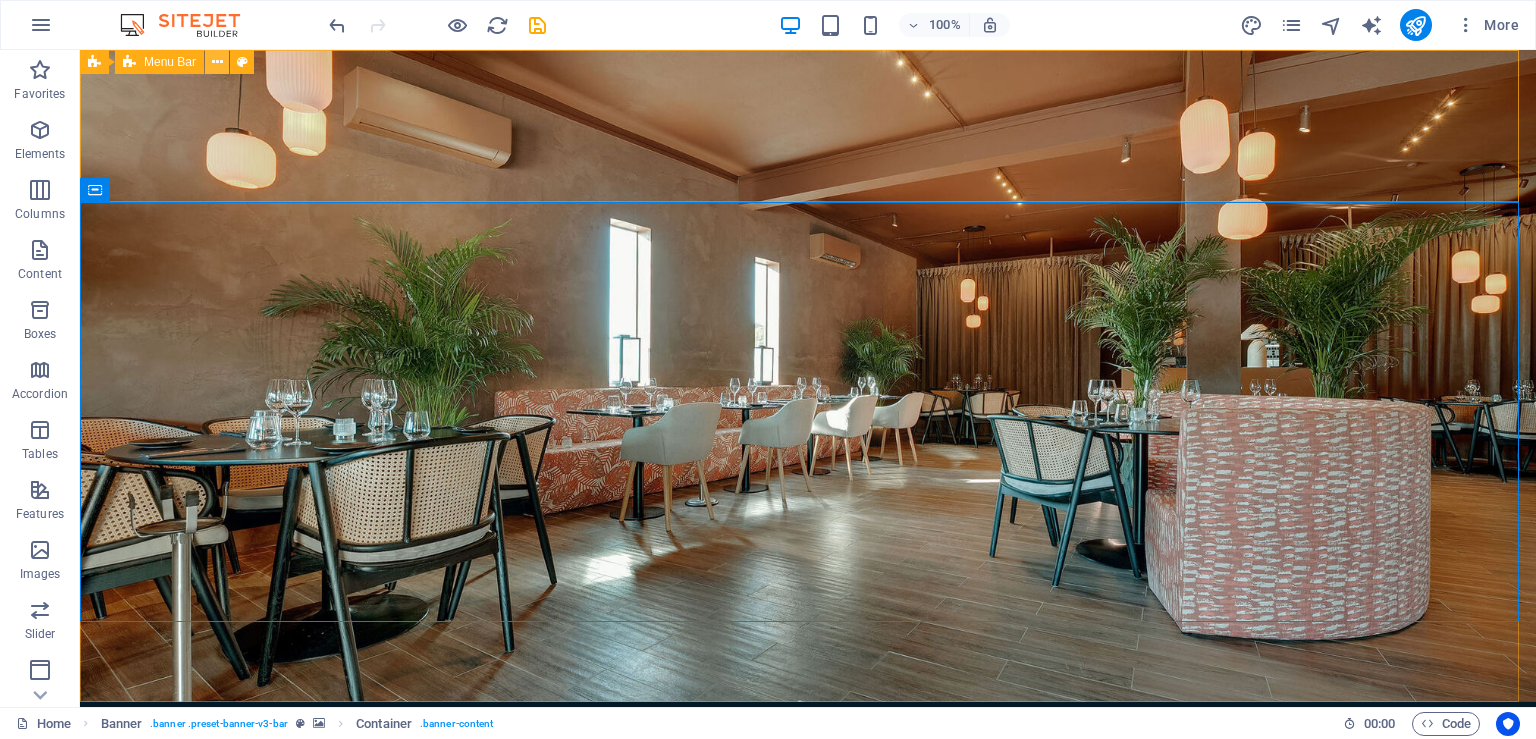 click at bounding box center (217, 62) 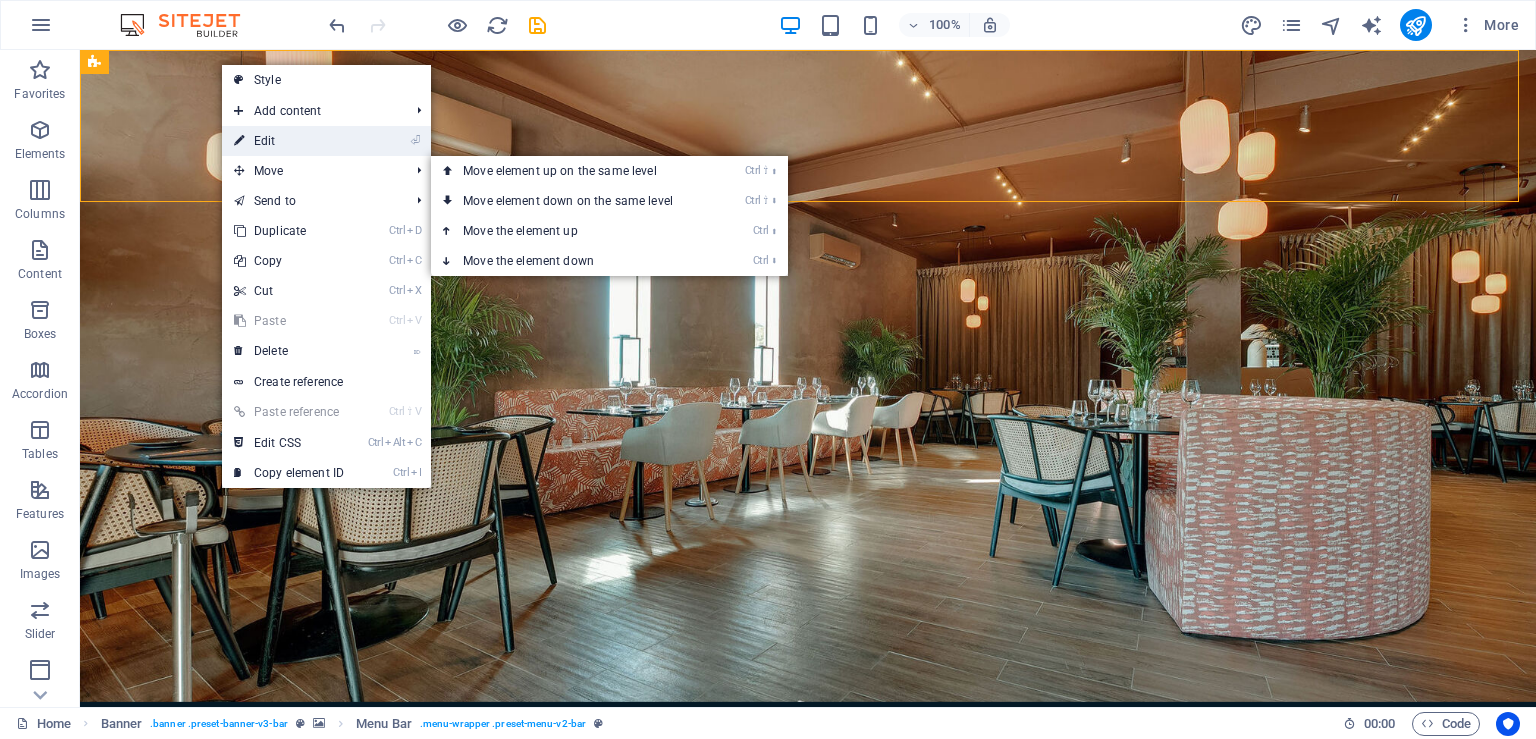click on "⏎  Edit" at bounding box center (289, 141) 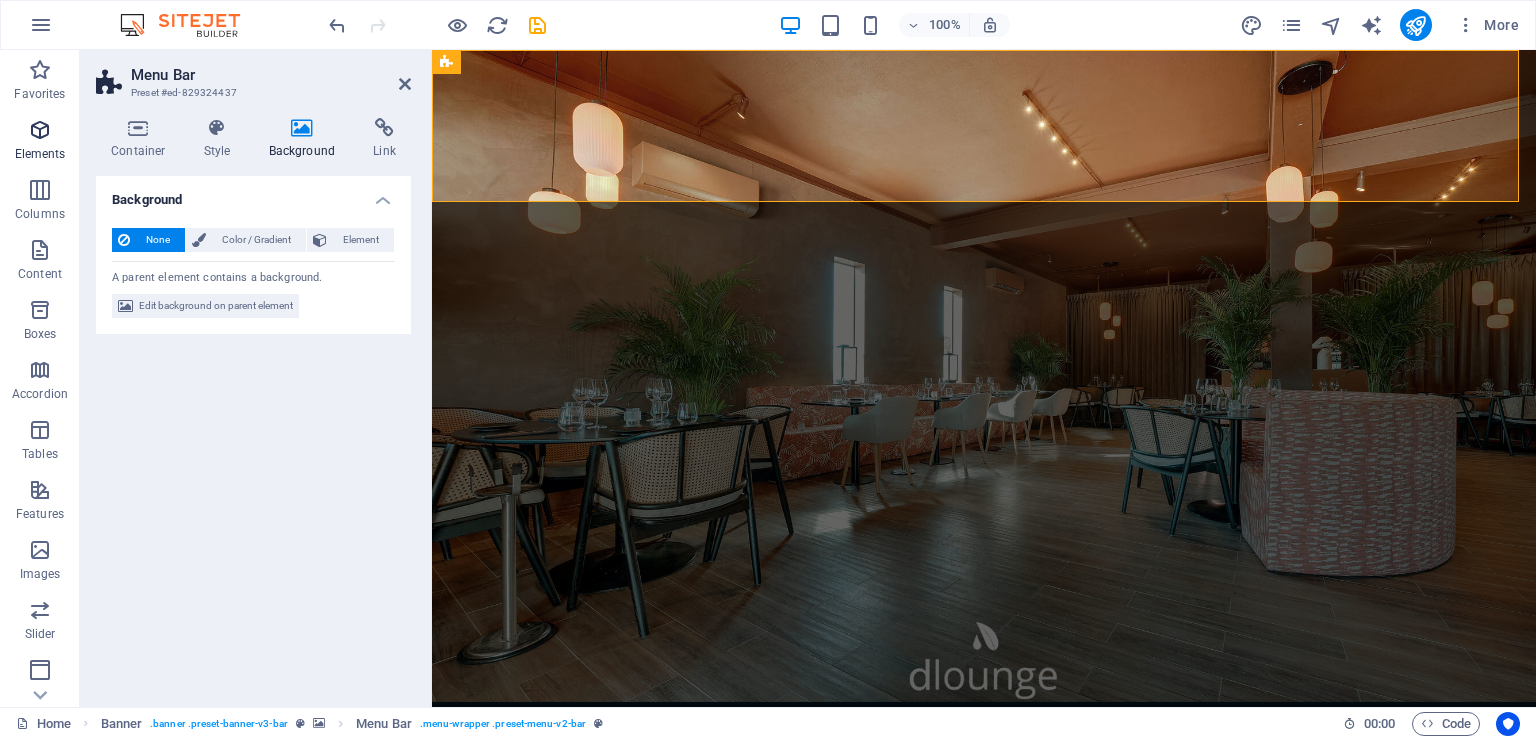 click on "Elements" at bounding box center [40, 142] 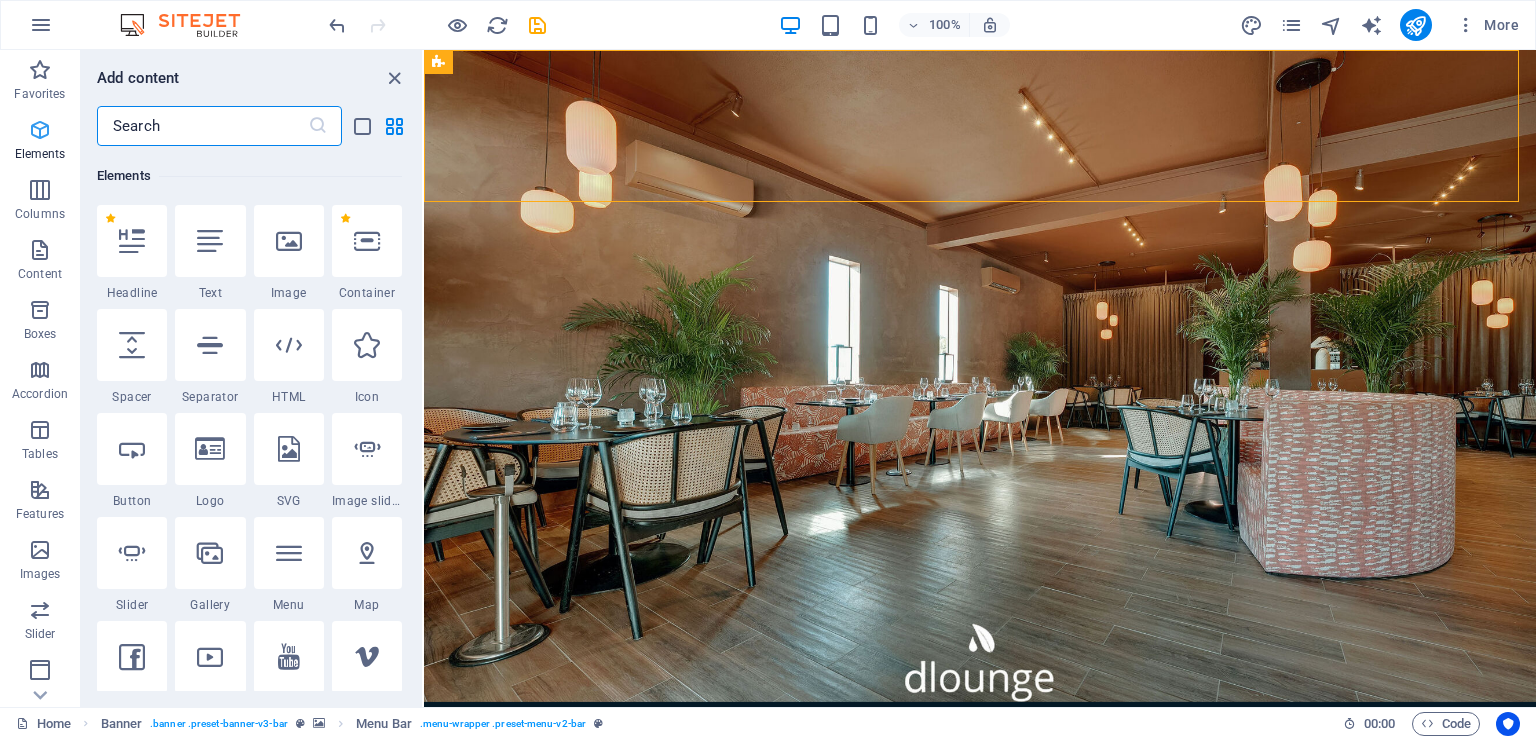 scroll, scrollTop: 212, scrollLeft: 0, axis: vertical 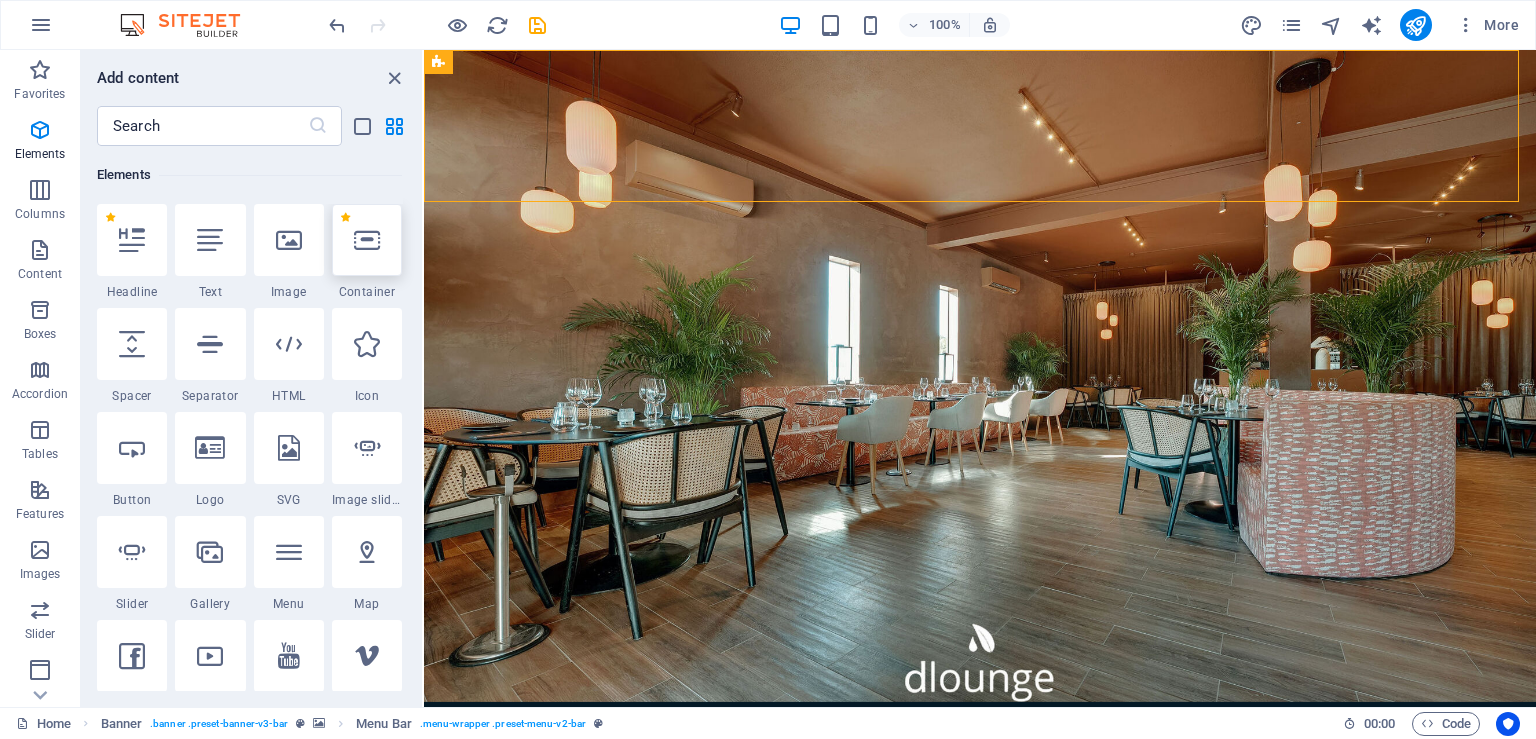 click at bounding box center [367, 240] 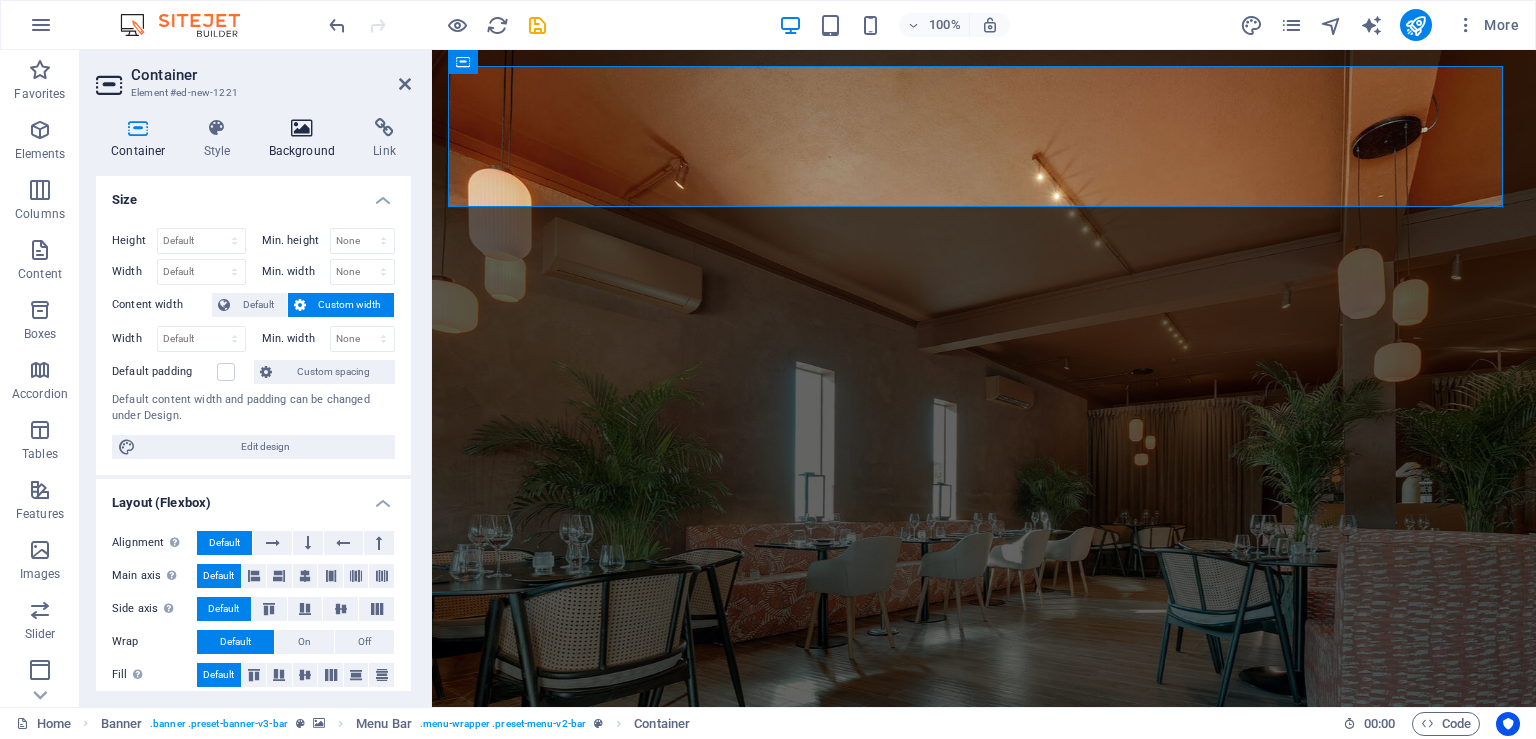 click on "Background" at bounding box center (306, 139) 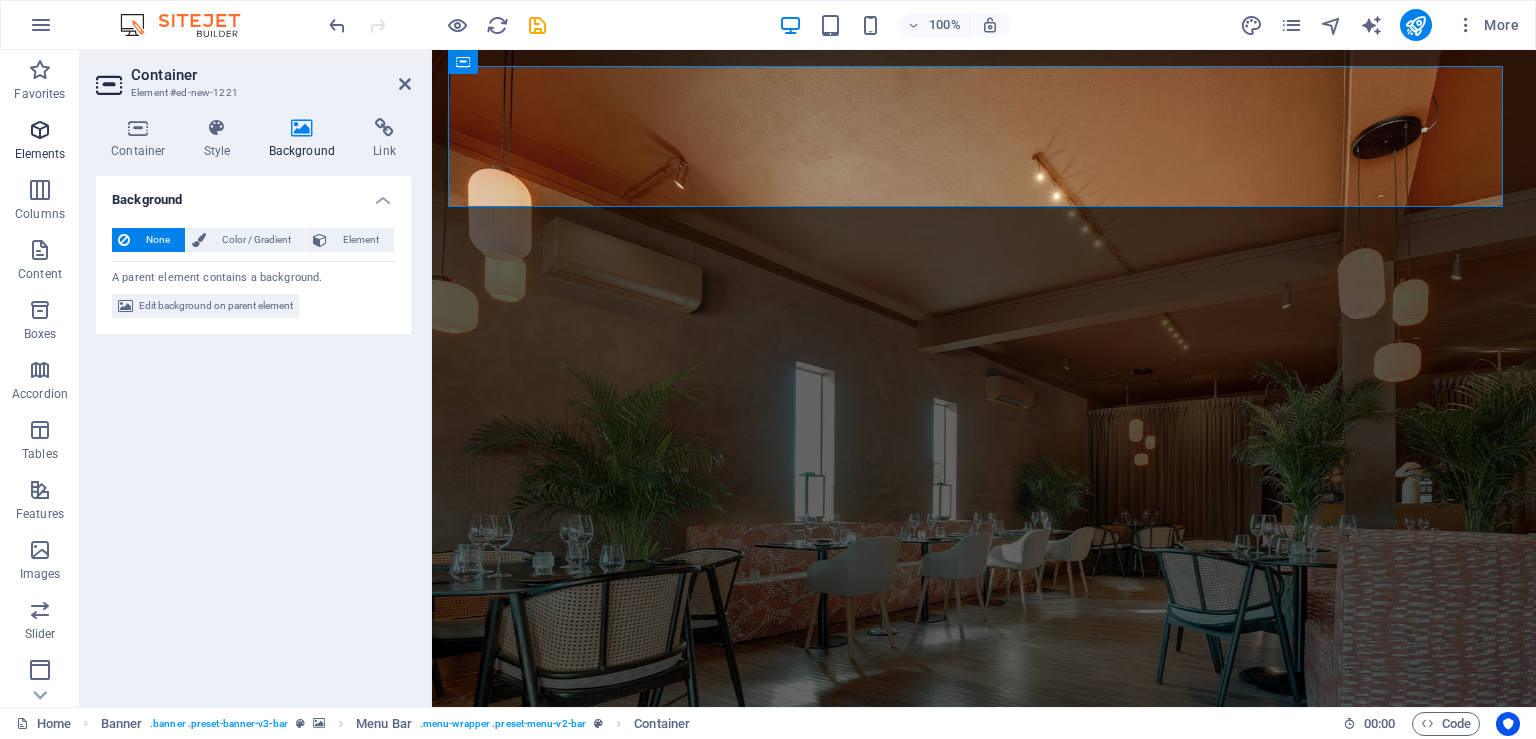 click on "Elements" at bounding box center (40, 154) 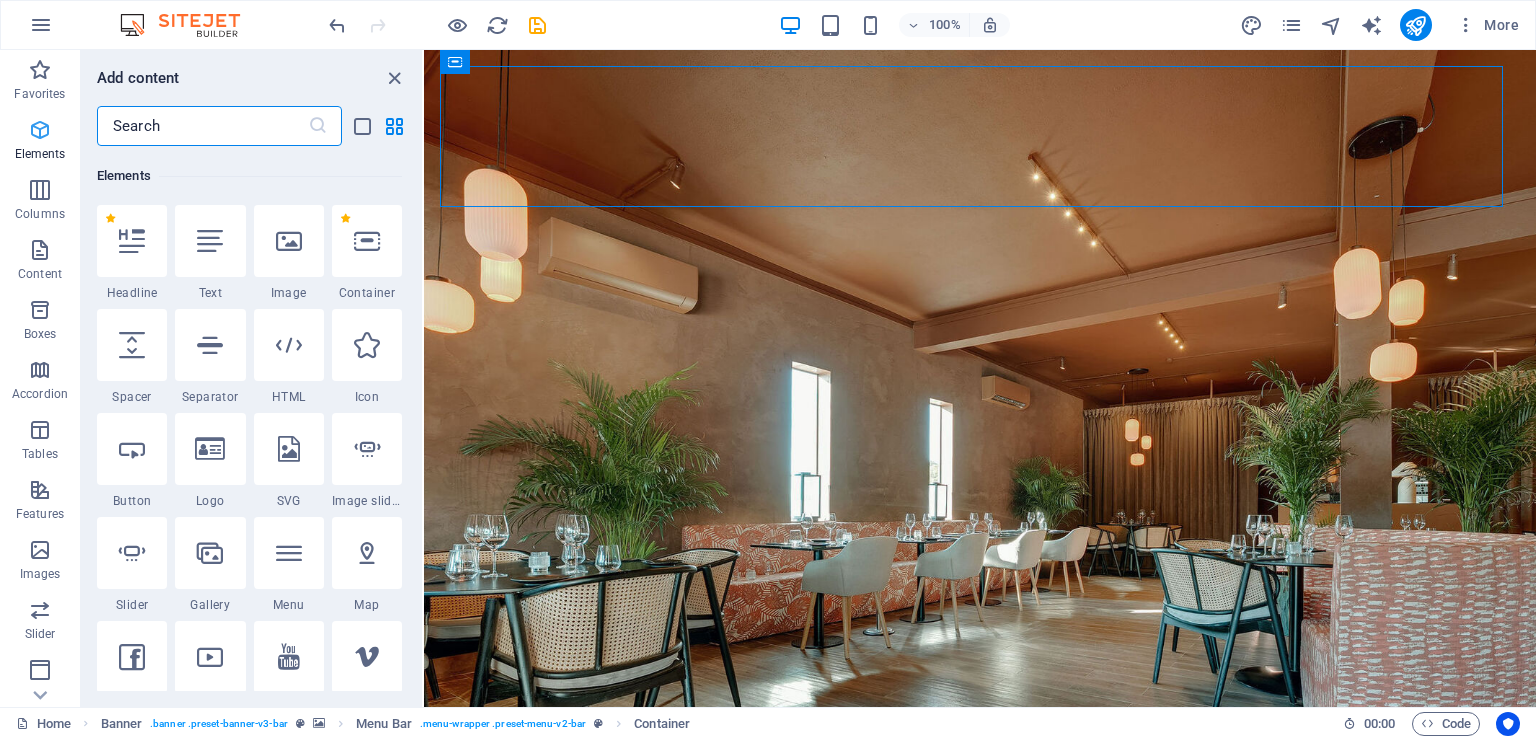 scroll, scrollTop: 212, scrollLeft: 0, axis: vertical 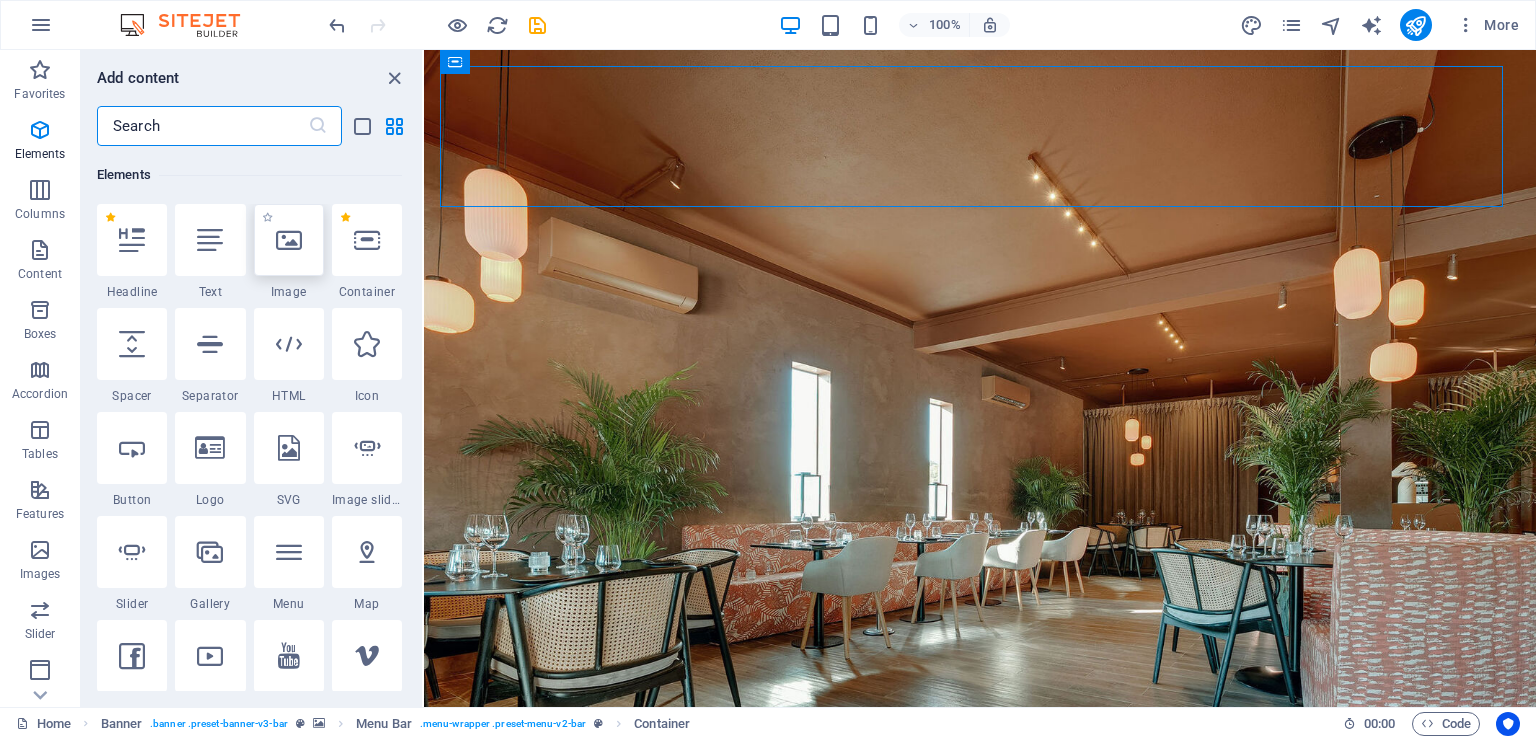 click at bounding box center [289, 240] 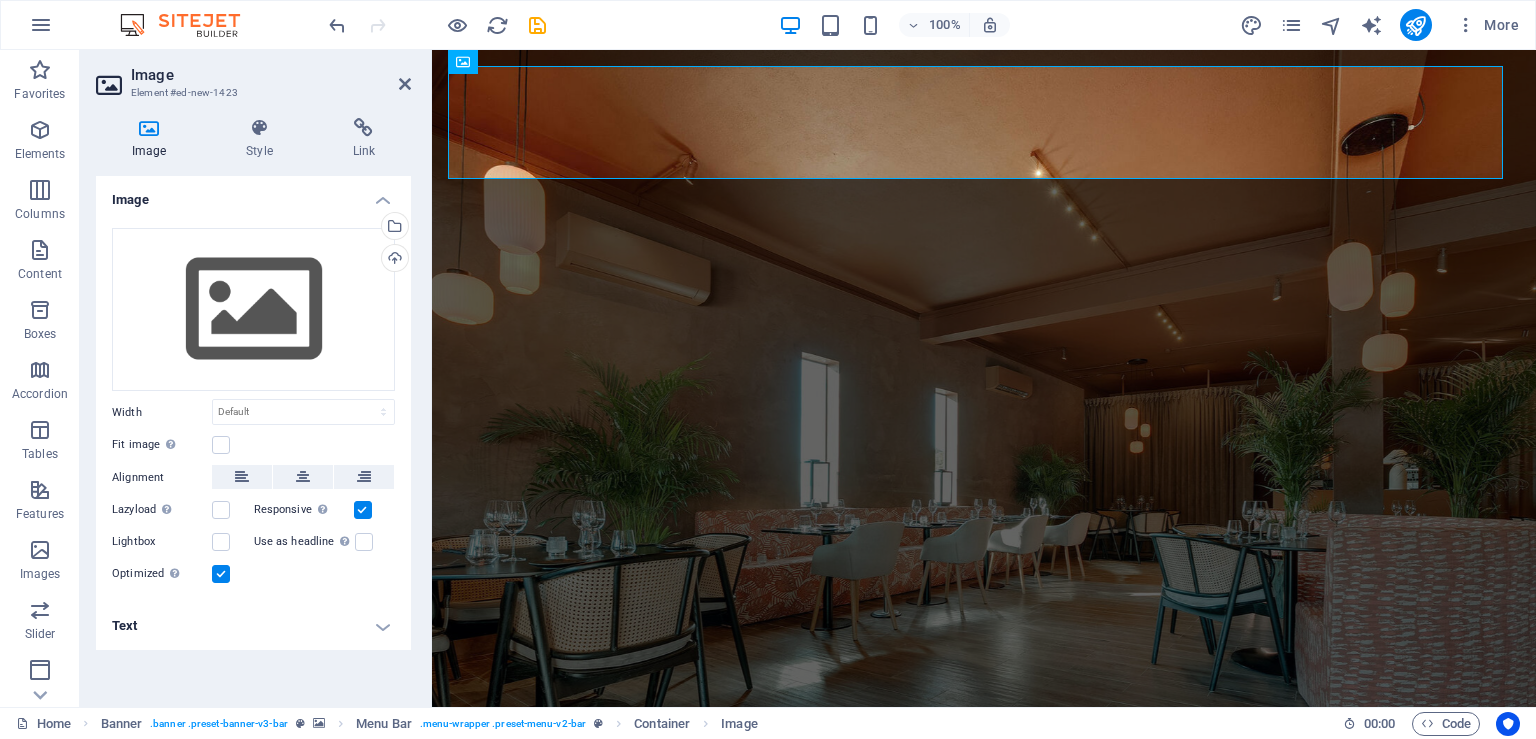 click on "Image" at bounding box center (271, 75) 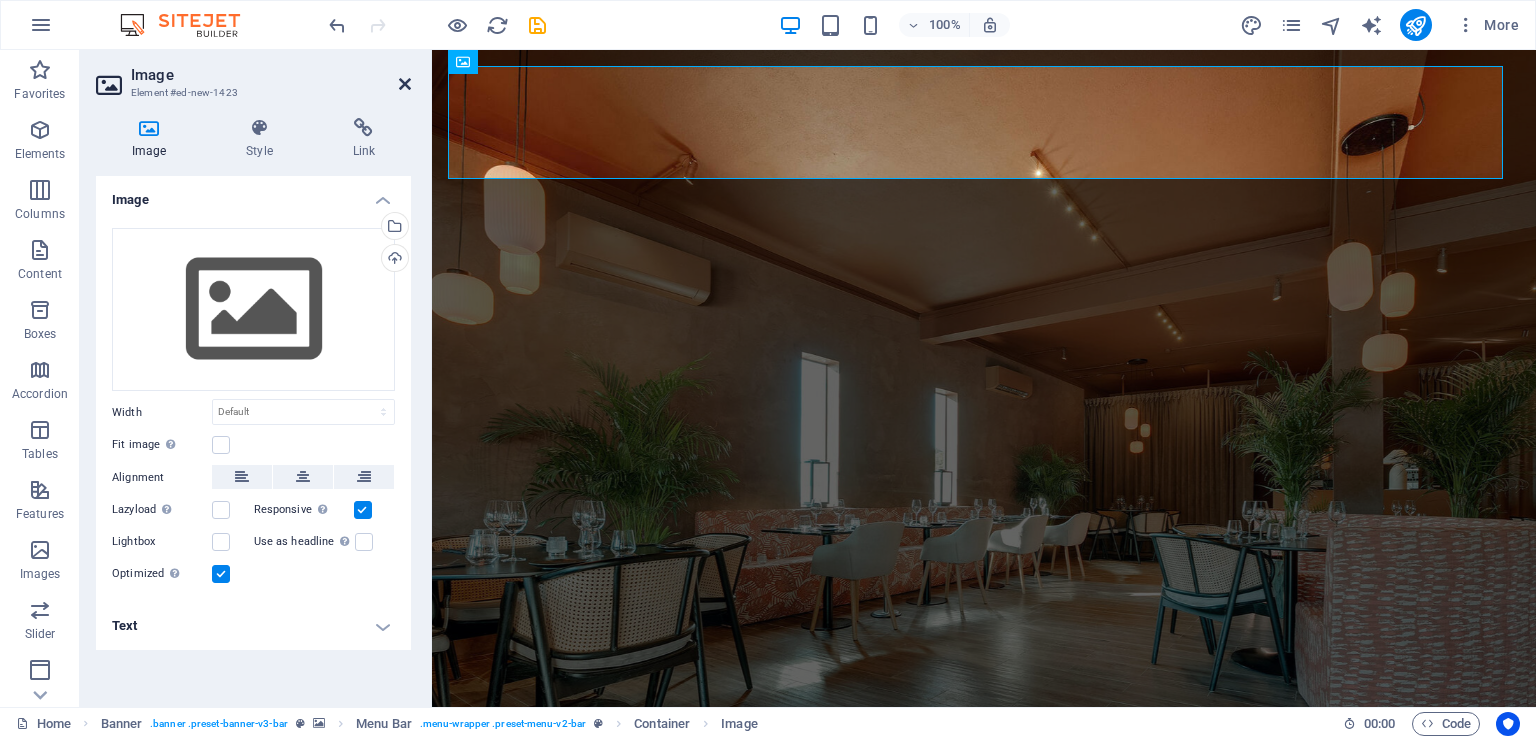 click at bounding box center [405, 84] 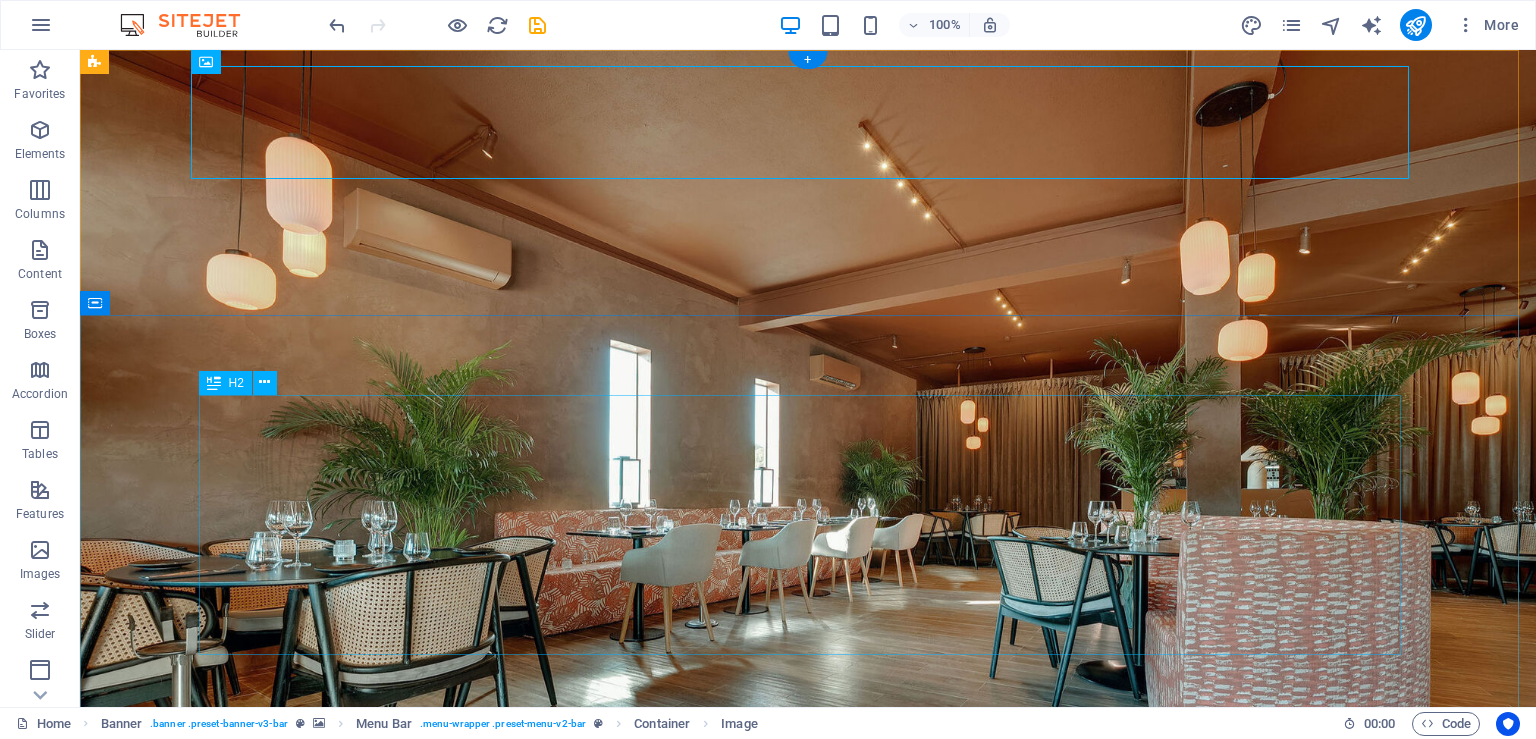 click on "Dlounge algarve bar & bistro" at bounding box center (808, 1454) 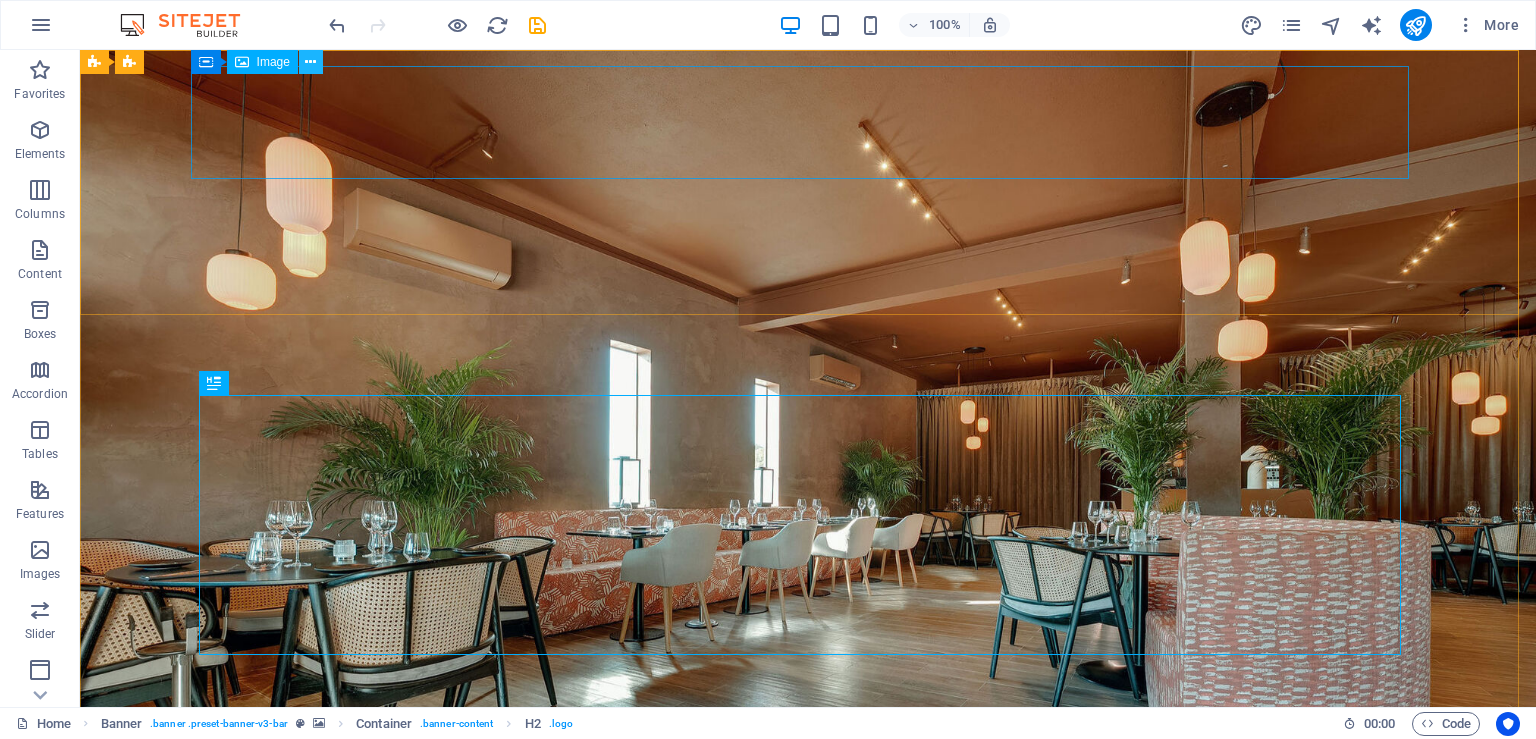 click at bounding box center (310, 62) 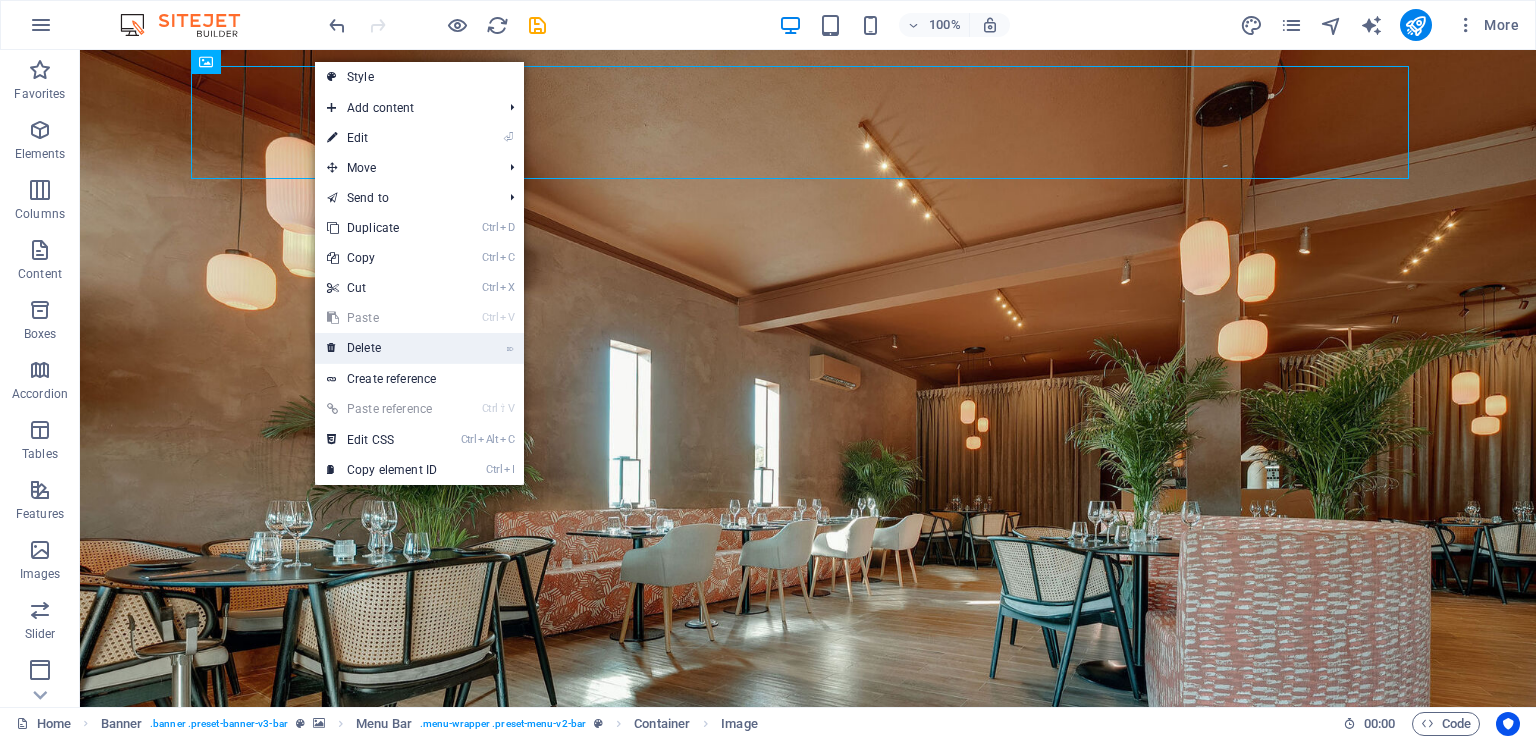click on "⌦  Delete" at bounding box center (382, 348) 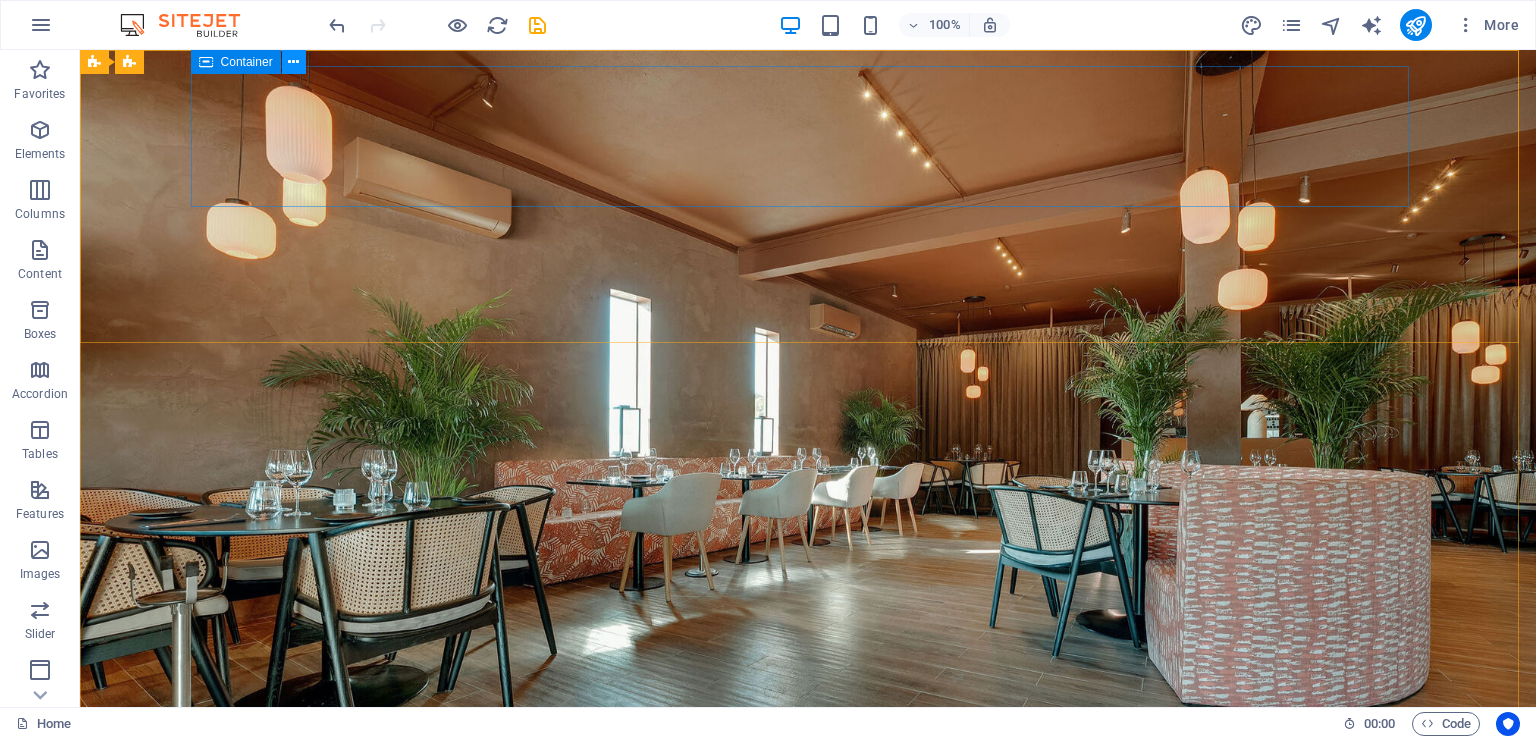 click at bounding box center (293, 62) 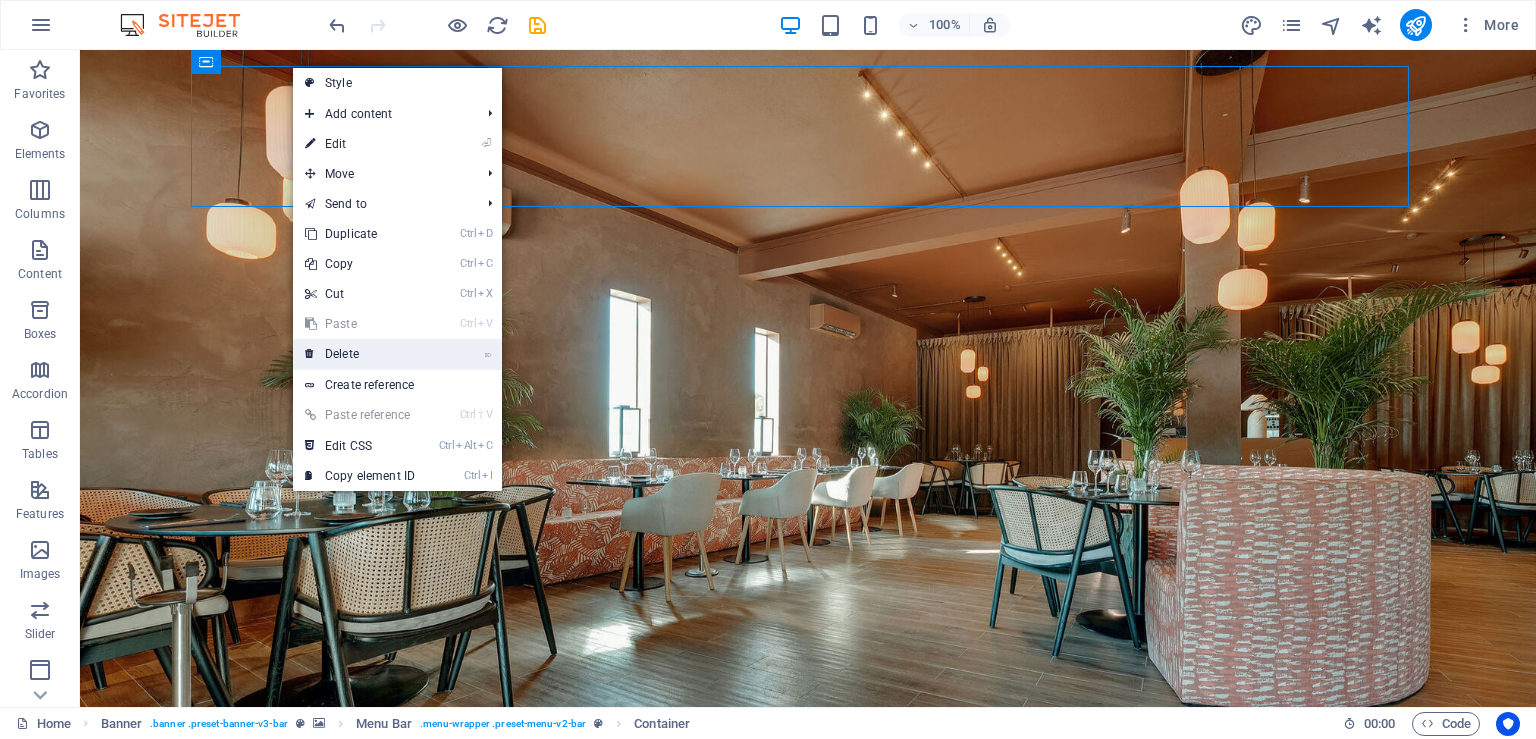 click on "⌦  Delete" at bounding box center [360, 354] 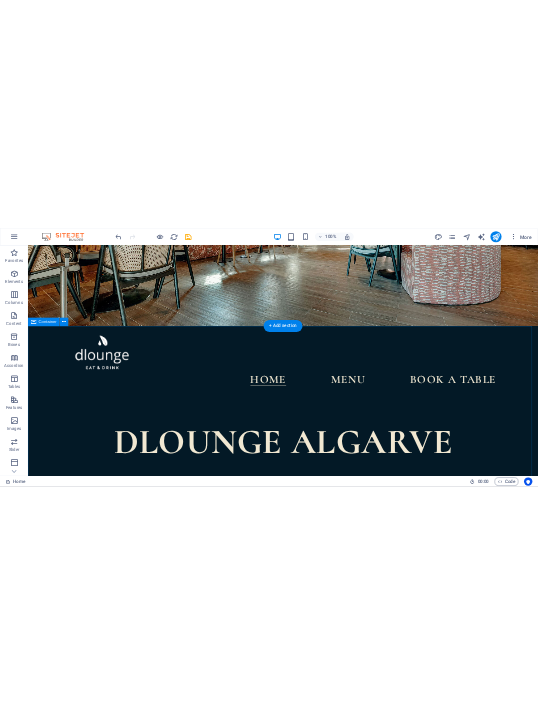 scroll, scrollTop: 0, scrollLeft: 0, axis: both 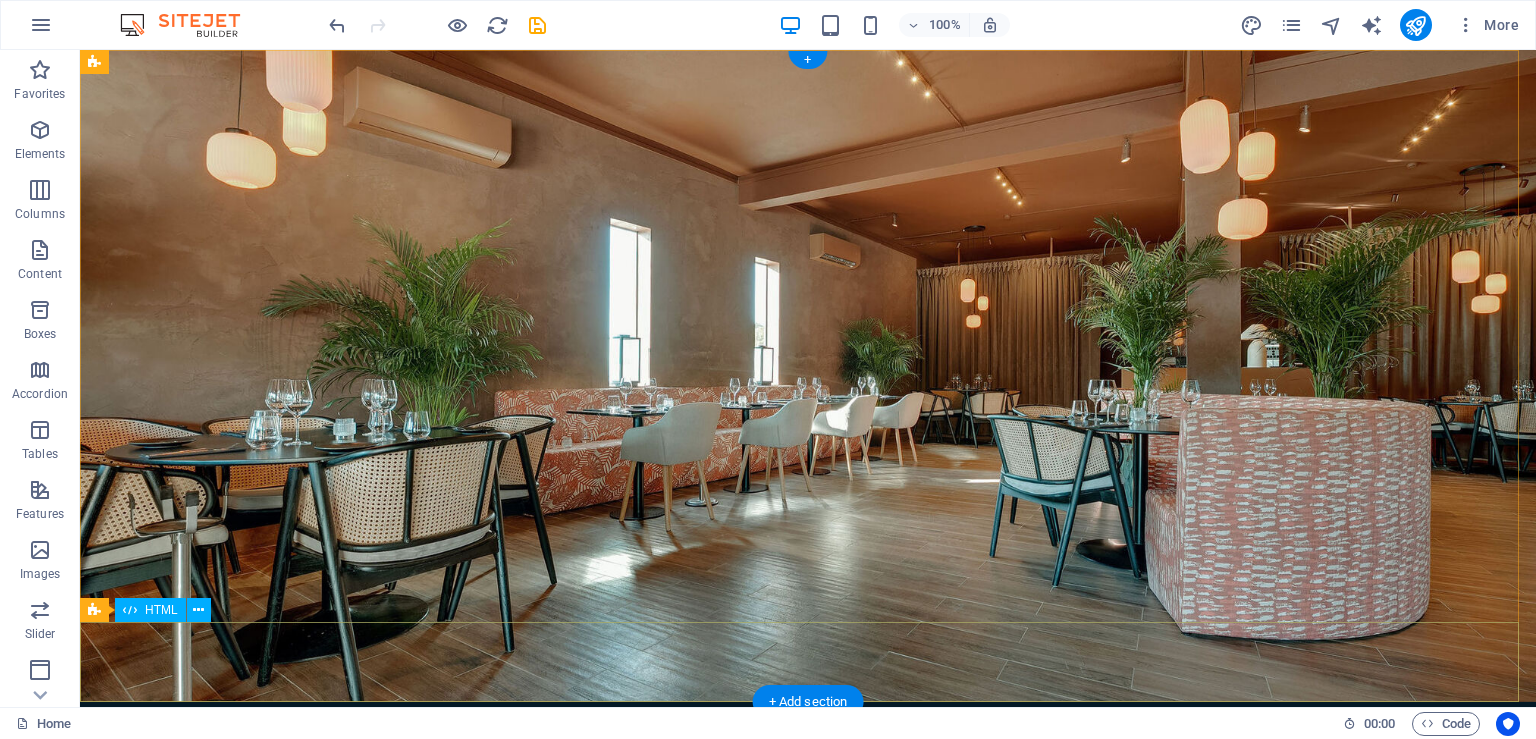 click at bounding box center (808, 1348) 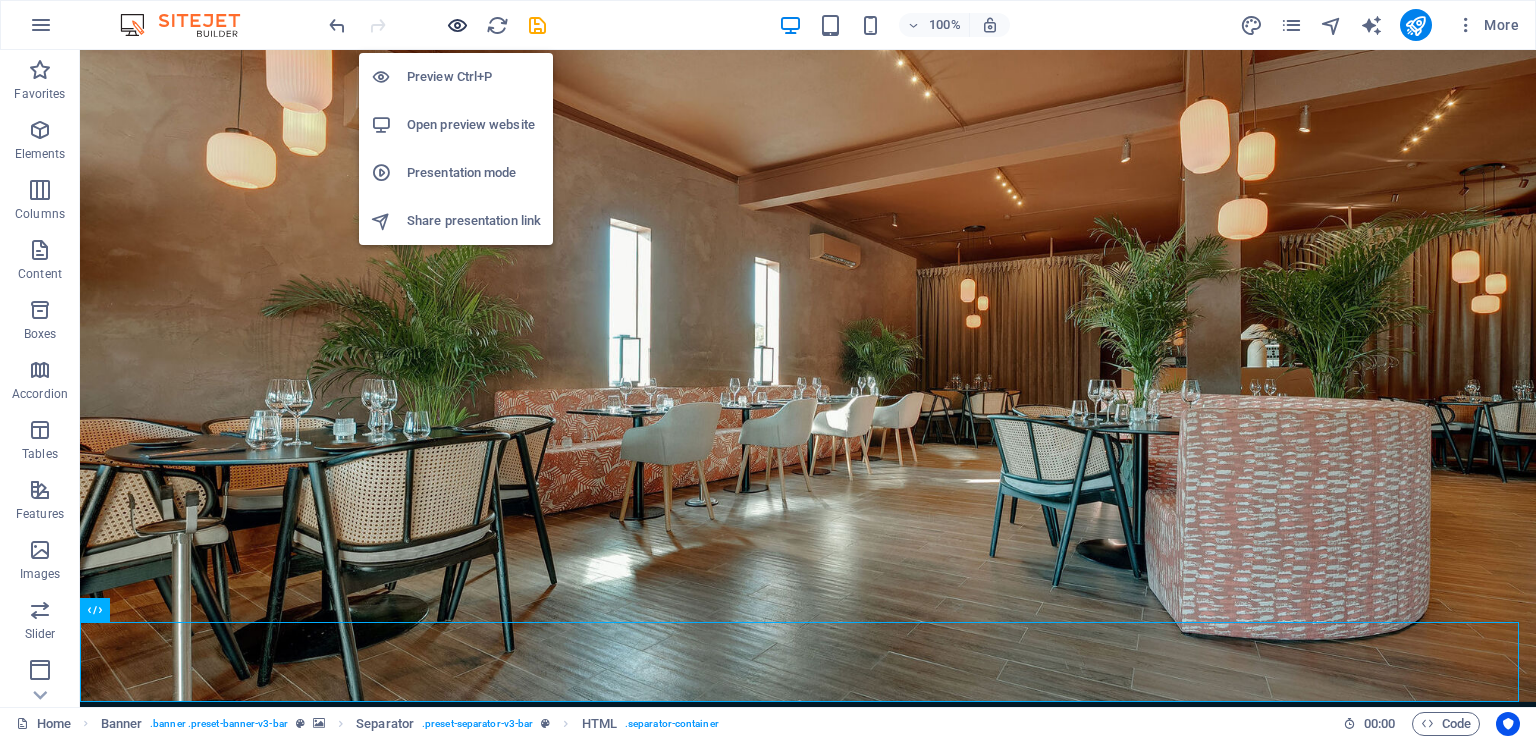 click at bounding box center (457, 25) 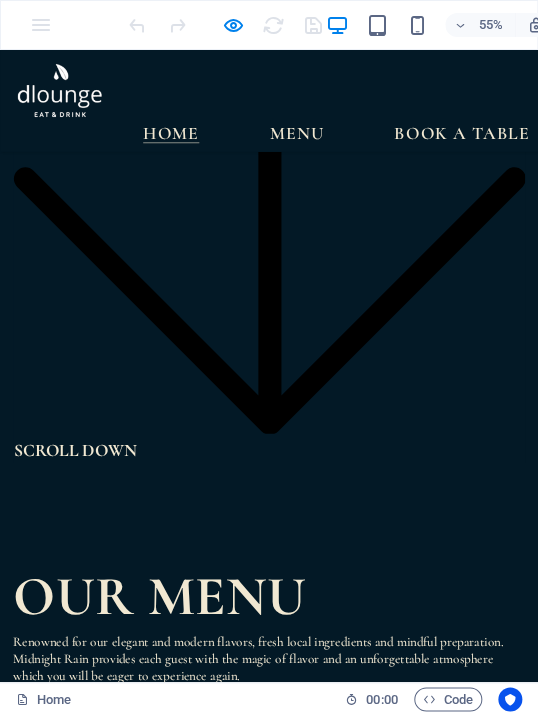 scroll, scrollTop: 3378, scrollLeft: 0, axis: vertical 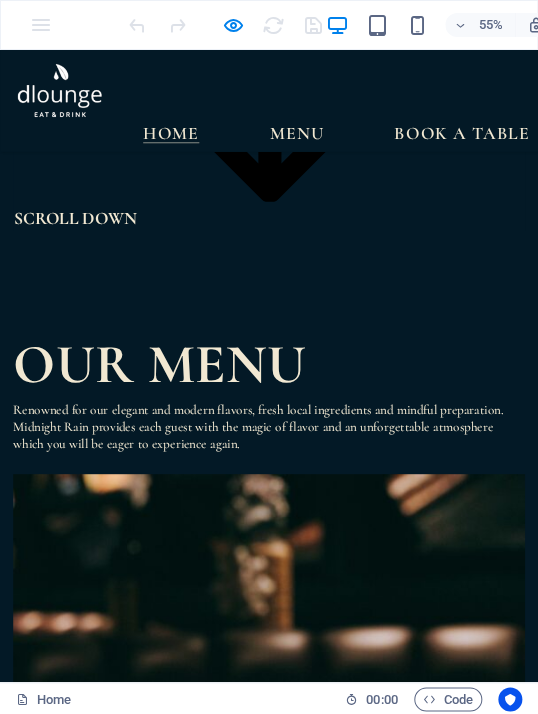 click at bounding box center [489, 6095] 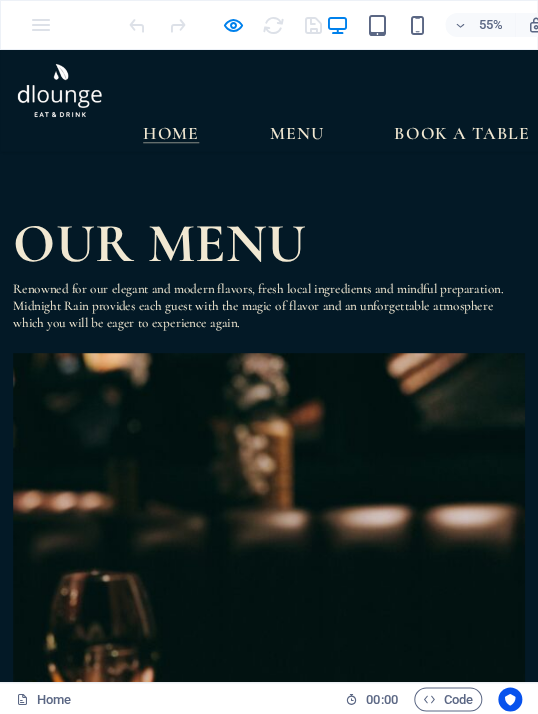 scroll, scrollTop: 3589, scrollLeft: 0, axis: vertical 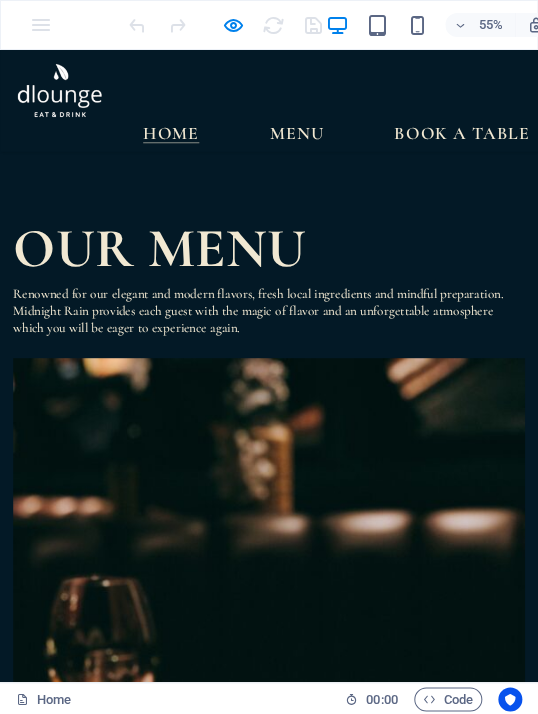 click on "Every Sunday" at bounding box center (489, 5972) 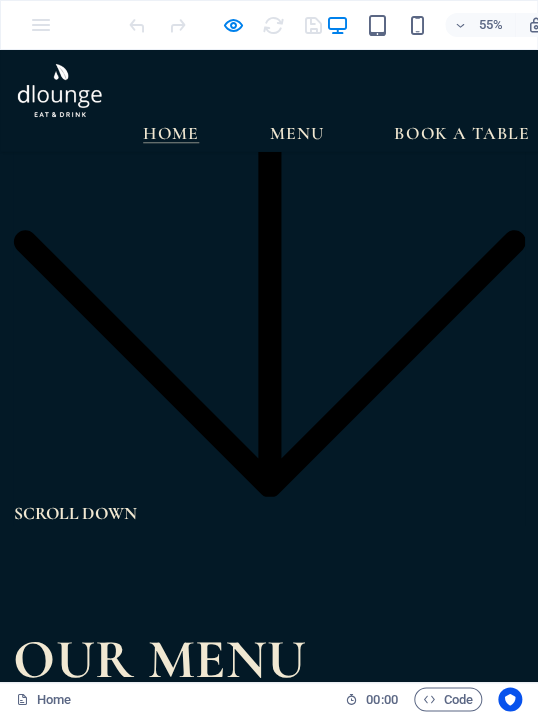 scroll, scrollTop: 2957, scrollLeft: 0, axis: vertical 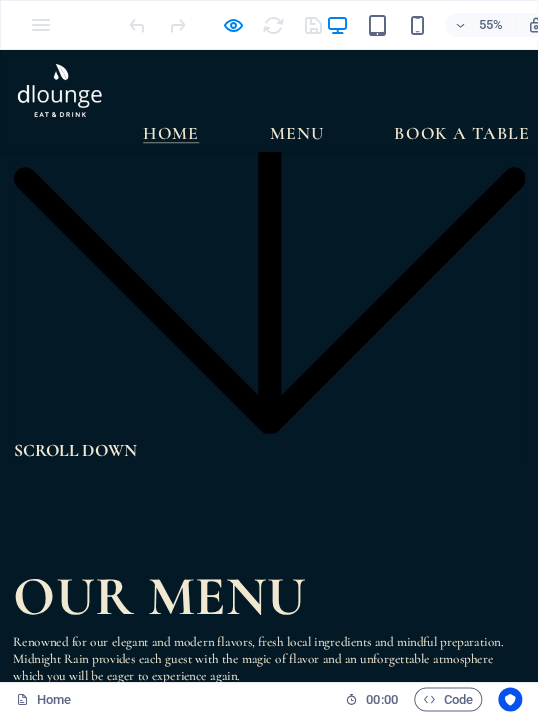 click at bounding box center (489, 5882) 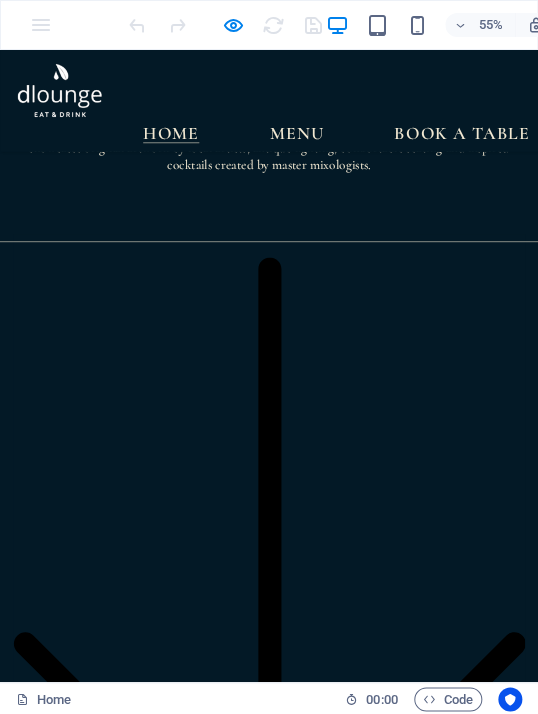 click on "FULL MENU" at bounding box center (124, 6071) 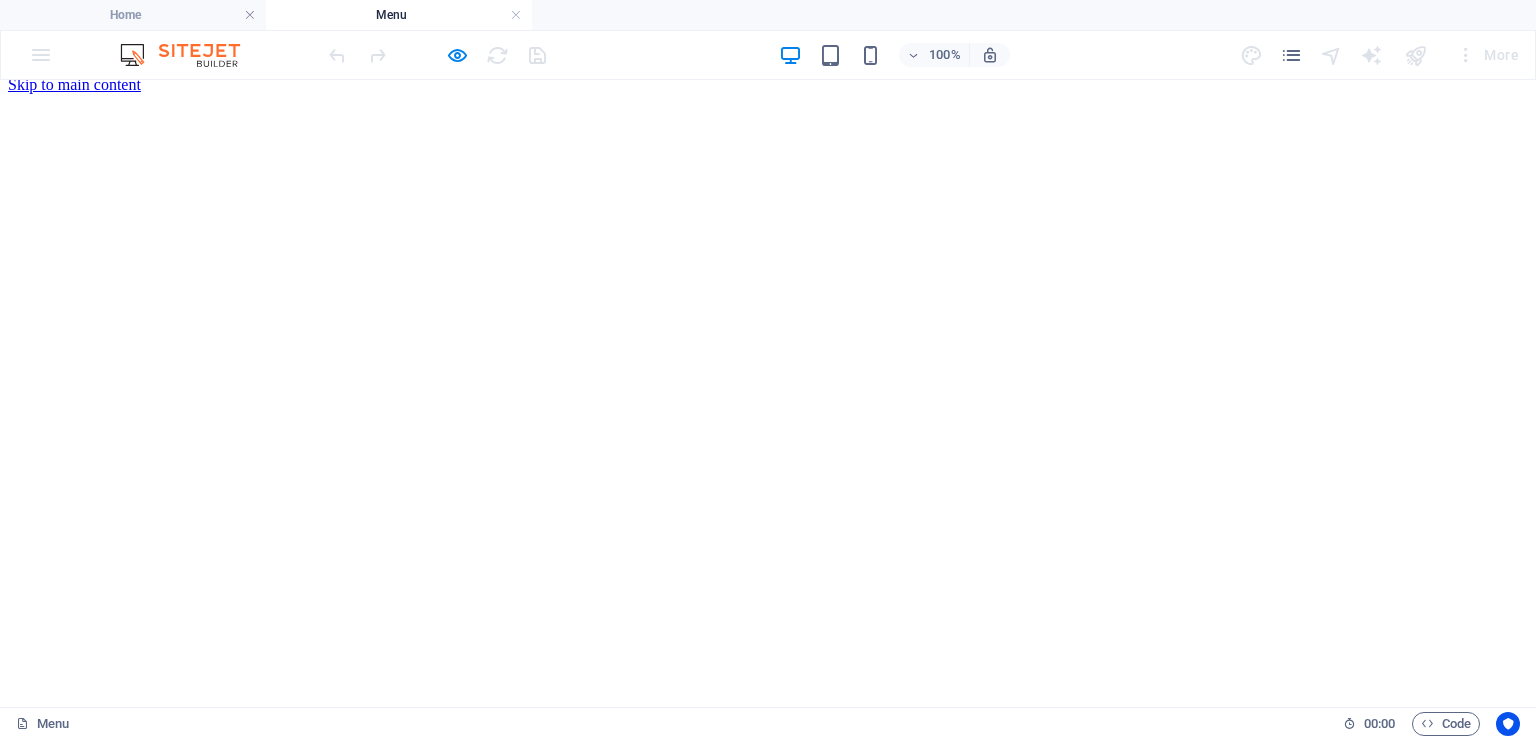 scroll, scrollTop: 0, scrollLeft: 0, axis: both 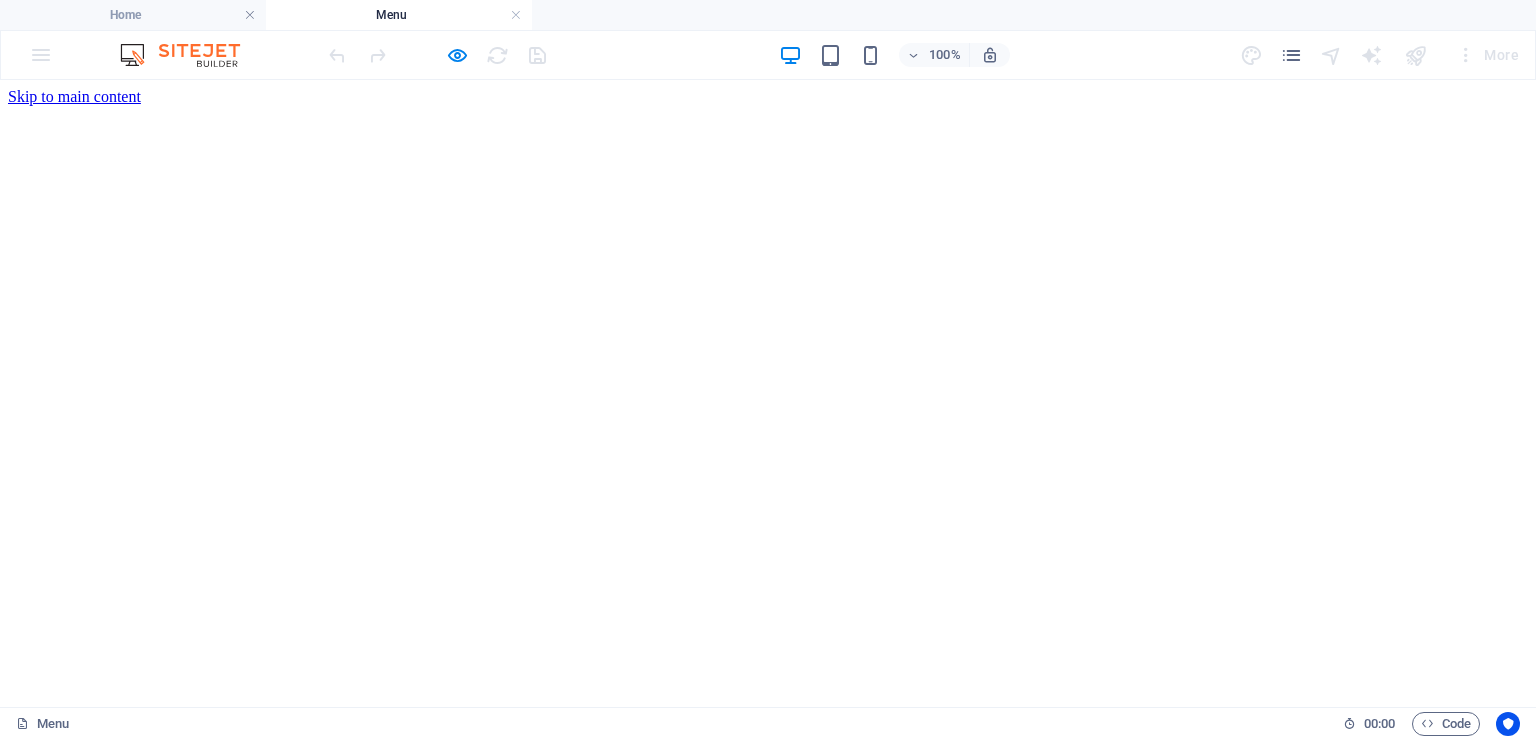 click on "Home Menu Book a table" at bounding box center (768, 1003) 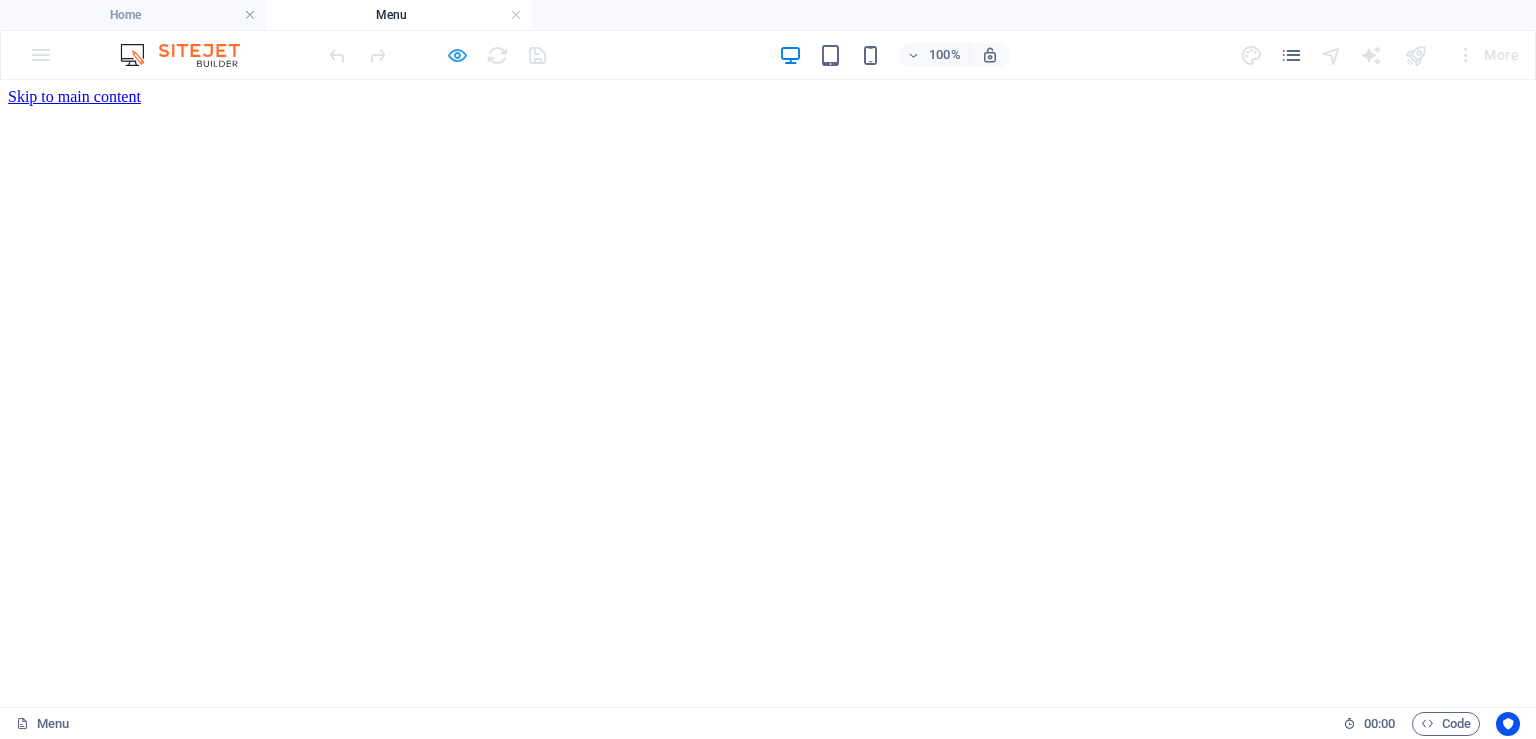 click at bounding box center (457, 55) 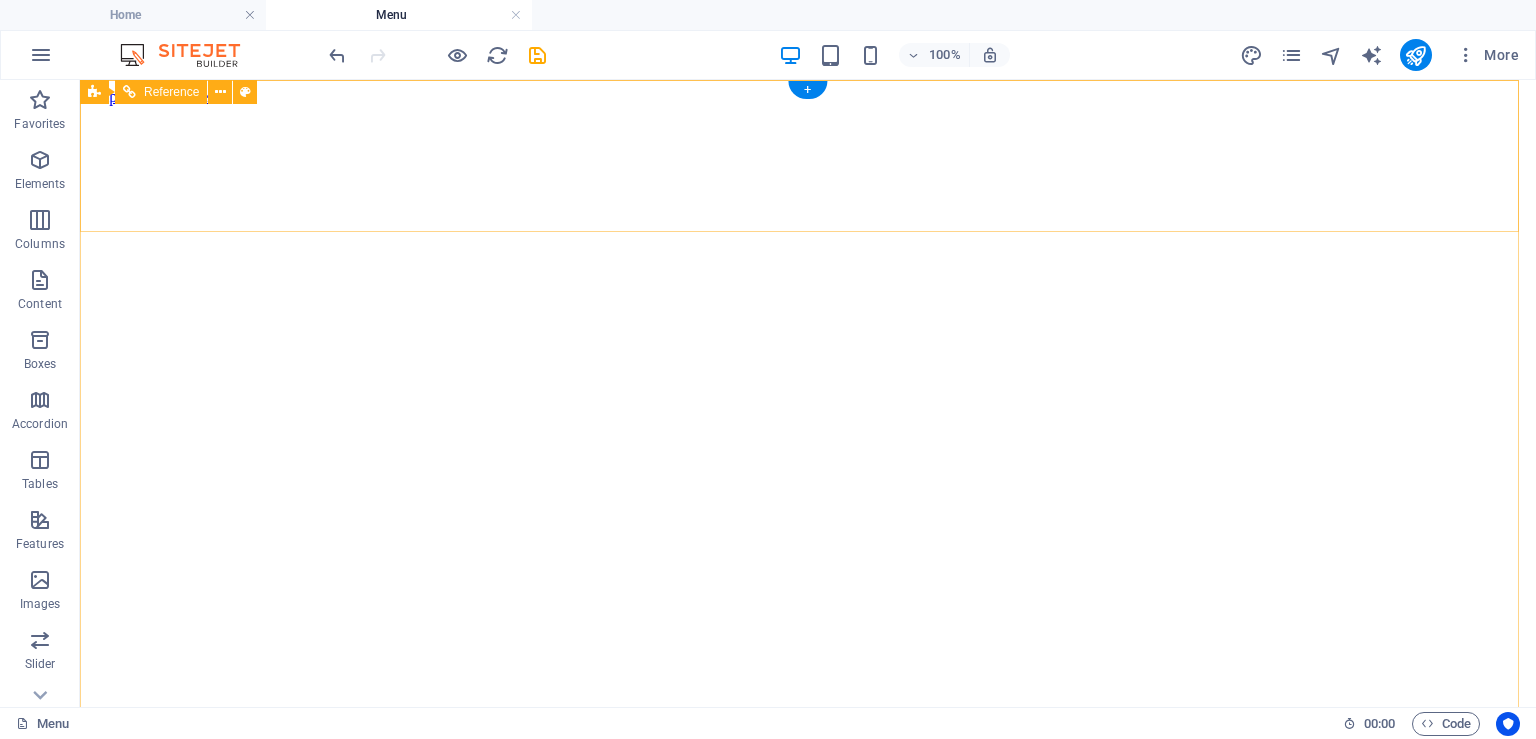 click on "Home Menu Book a table" at bounding box center [808, 1003] 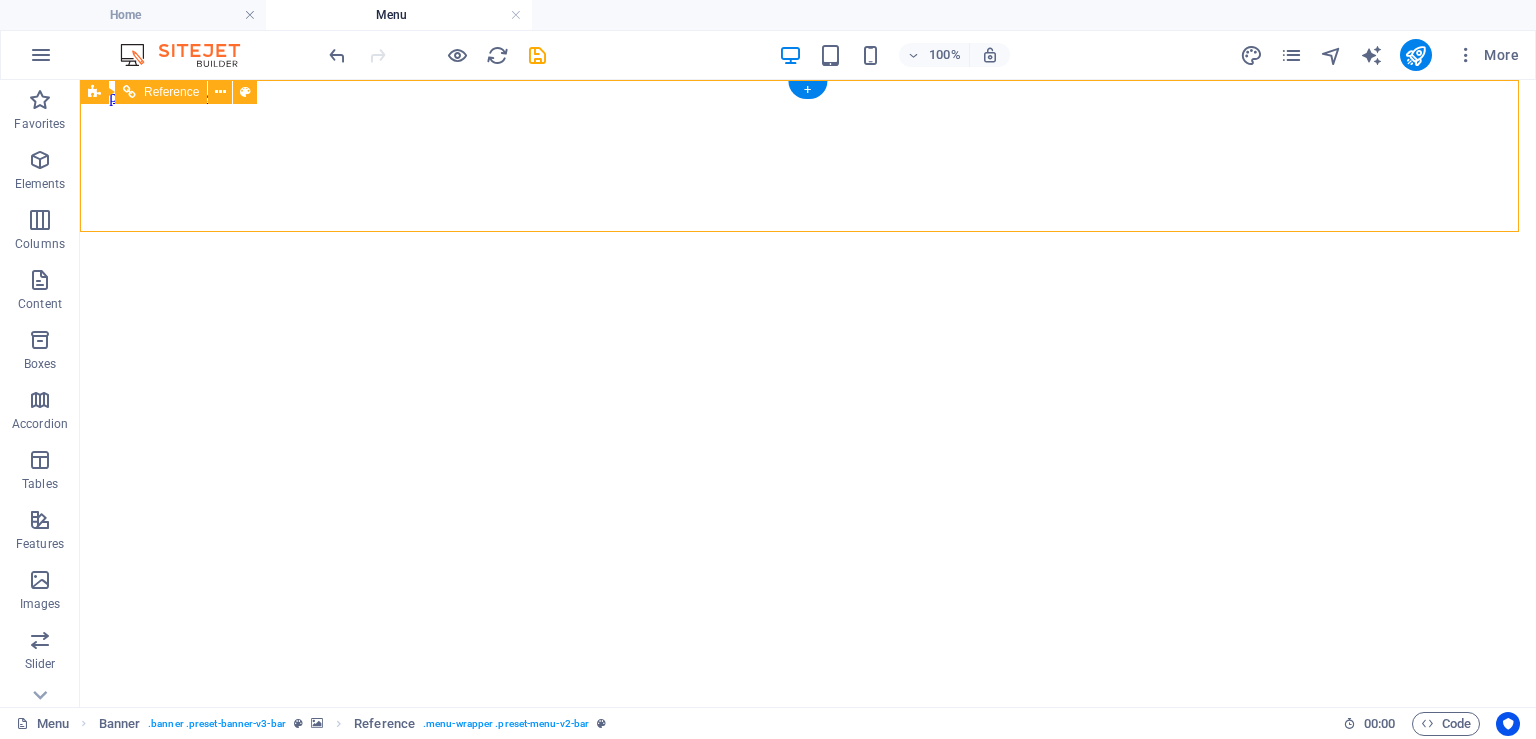 click on "Home Menu Book a table" at bounding box center [808, 1003] 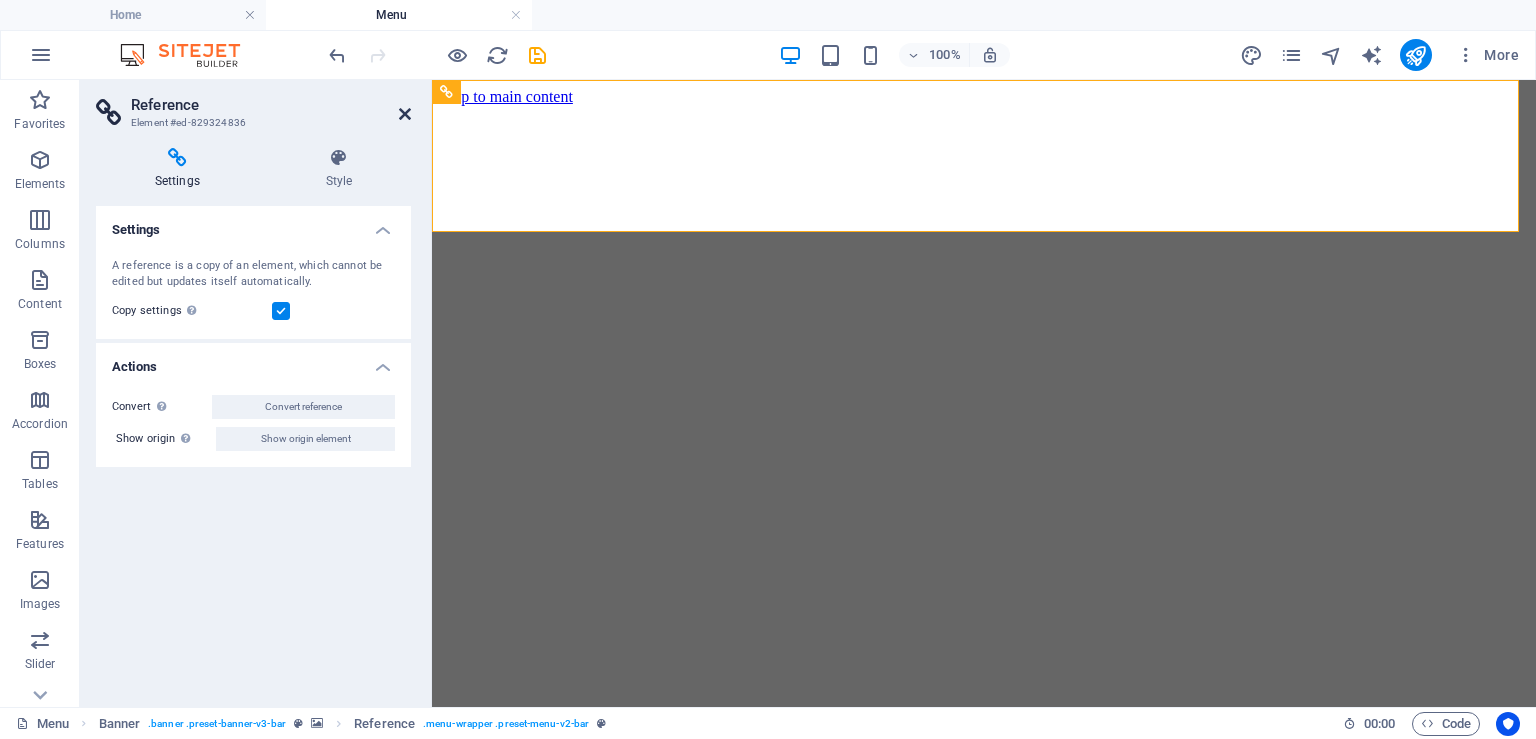 click at bounding box center (405, 114) 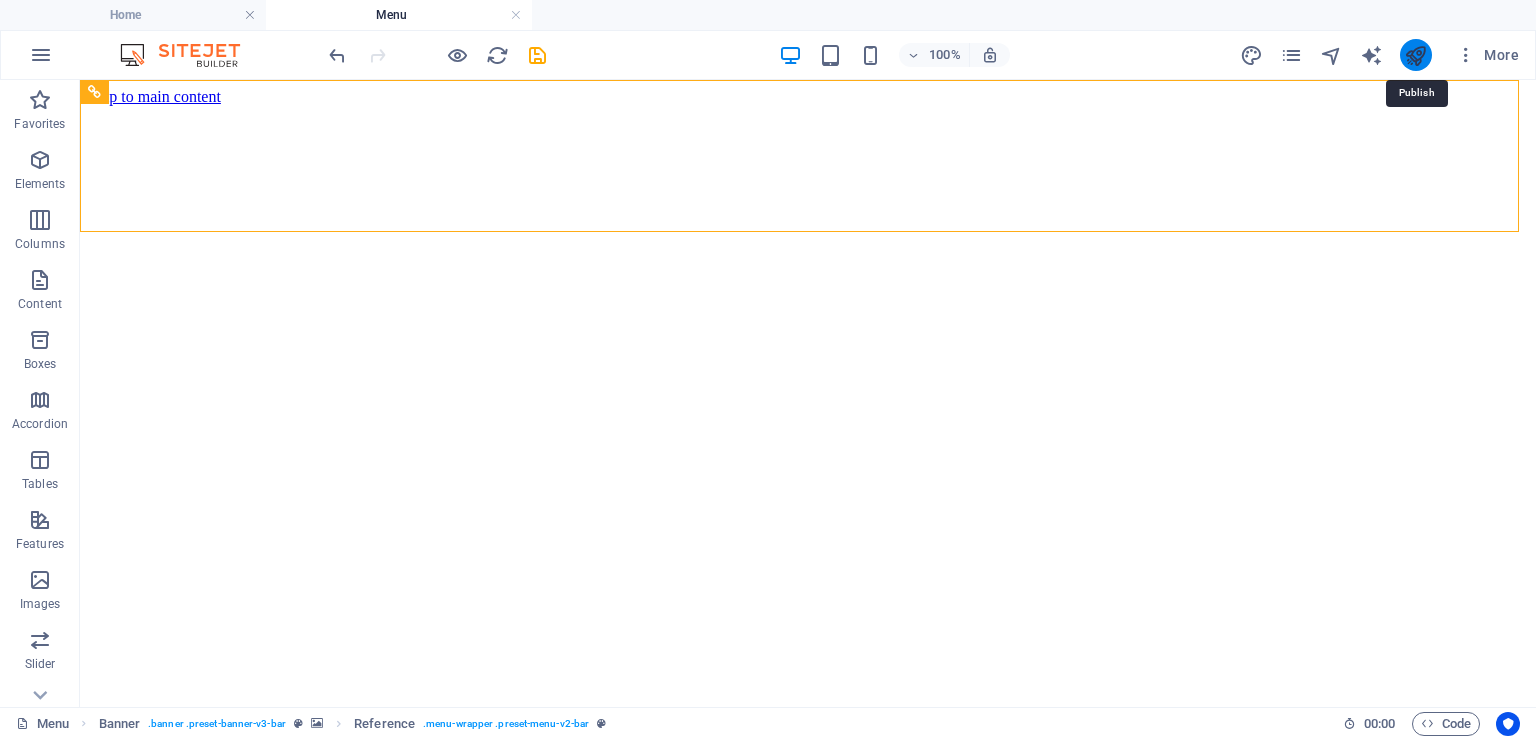 click at bounding box center (1415, 55) 